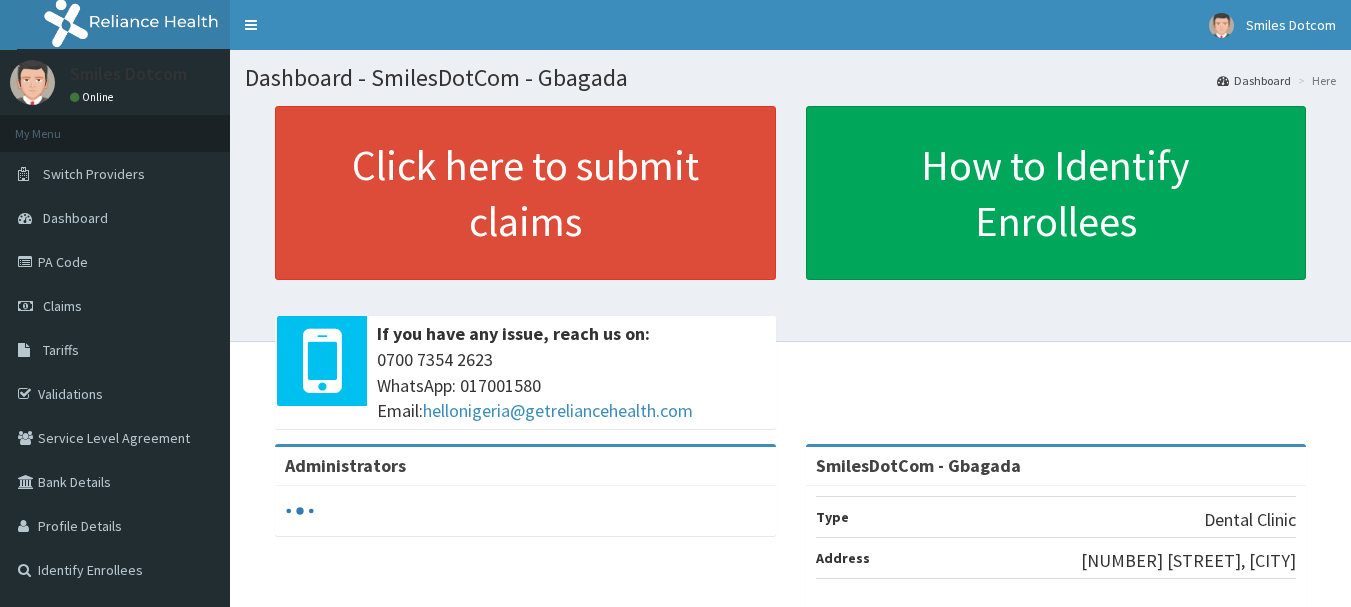 scroll, scrollTop: 0, scrollLeft: 0, axis: both 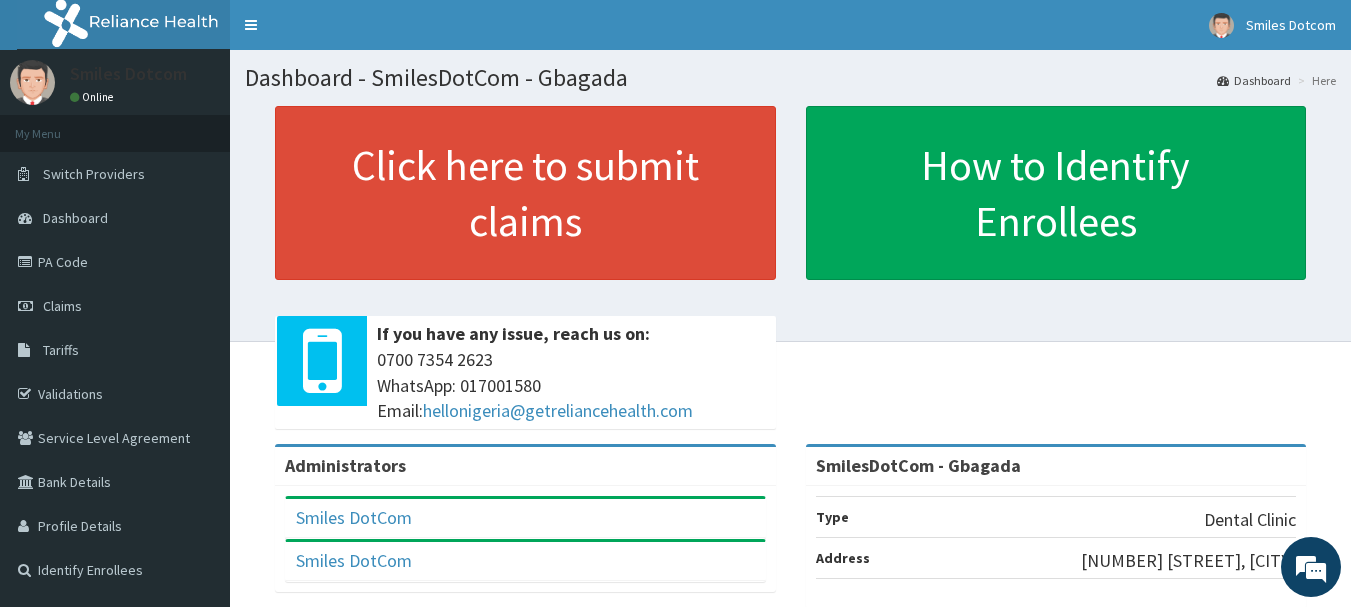 click on "PA Code" at bounding box center (115, 262) 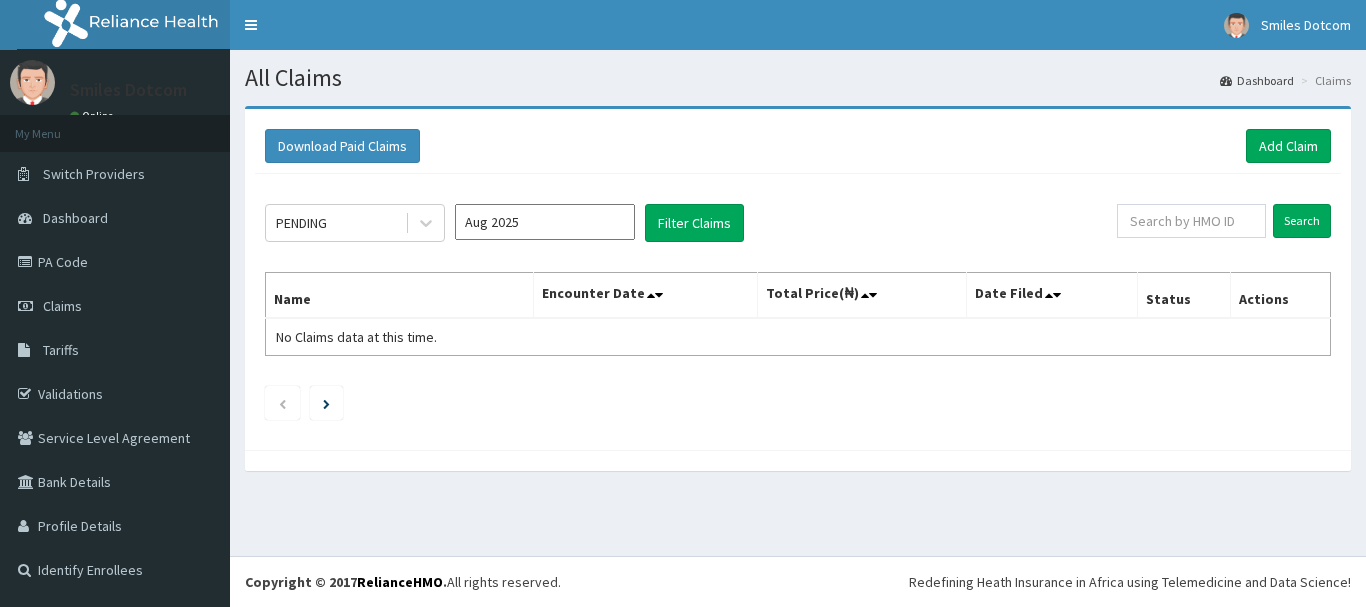 scroll, scrollTop: 0, scrollLeft: 0, axis: both 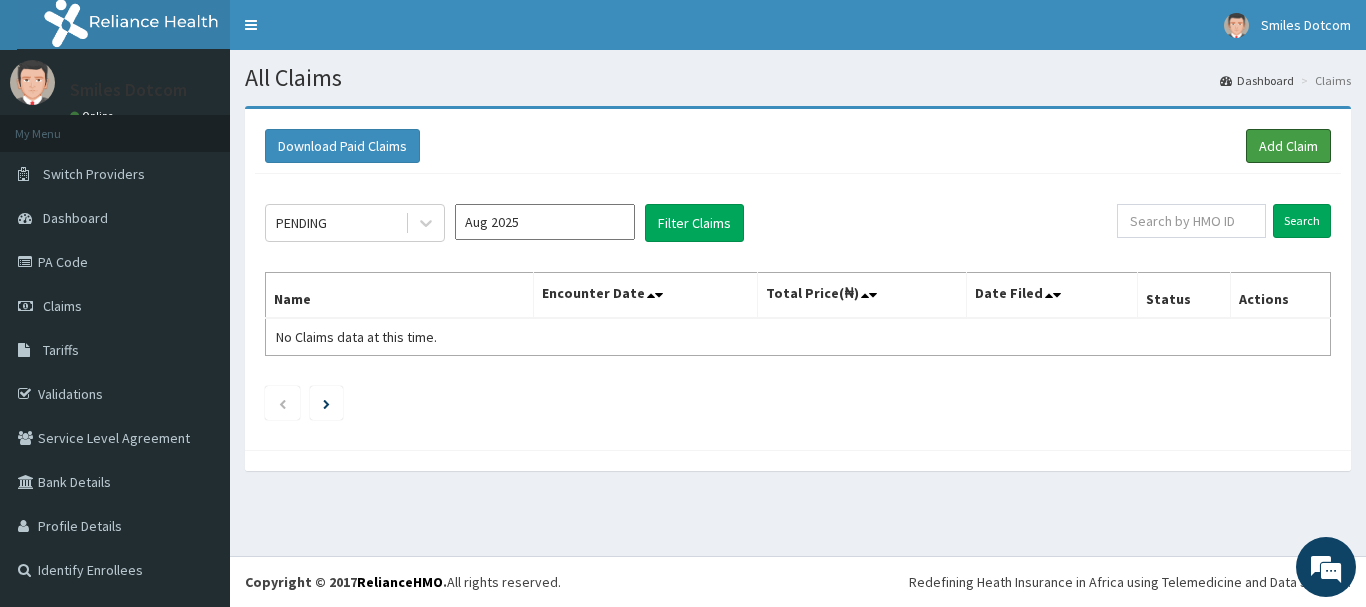 click on "Add Claim" at bounding box center (1288, 146) 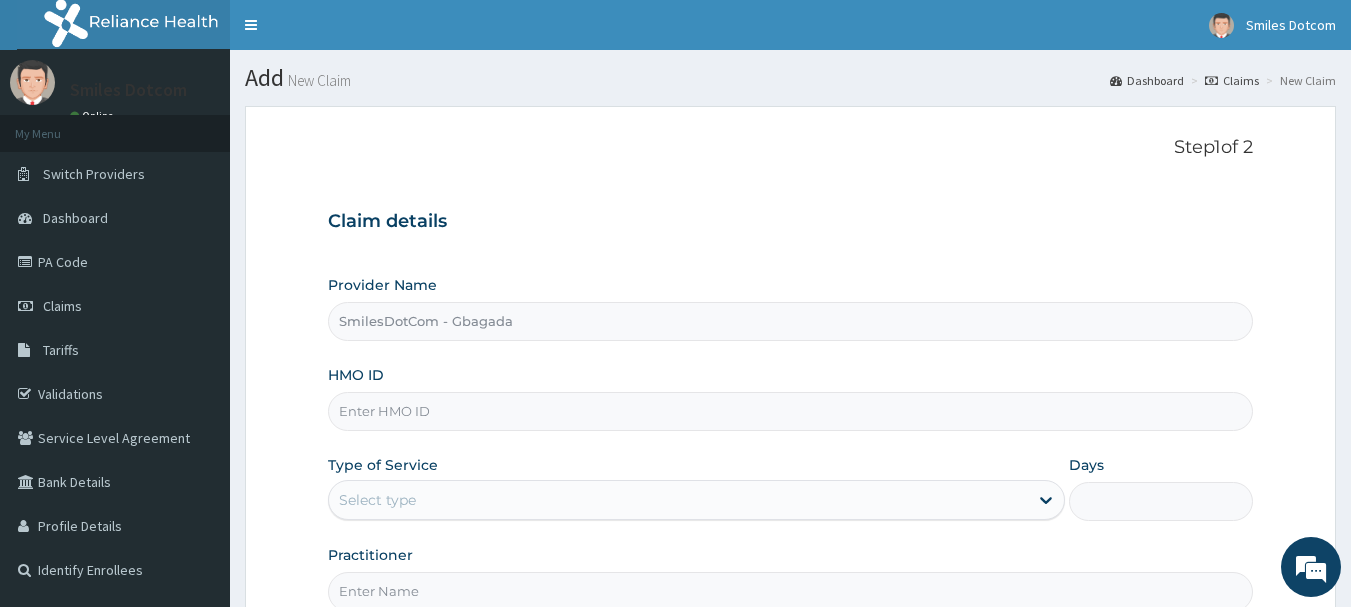 scroll, scrollTop: 0, scrollLeft: 0, axis: both 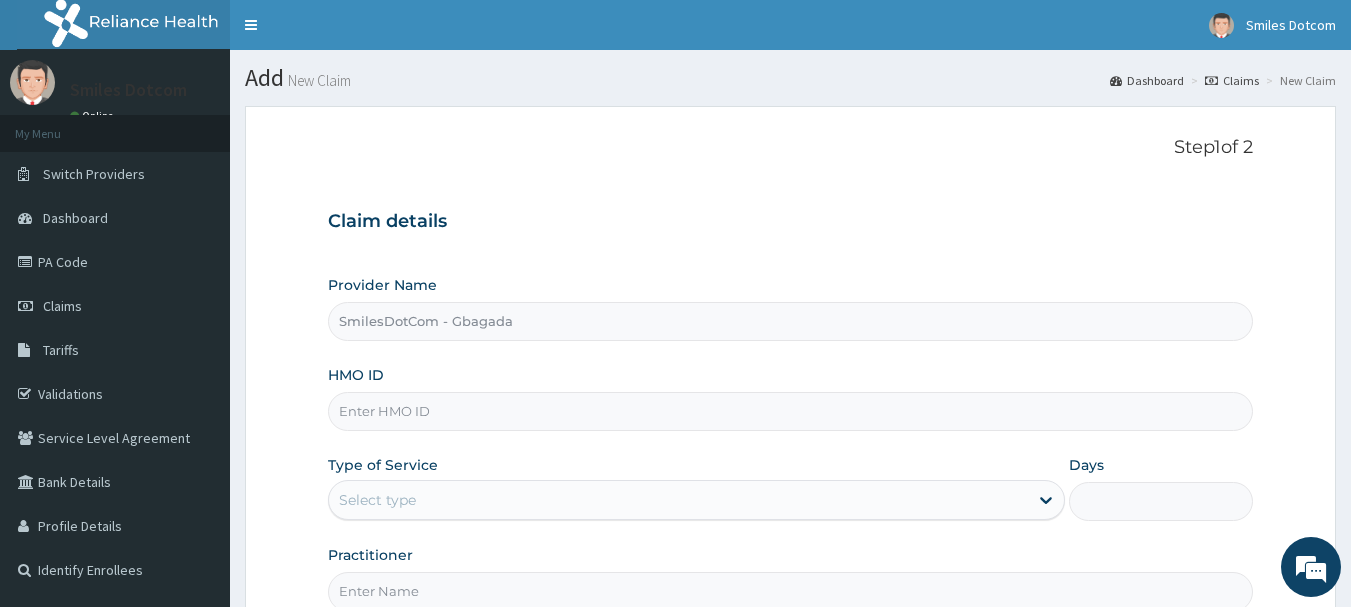 click on "HMO ID" at bounding box center [791, 411] 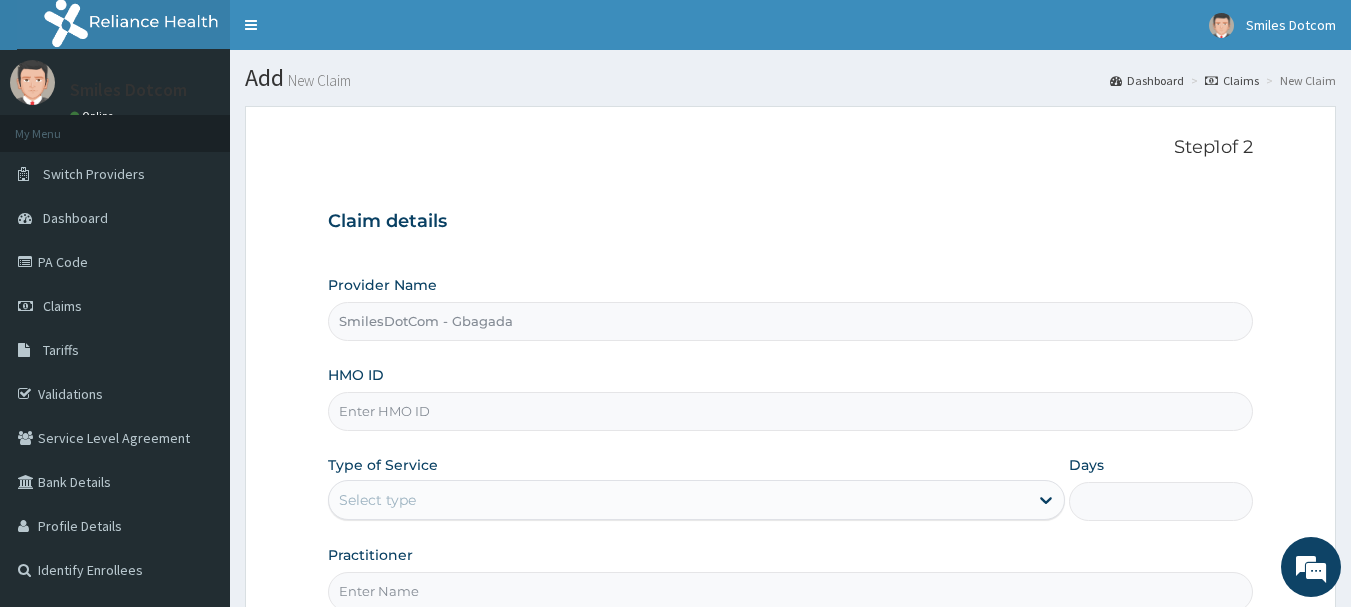 paste on "PA/4C2846" 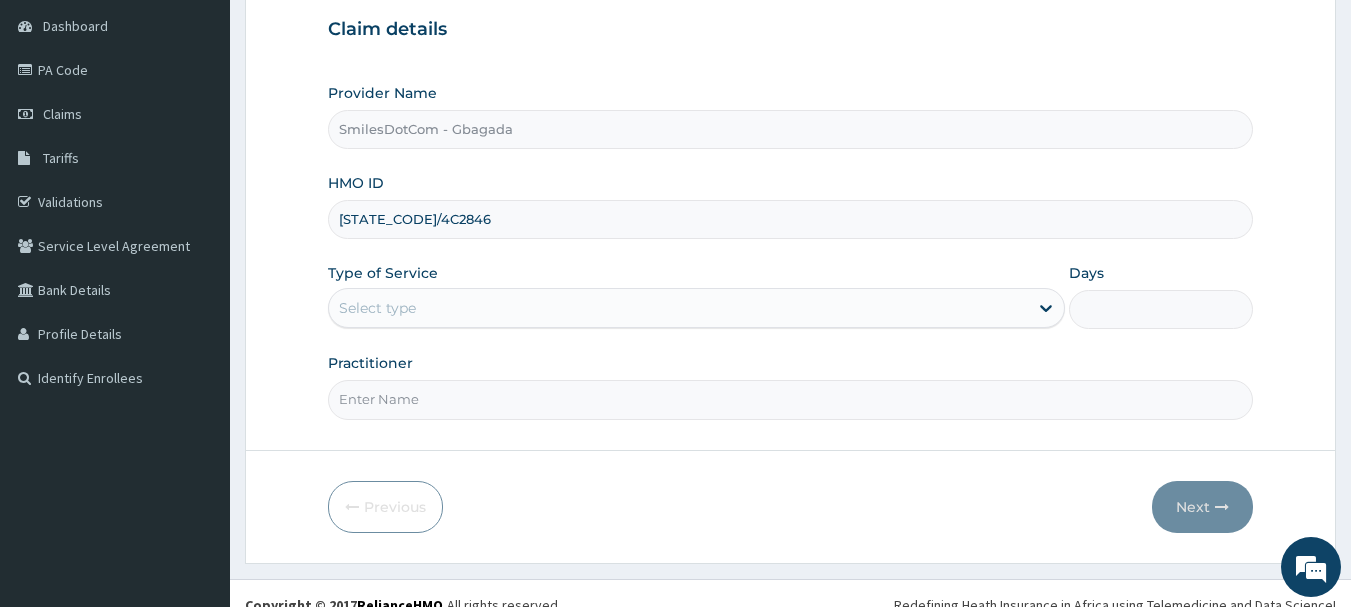 scroll, scrollTop: 189, scrollLeft: 0, axis: vertical 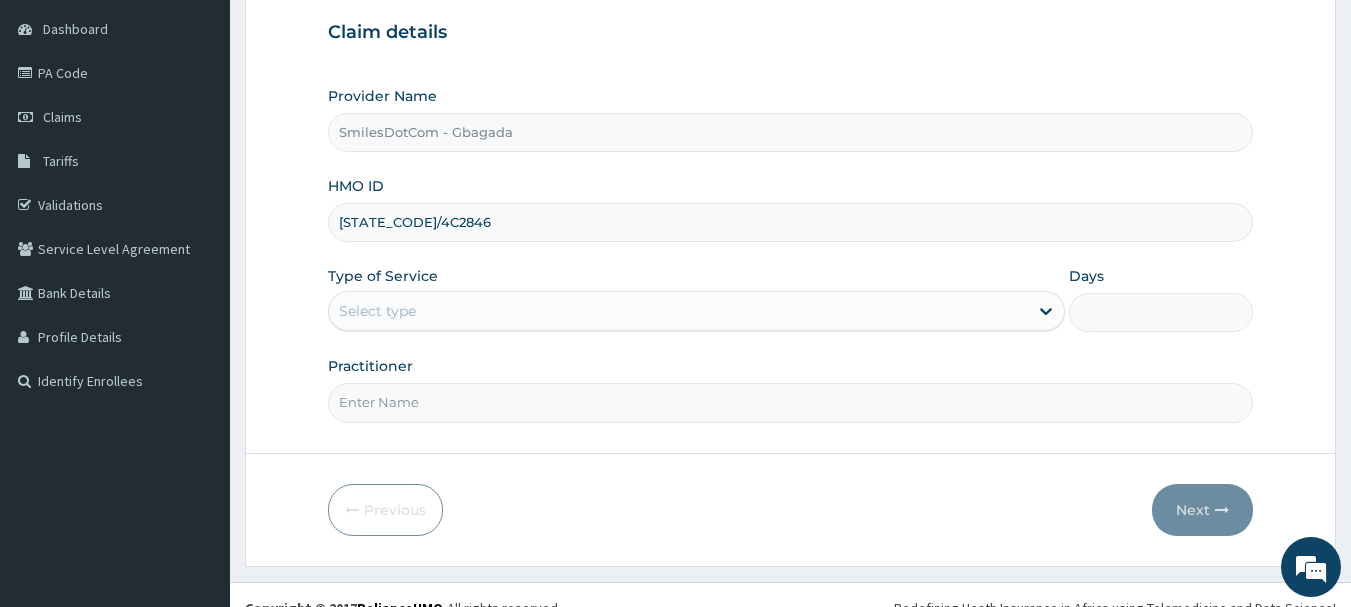 type on "PA/4C2846" 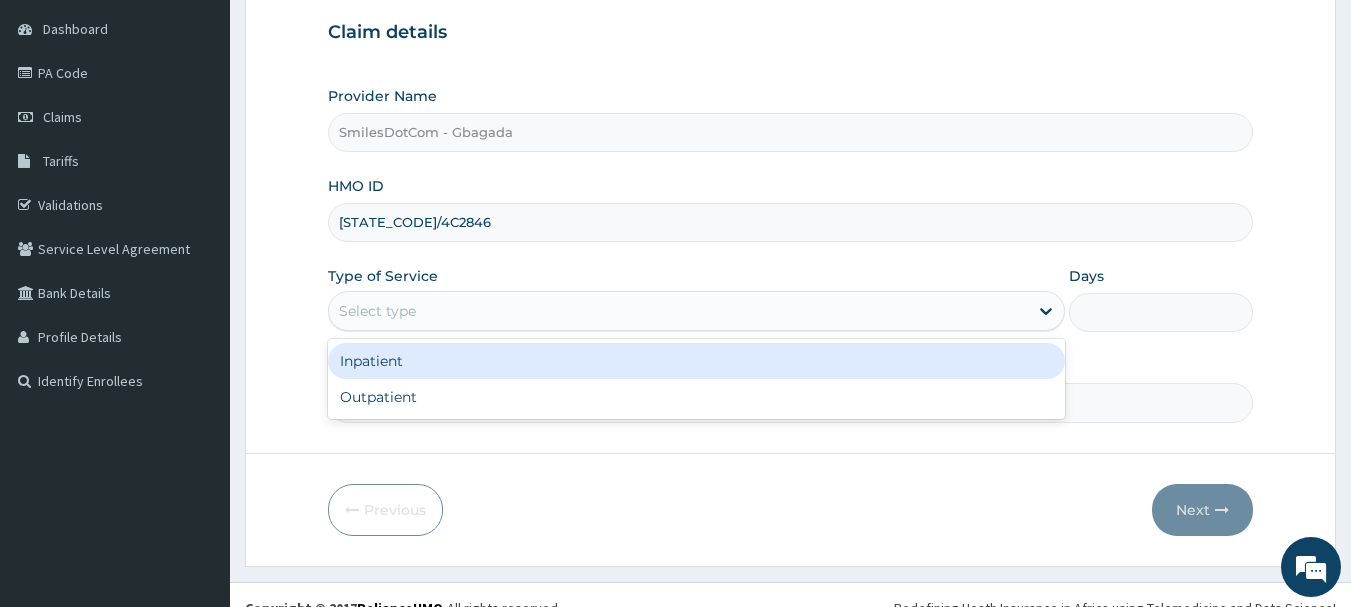 click 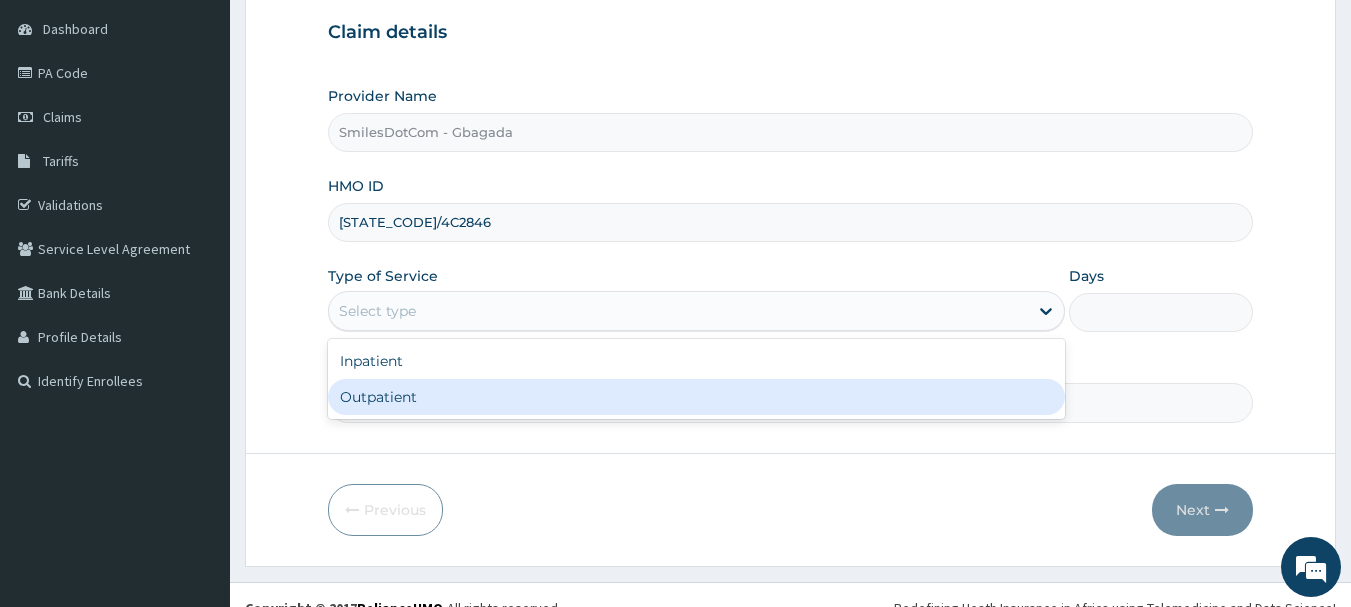 click on "Outpatient" at bounding box center [696, 397] 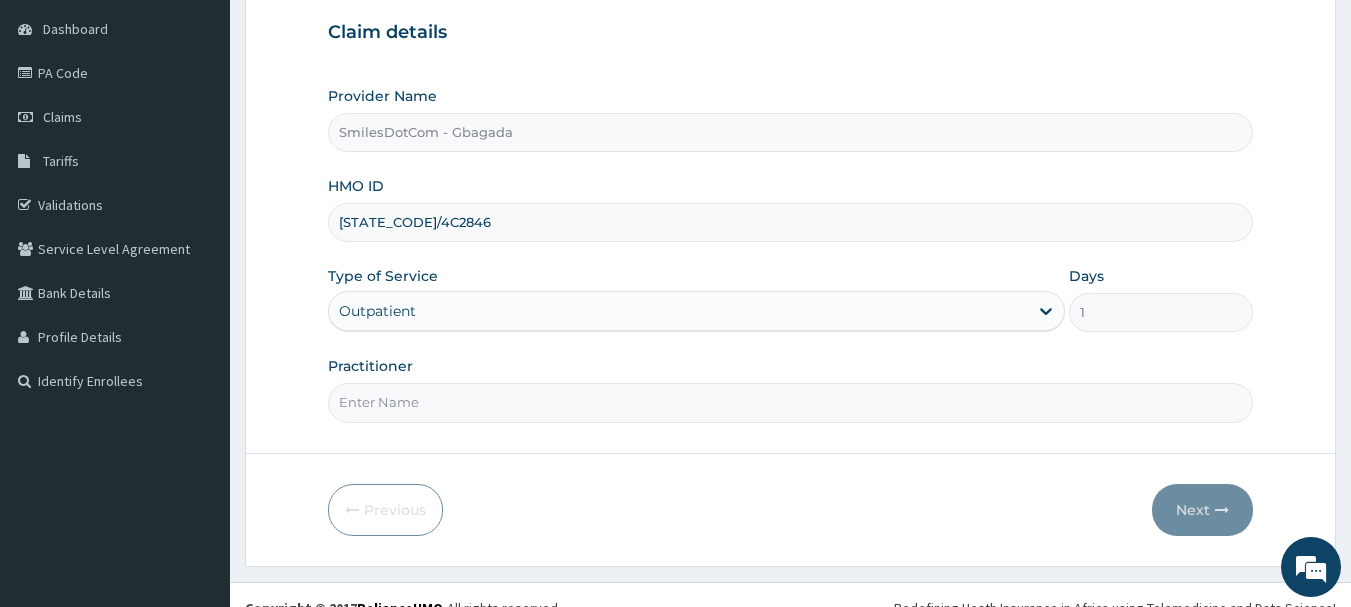 click on "Practitioner" at bounding box center [791, 402] 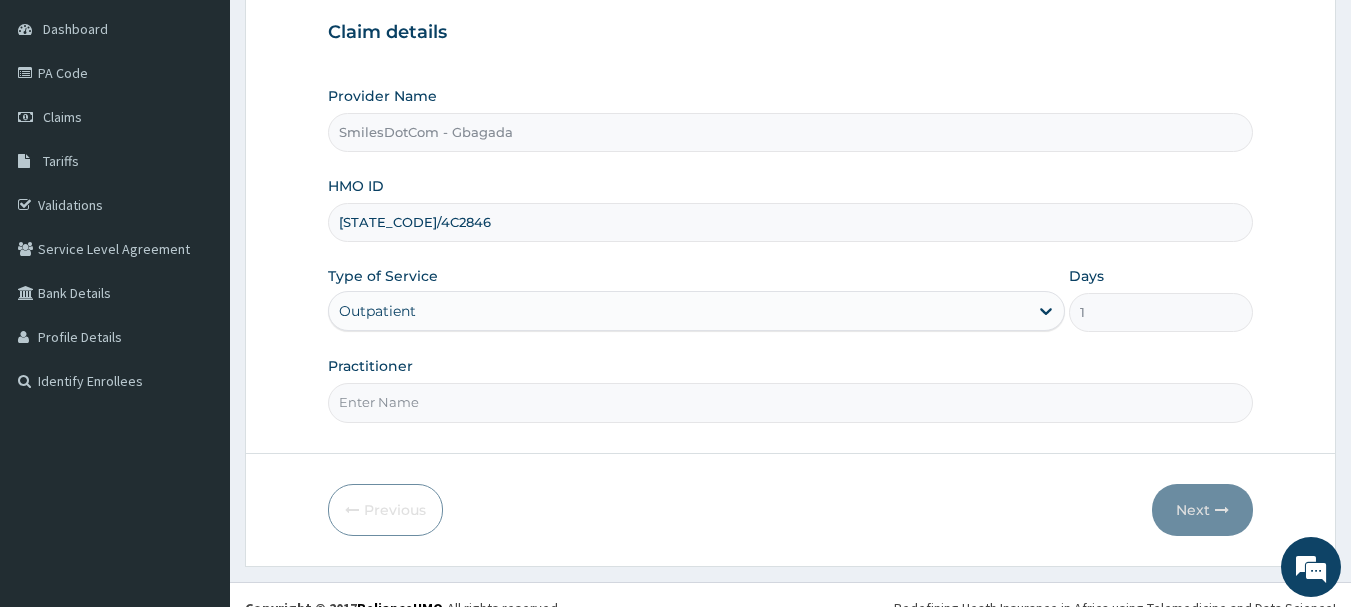 type on "Dr [LAST]" 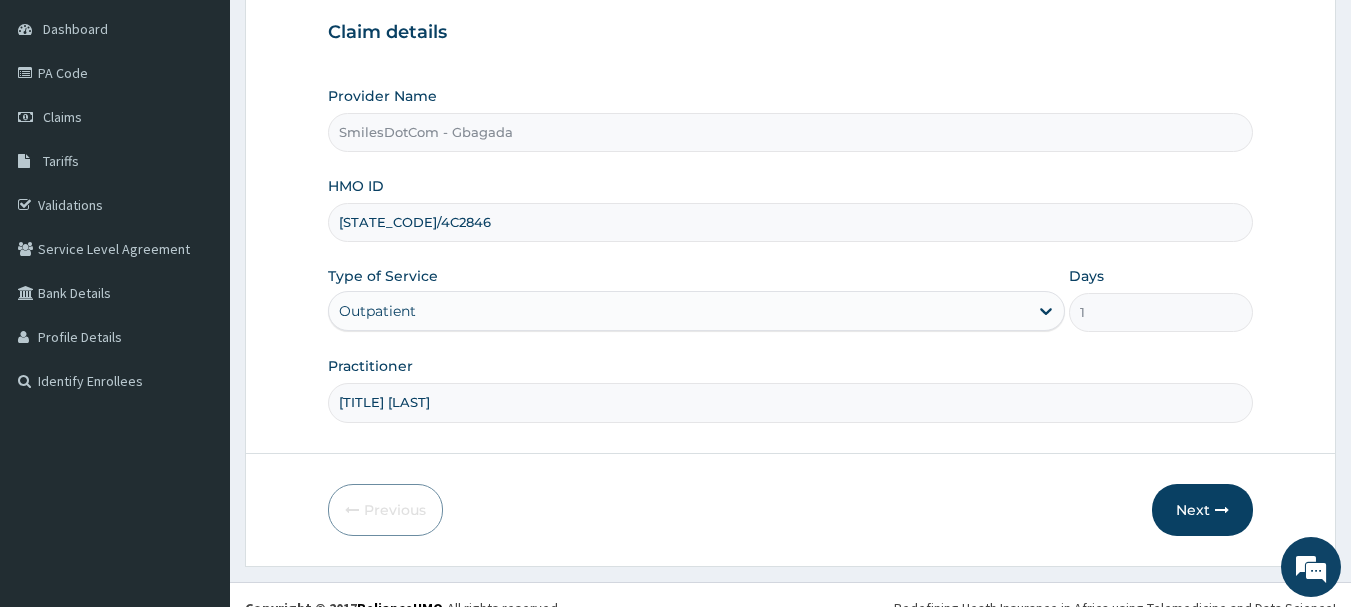 click on "Next" at bounding box center (1202, 510) 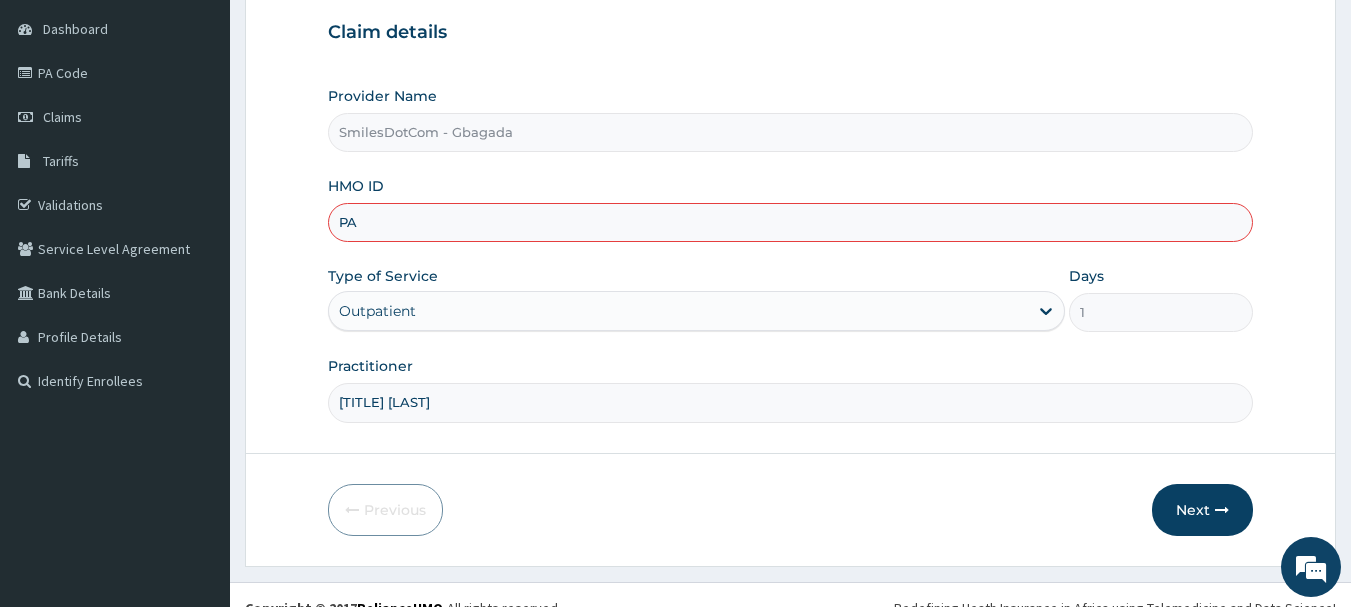 type on "P" 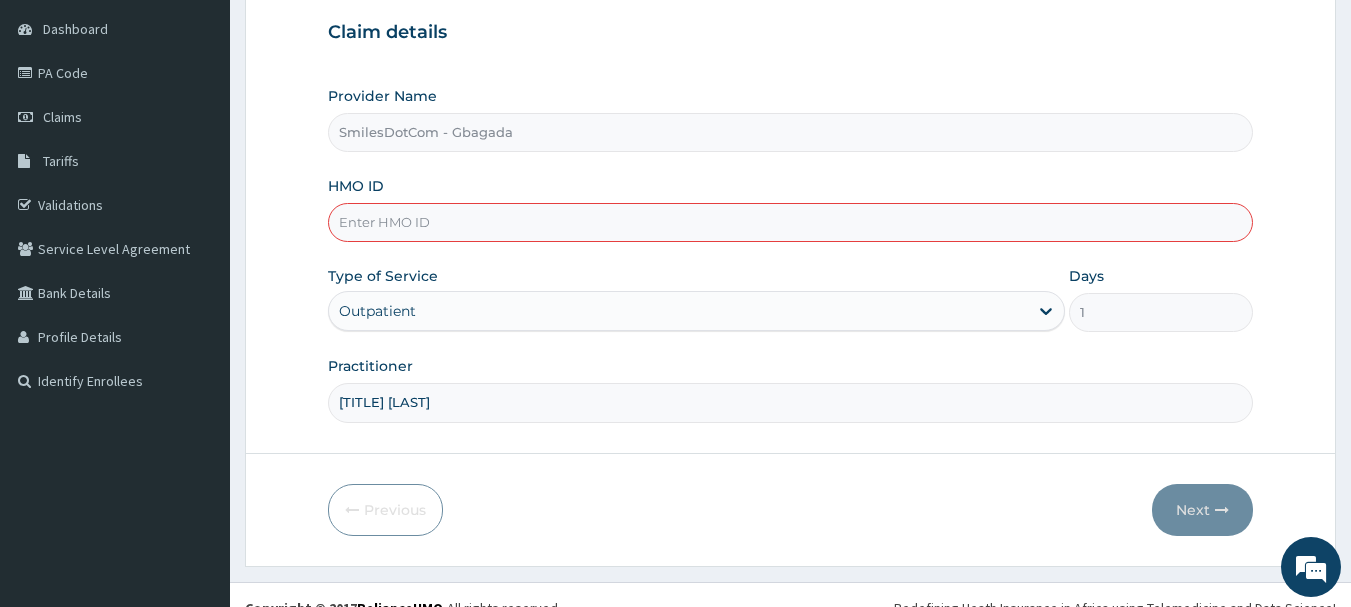paste on "PIK/10011/B" 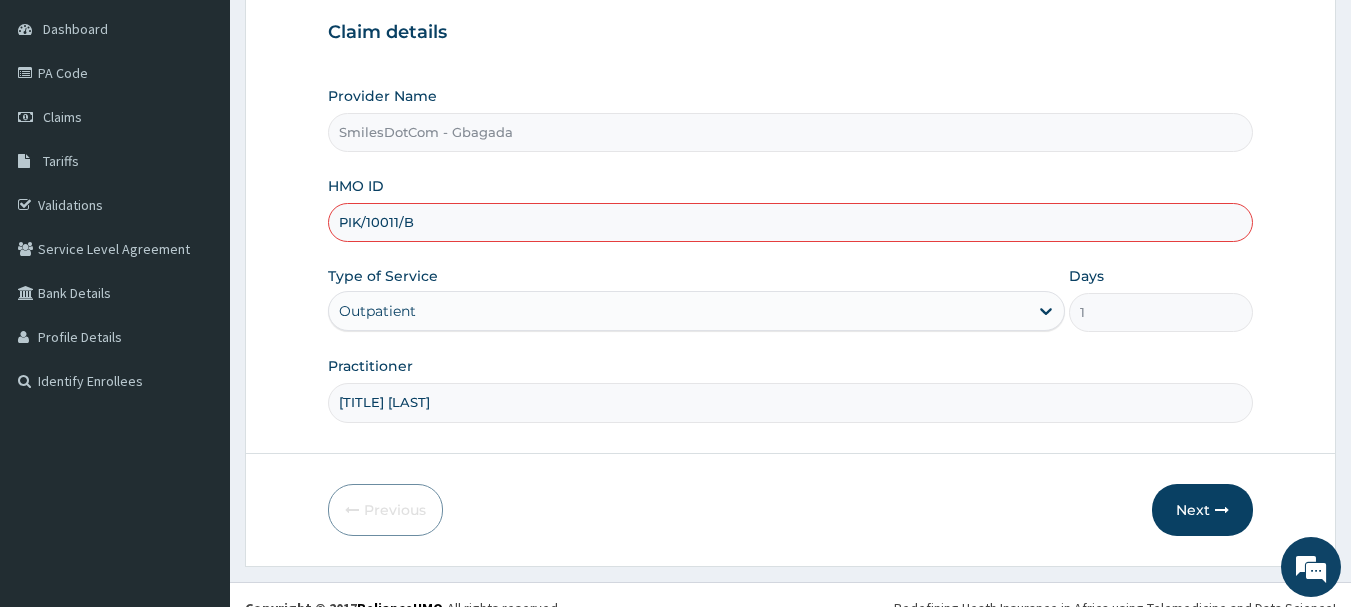 type on "PIK/10011/B" 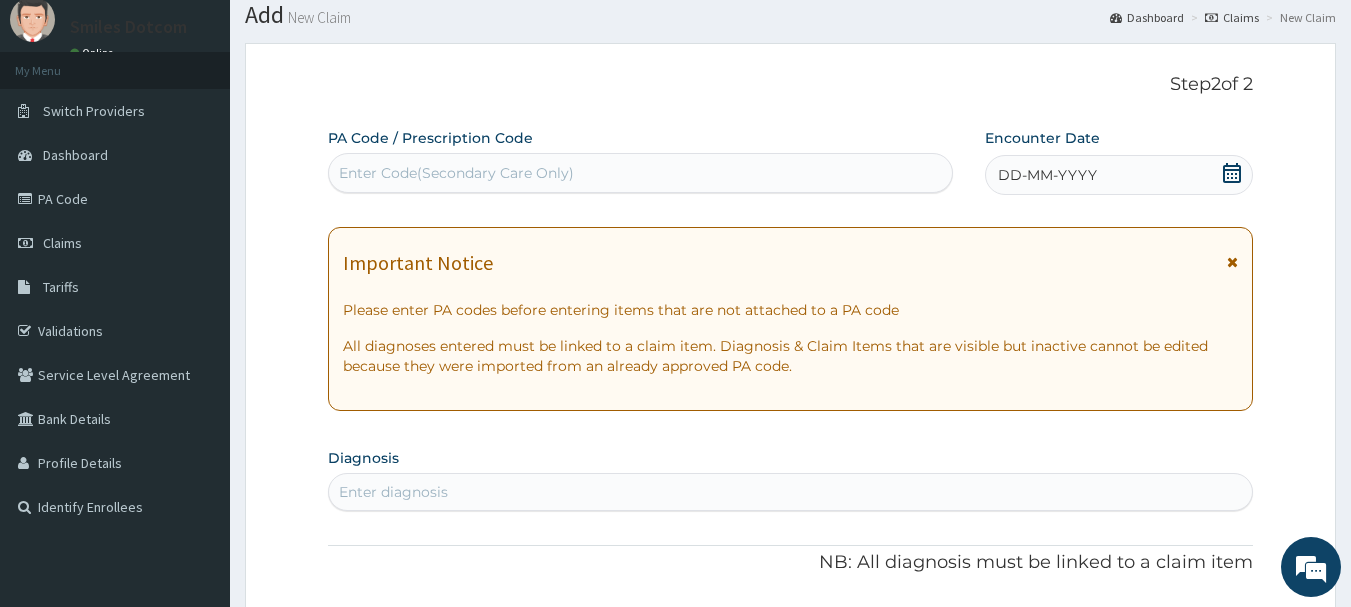 scroll, scrollTop: 46, scrollLeft: 0, axis: vertical 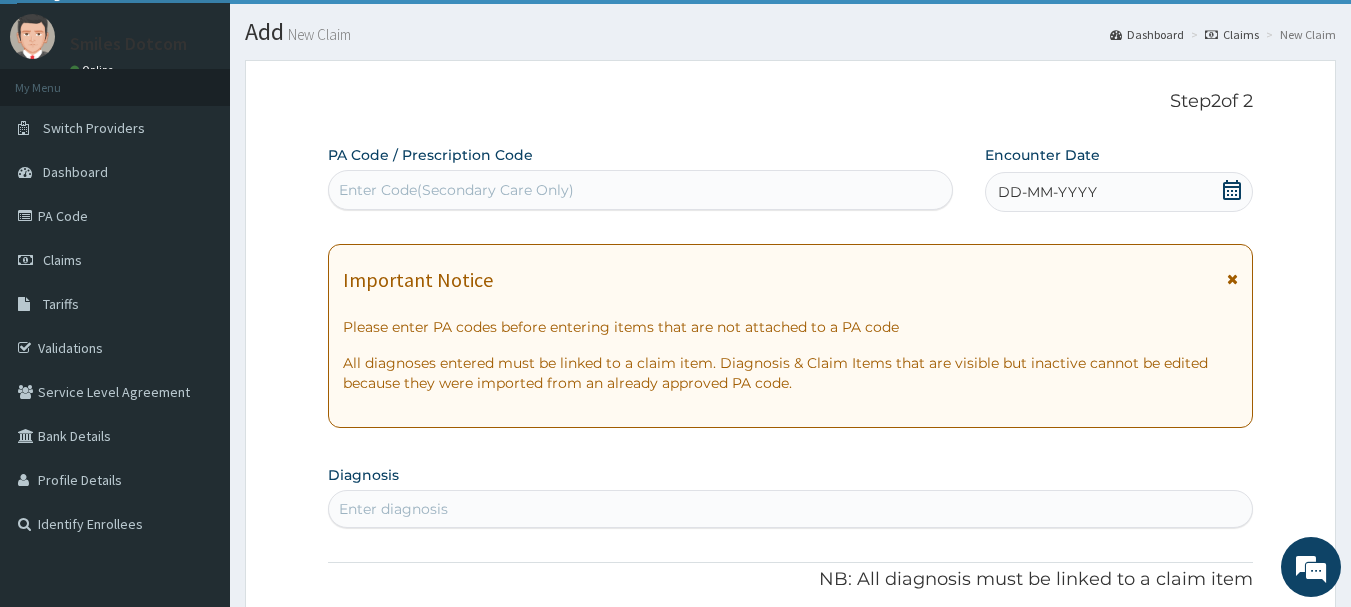 click on "Enter Code(Secondary Care Only)" at bounding box center (641, 190) 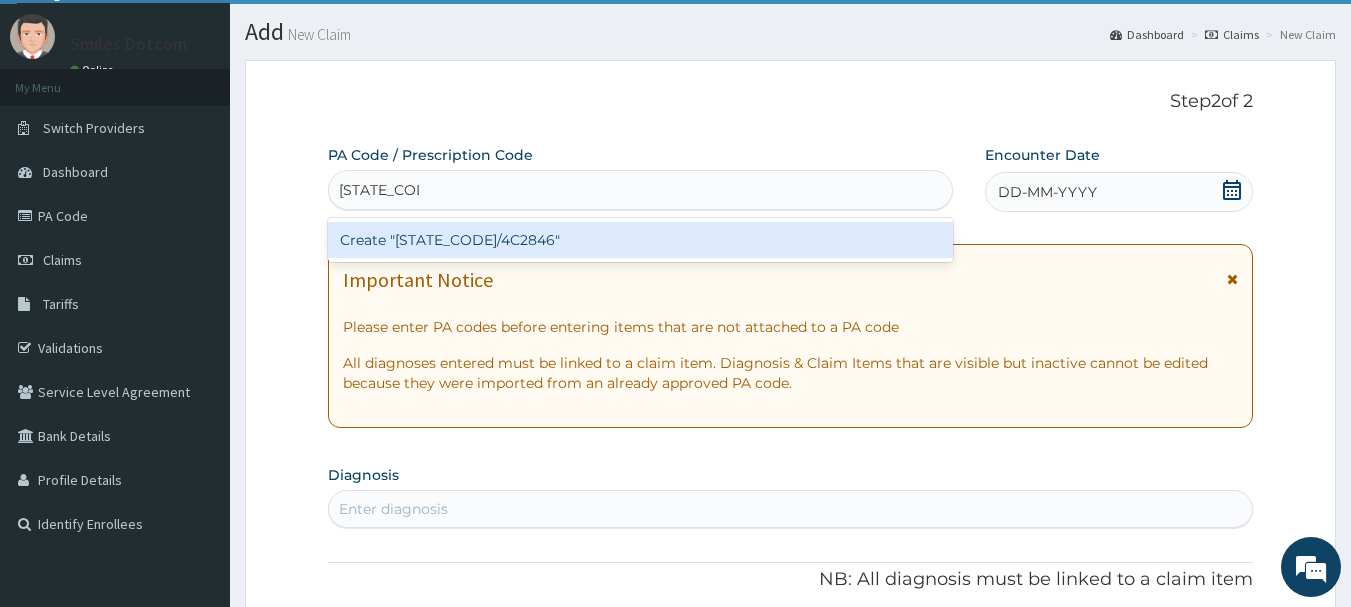 click on "Create "PA/4C2846"" at bounding box center (641, 240) 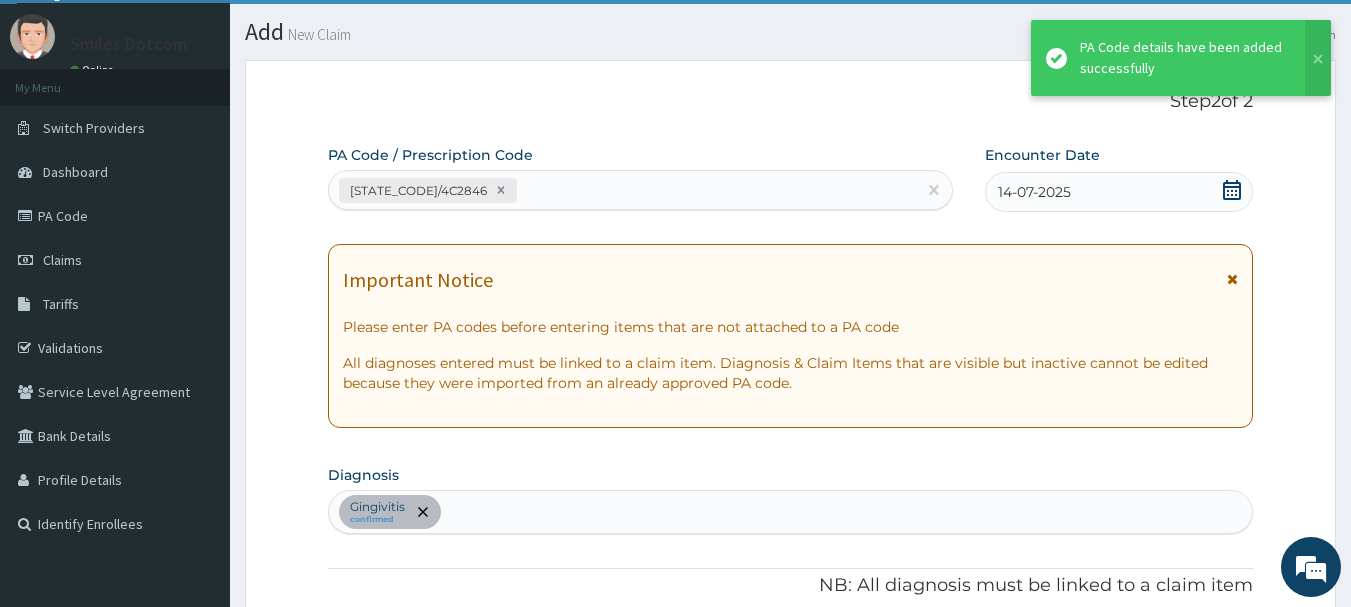 scroll, scrollTop: 598, scrollLeft: 0, axis: vertical 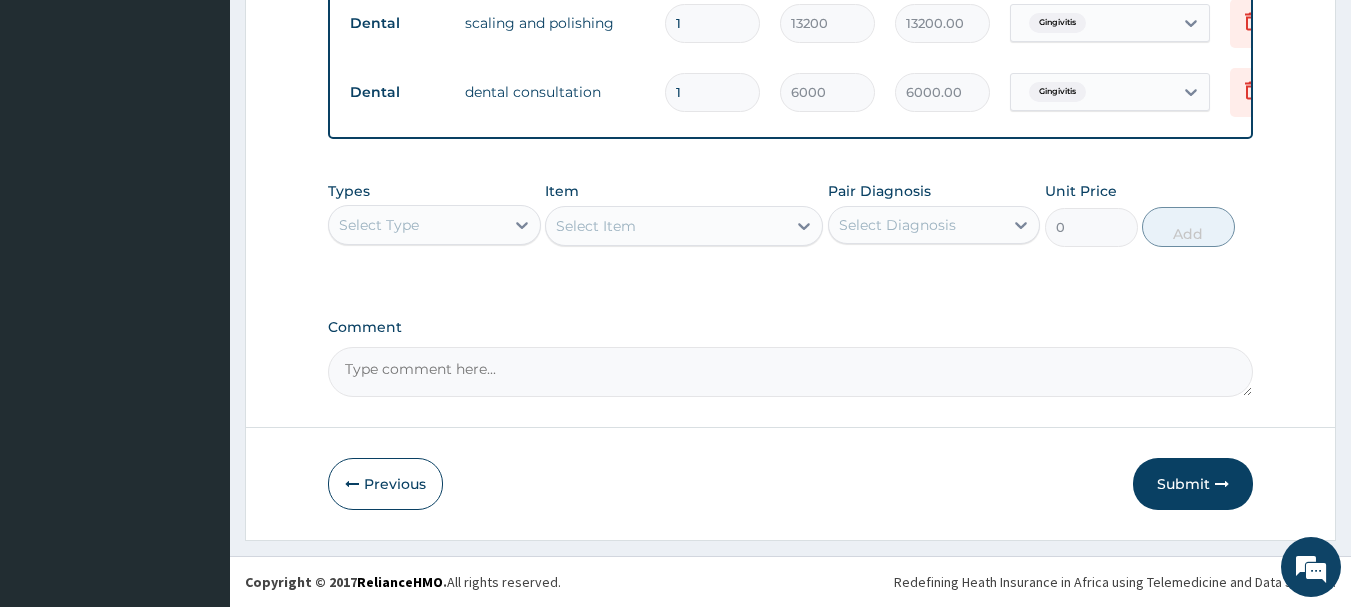 click on "Submit" at bounding box center (1193, 484) 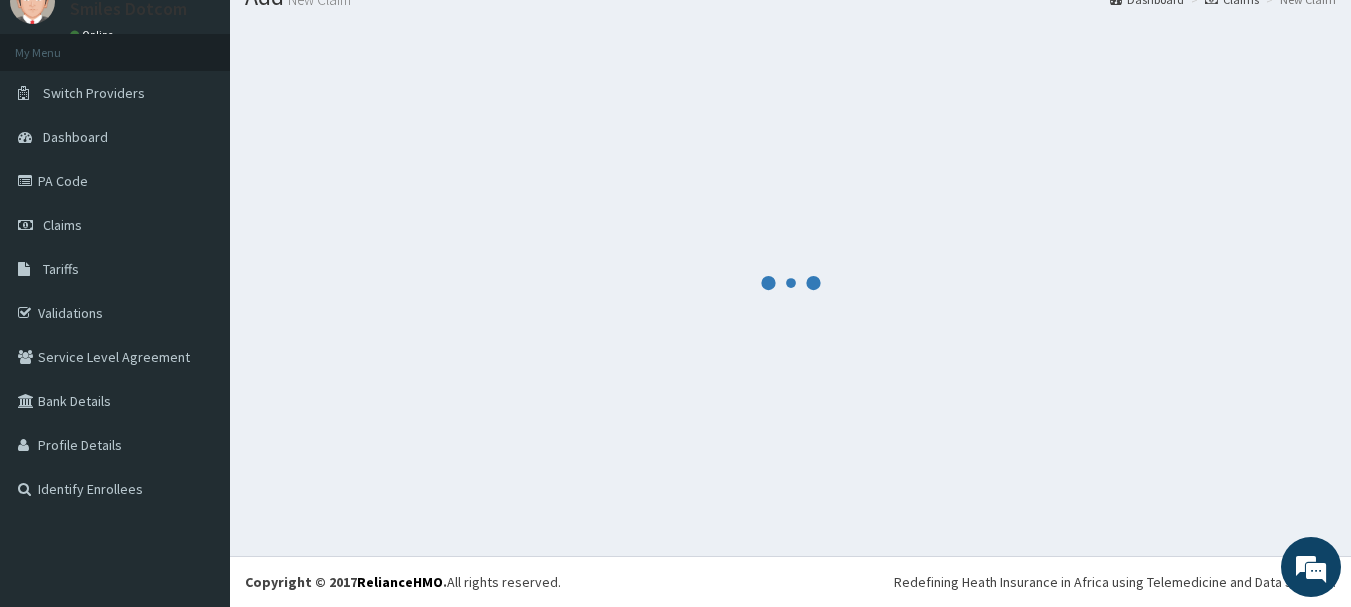 scroll, scrollTop: 824, scrollLeft: 0, axis: vertical 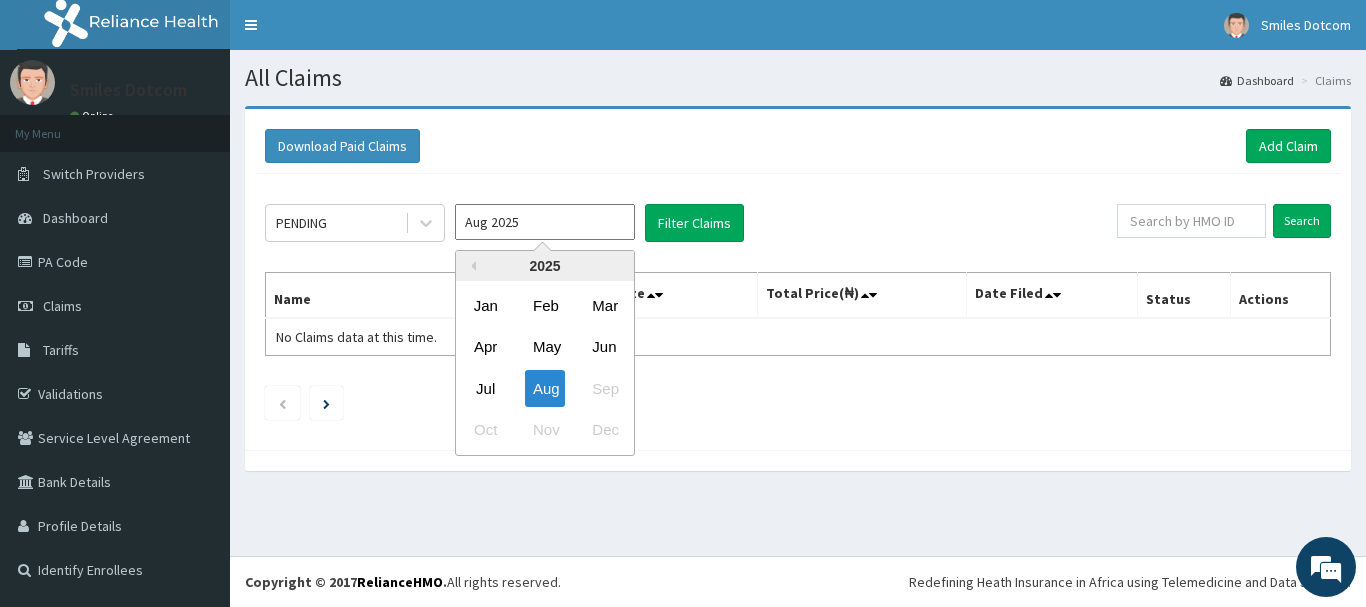 click on "Aug 2025" at bounding box center (545, 222) 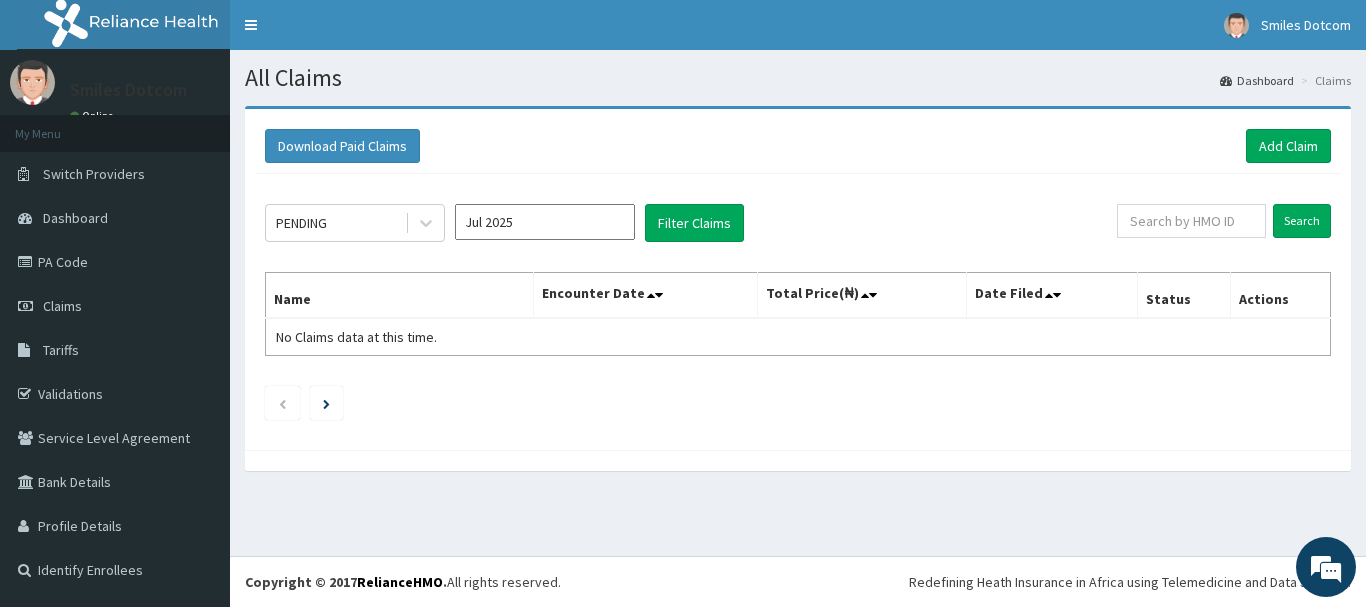 scroll, scrollTop: 0, scrollLeft: 0, axis: both 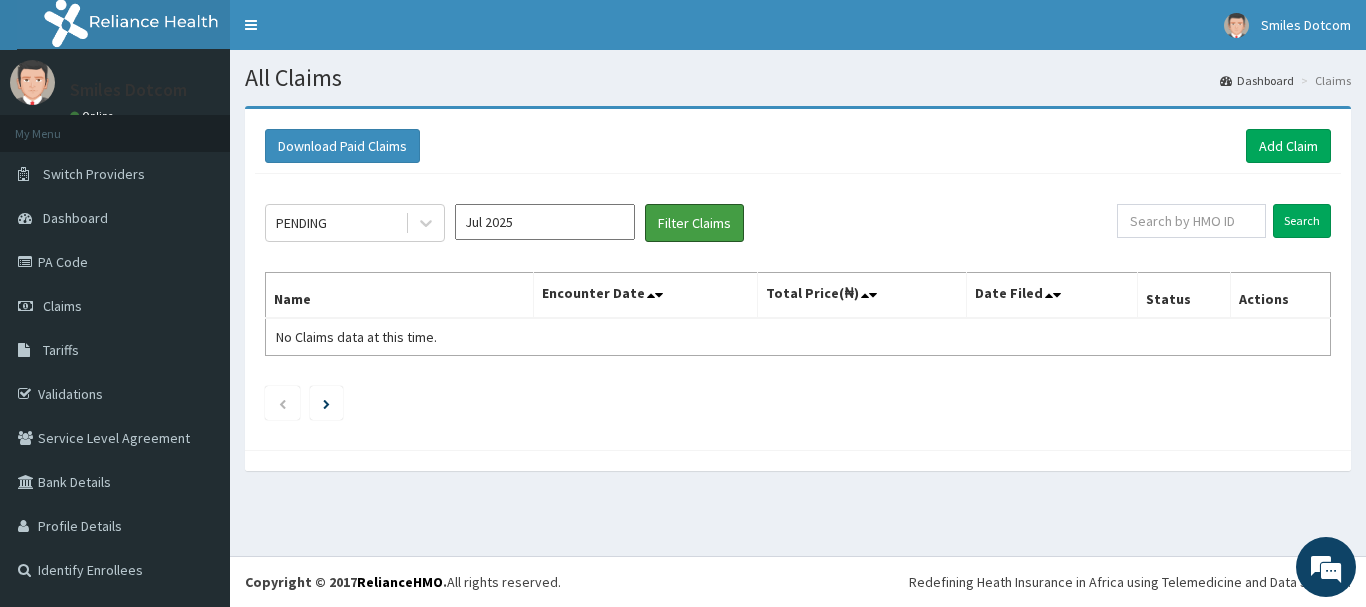 click on "Filter Claims" at bounding box center [694, 223] 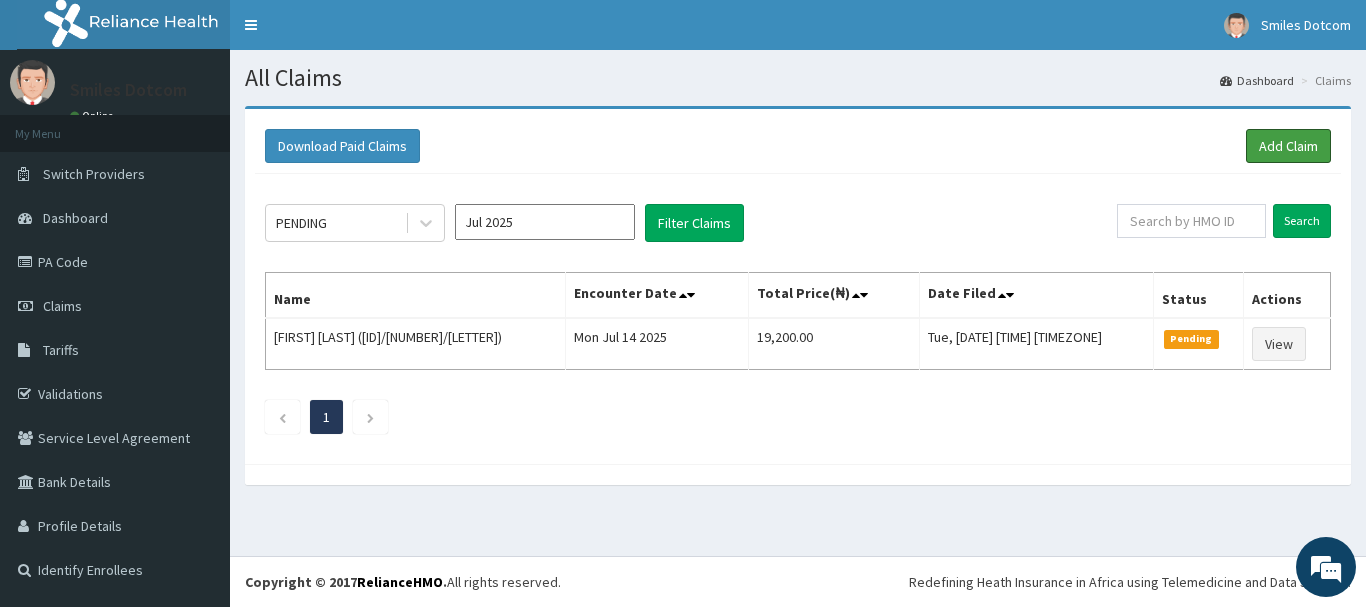 click on "Add Claim" at bounding box center [1288, 146] 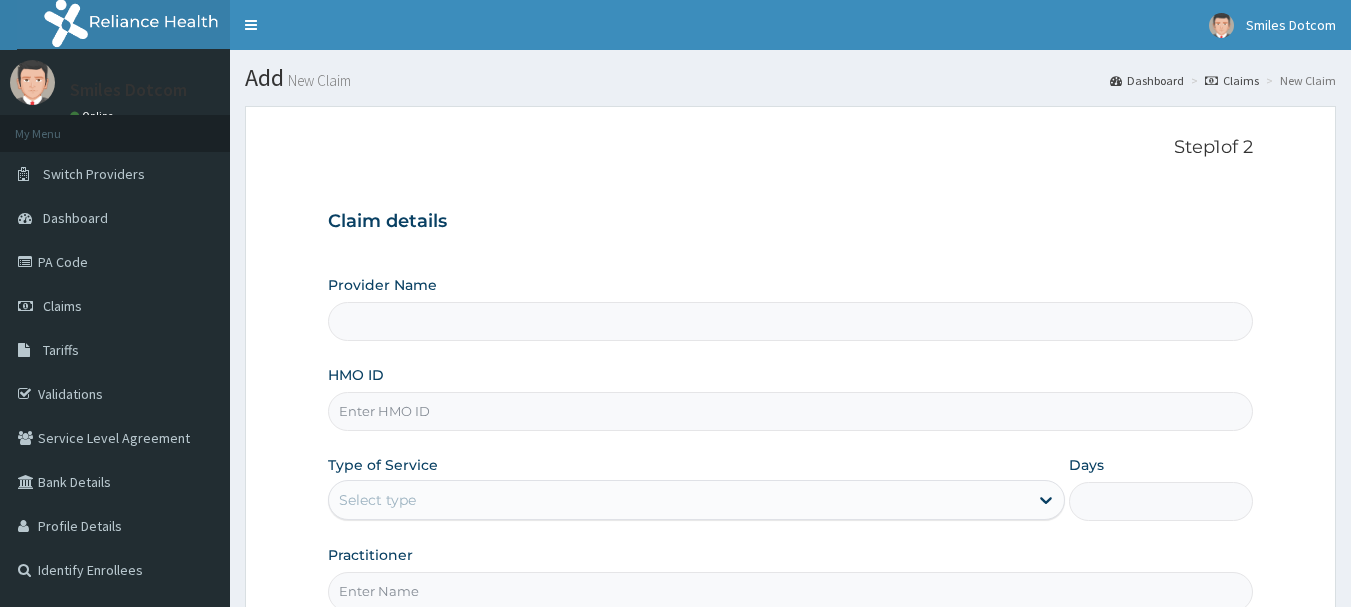 scroll, scrollTop: 0, scrollLeft: 0, axis: both 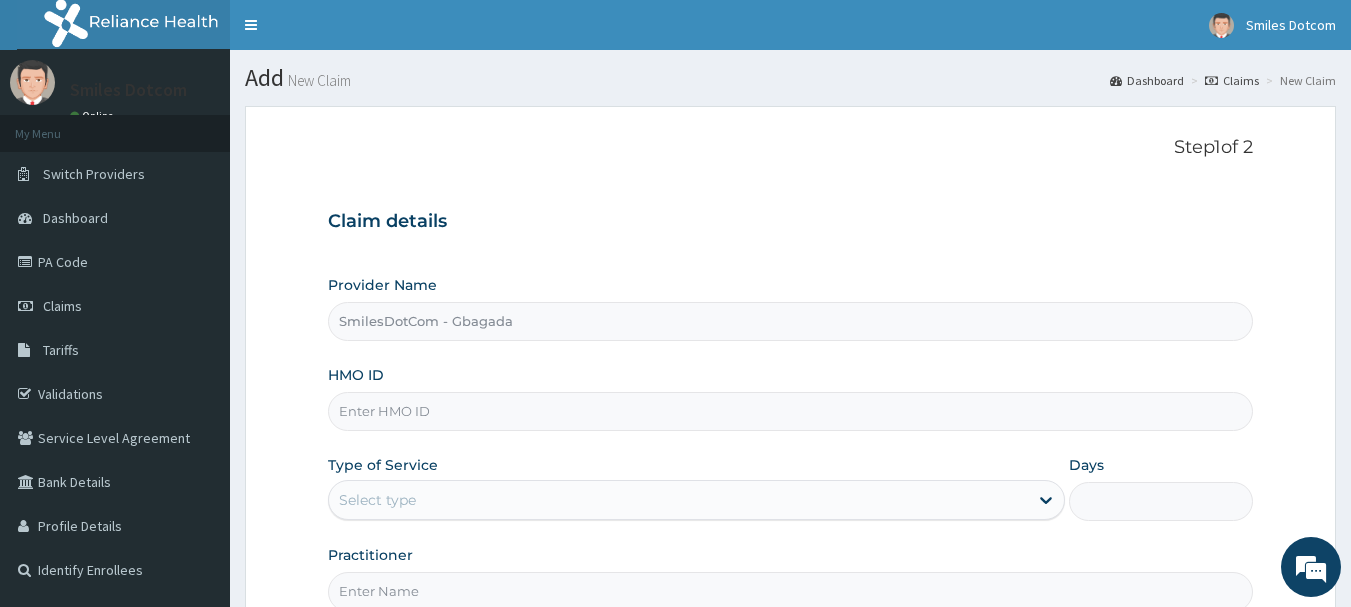 click on "HMO ID" at bounding box center (791, 411) 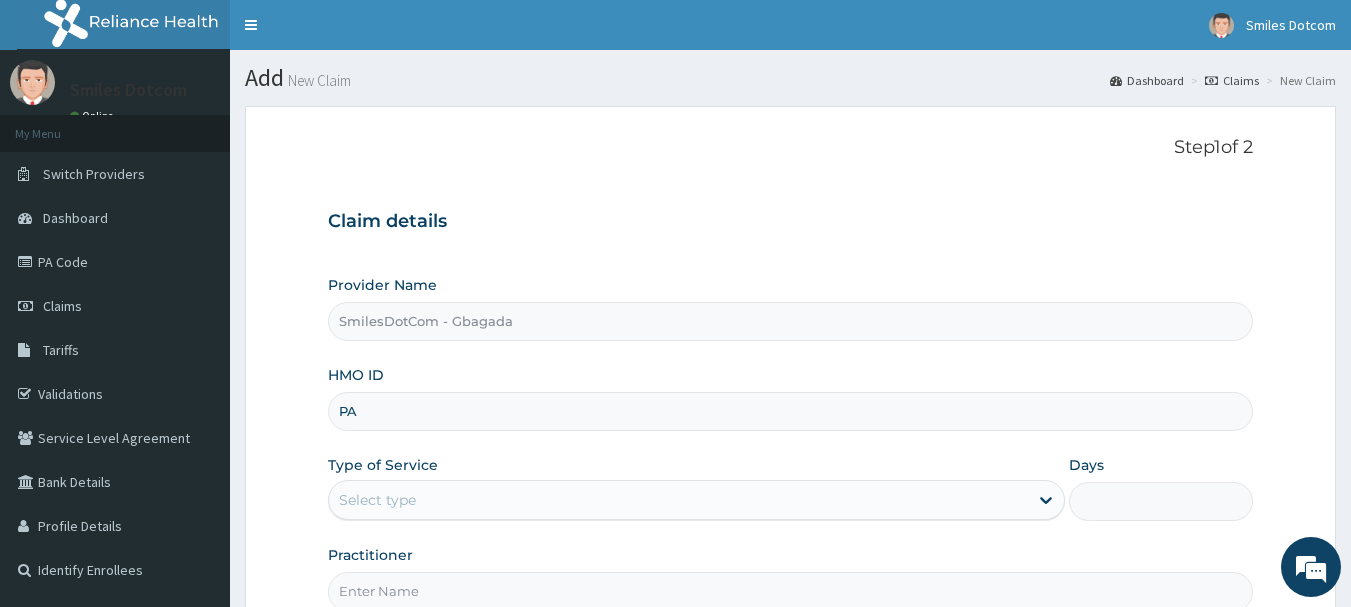 type on "P" 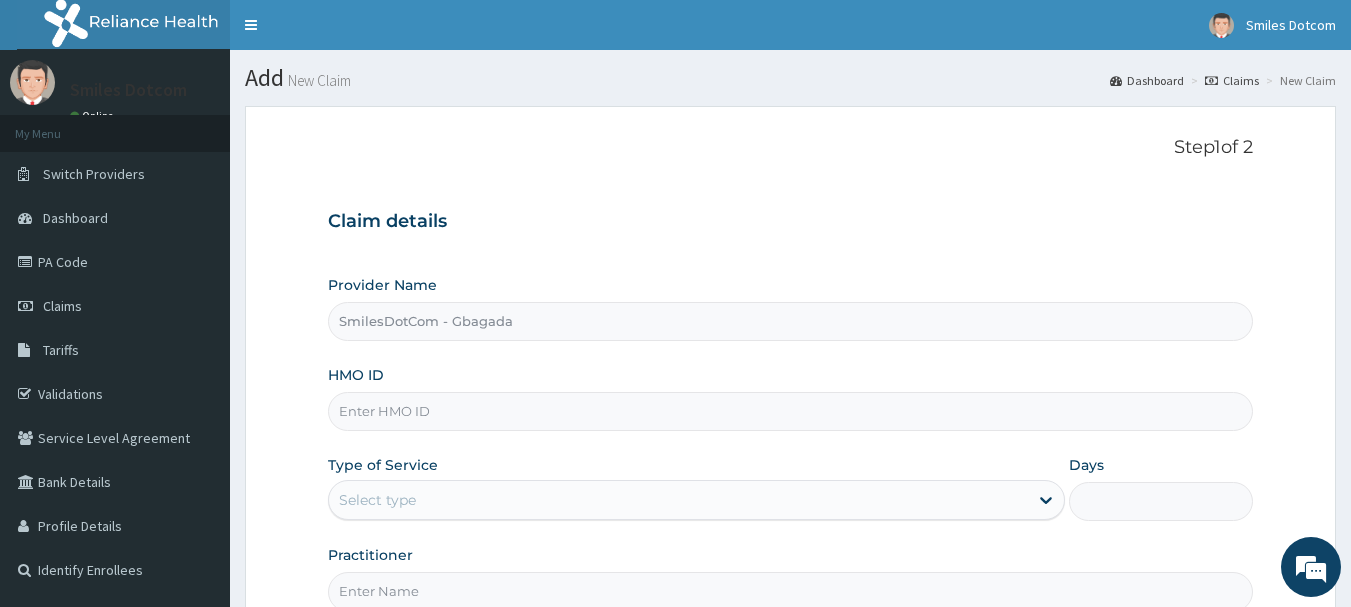 scroll, scrollTop: 0, scrollLeft: 0, axis: both 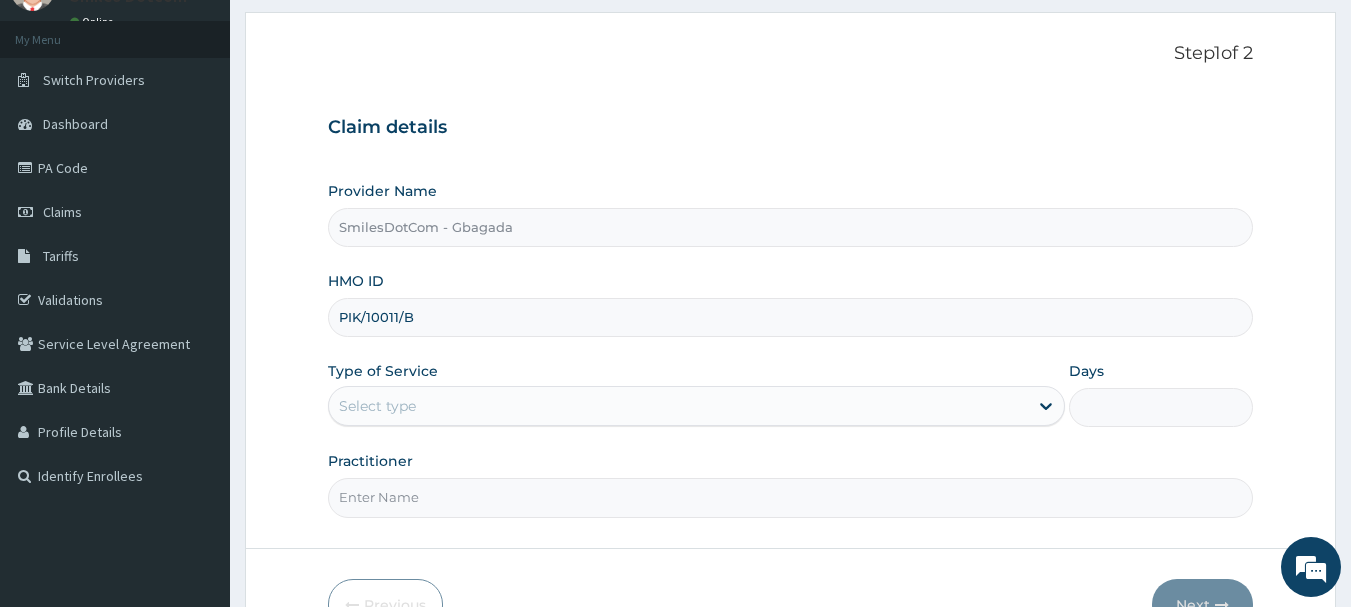 type on "PIK/10011/B" 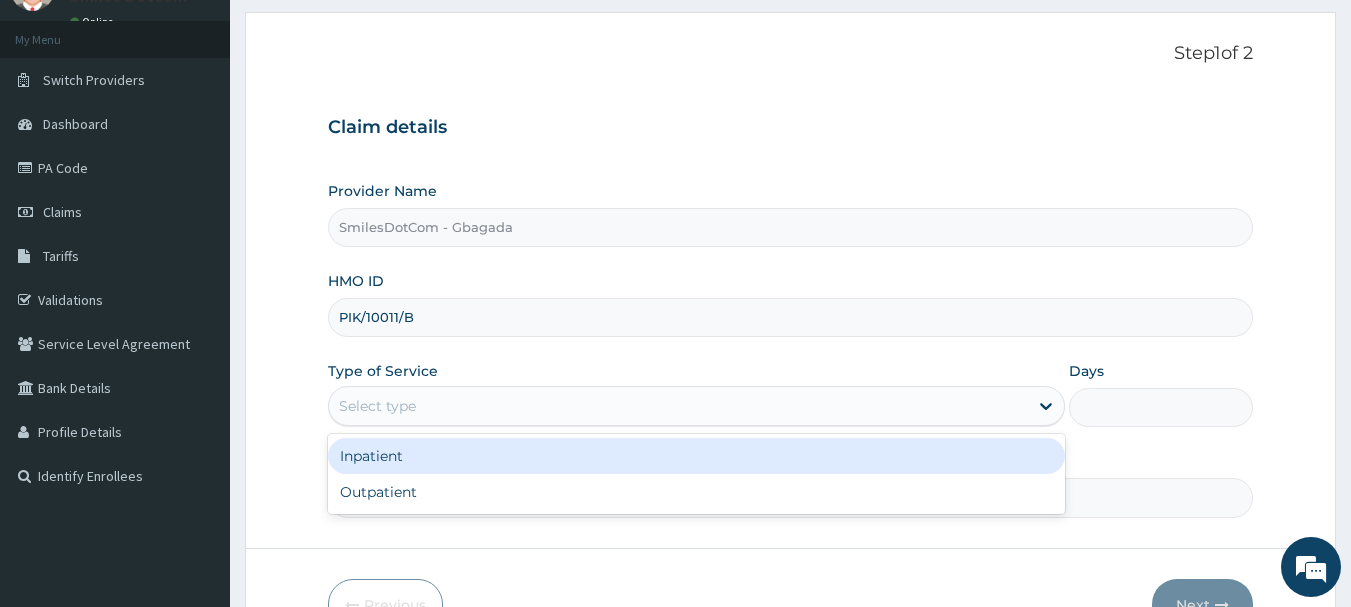 click 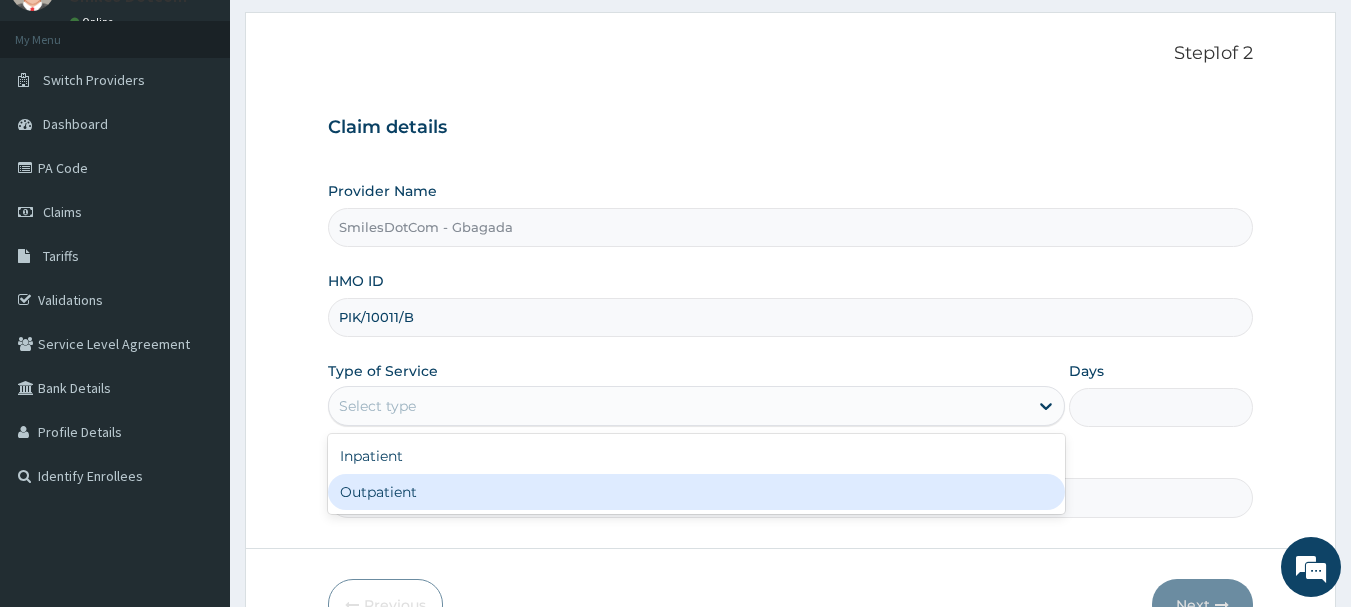 click on "Outpatient" at bounding box center [696, 492] 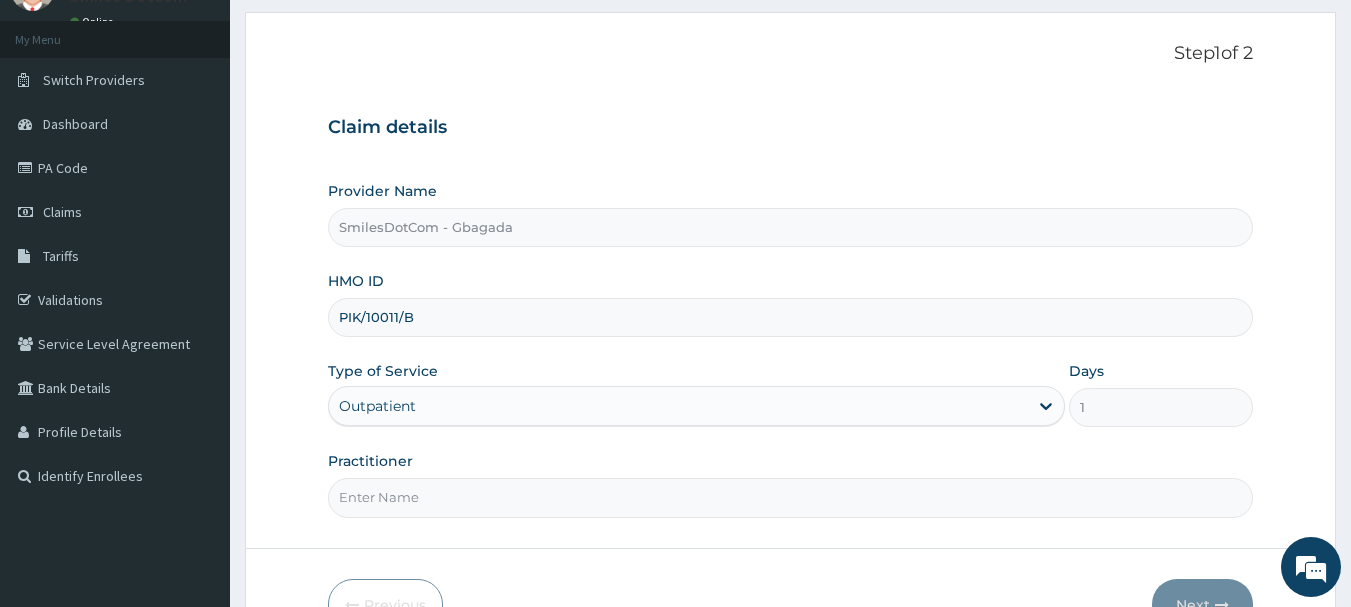 click on "Practitioner" at bounding box center [791, 497] 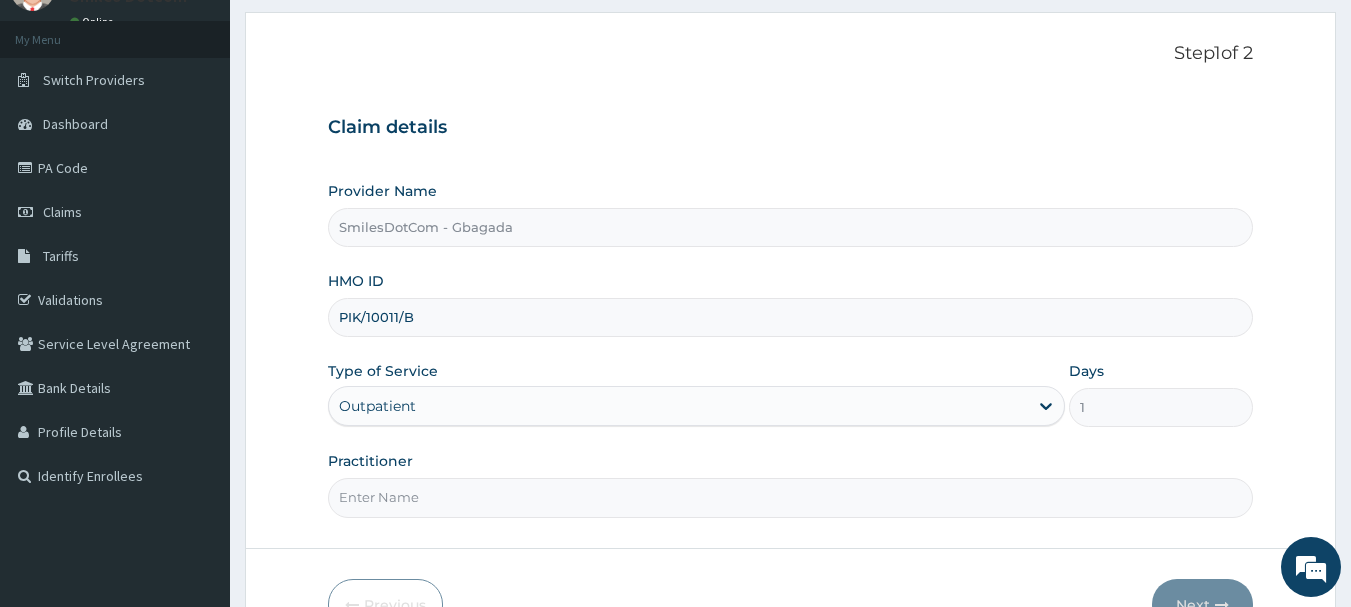 type on "Dr [LAST]" 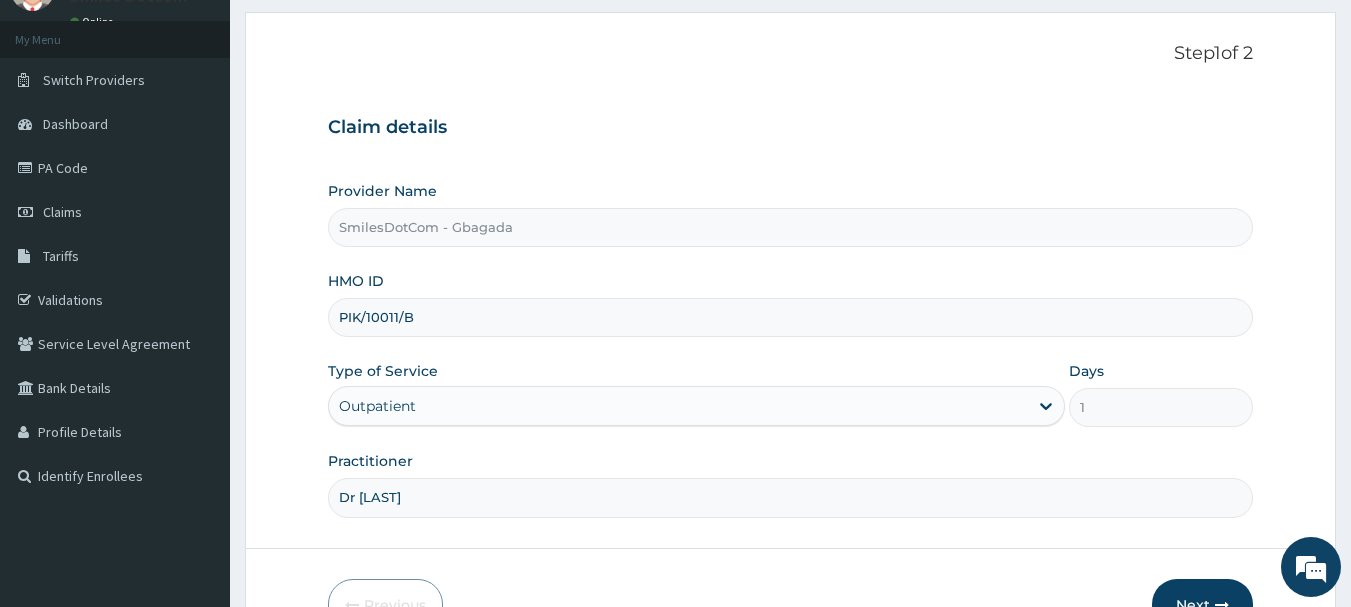 scroll, scrollTop: 215, scrollLeft: 0, axis: vertical 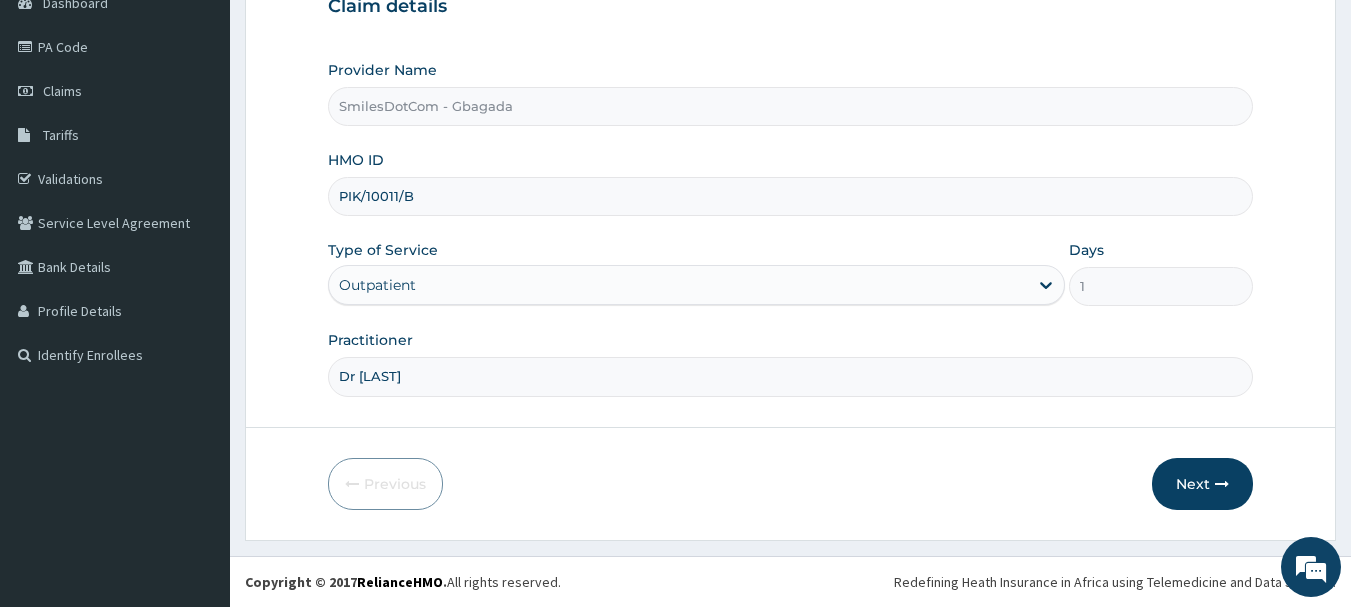 click on "Next" at bounding box center [1202, 484] 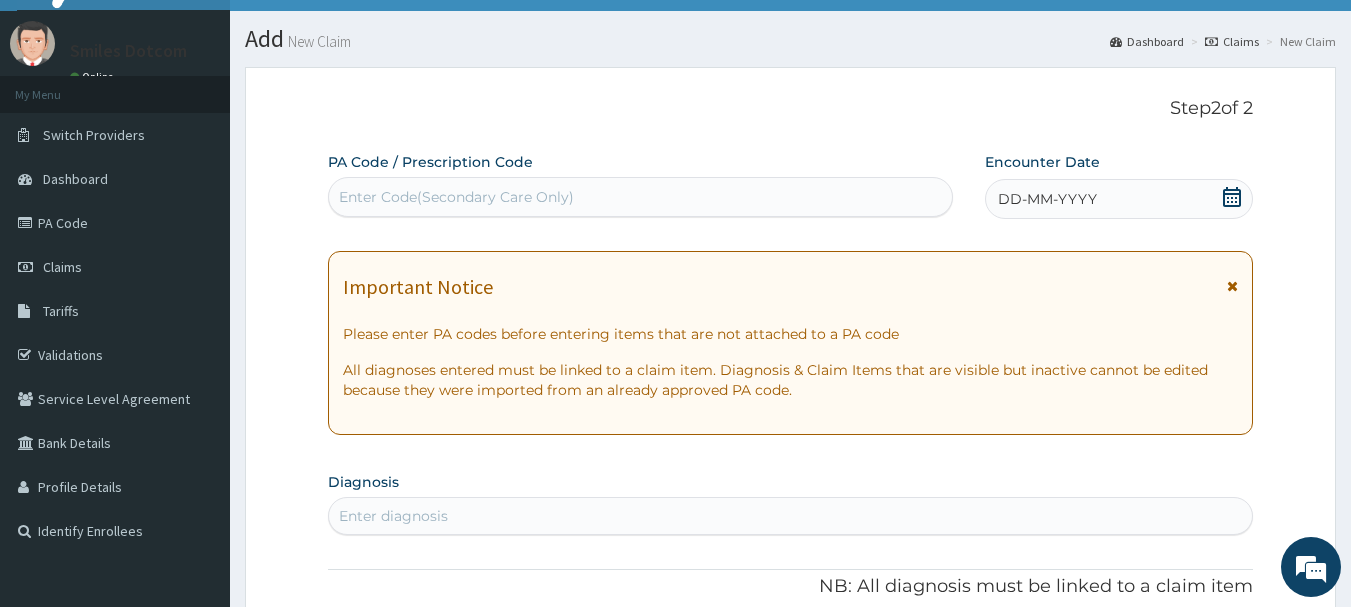 scroll, scrollTop: 37, scrollLeft: 0, axis: vertical 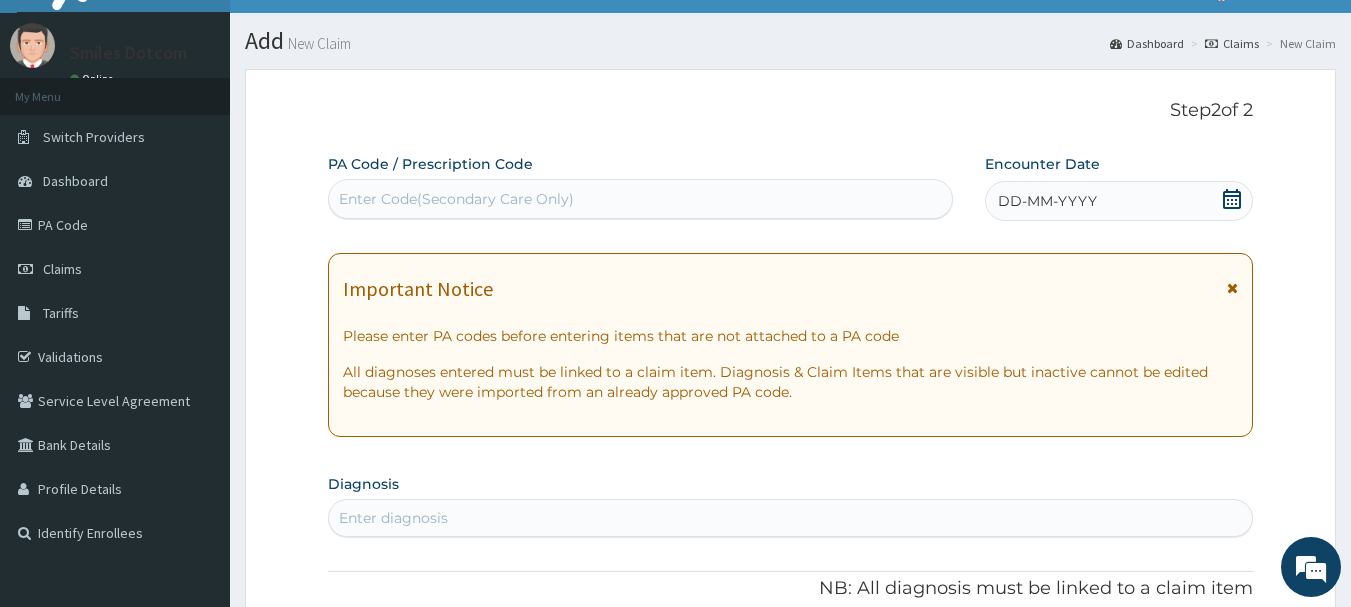 click on "Enter Code(Secondary Care Only)" at bounding box center [641, 199] 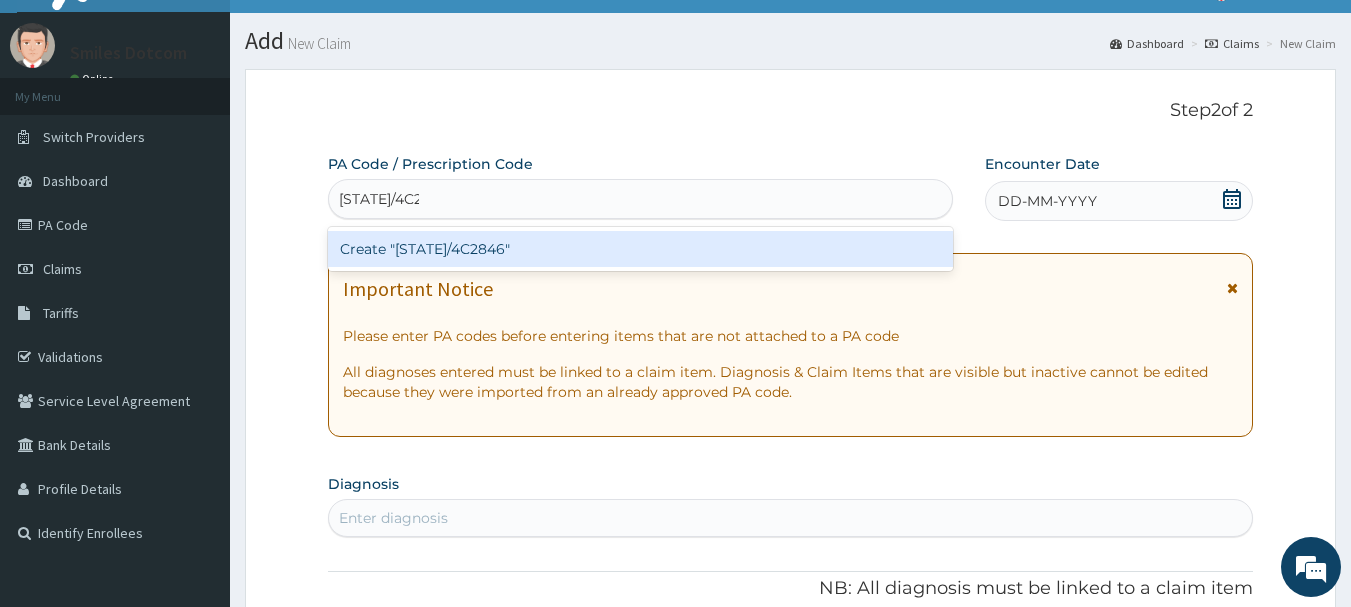 type on "PA/4C2846" 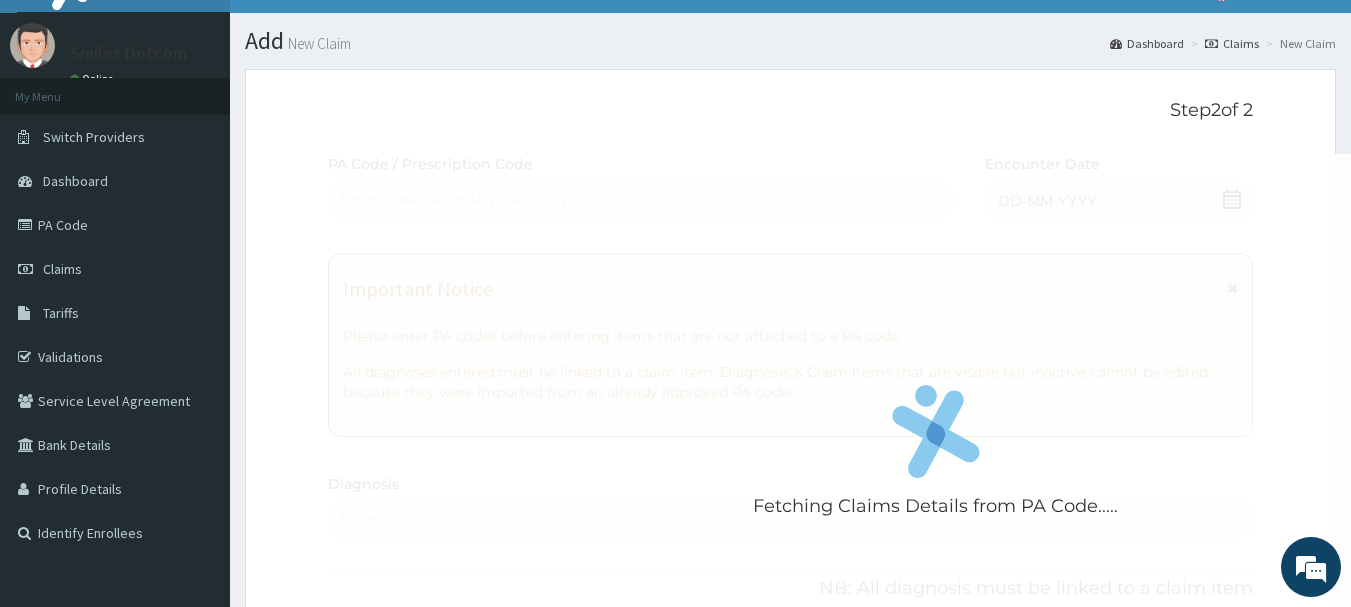 click on "Fetching Claims Details from PA Code..... PA Code / Prescription Code Enter Code(Secondary Care Only) Encounter Date DD-MM-YYYY Important Notice Please enter PA codes before entering items that are not attached to a PA code   All diagnoses entered must be linked to a claim item. Diagnosis & Claim Items that are visible but inactive cannot be edited because they were imported from an already approved PA code. Diagnosis Enter diagnosis NB: All diagnosis must be linked to a claim item Claim Items No claim item Types Select Type Item Select Item Pair Diagnosis Select Diagnosis Unit Price 0 Add Comment" at bounding box center (791, 671) 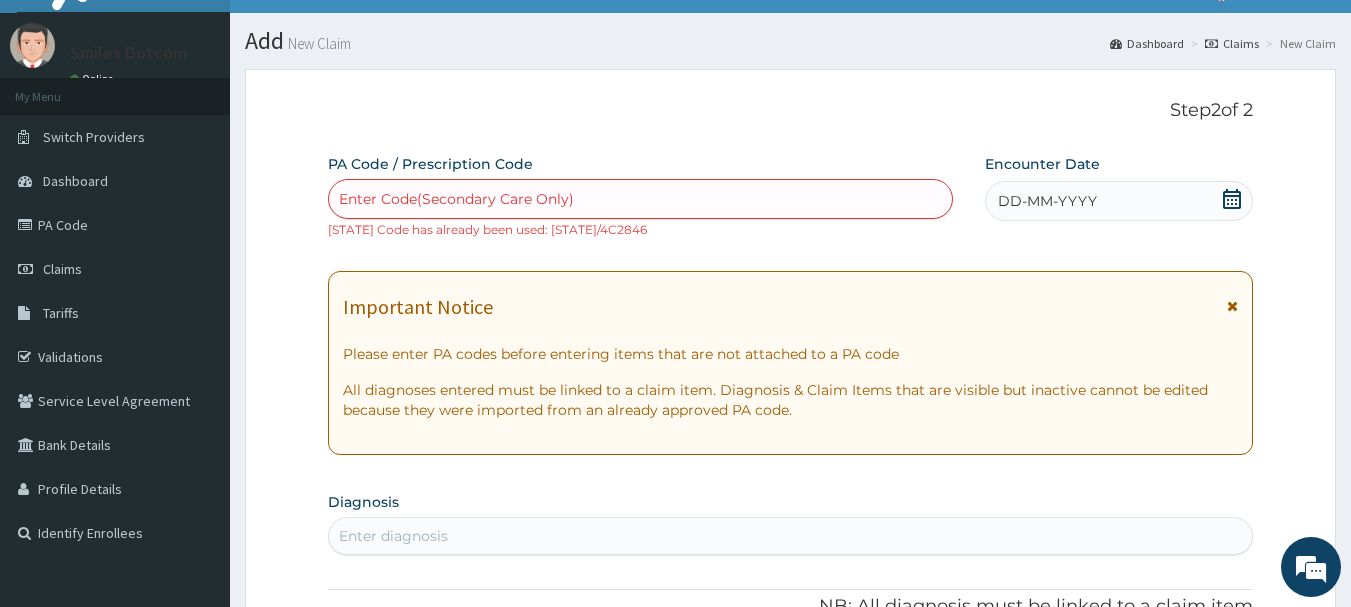 click on "Enter Code(Secondary Care Only)" at bounding box center [641, 199] 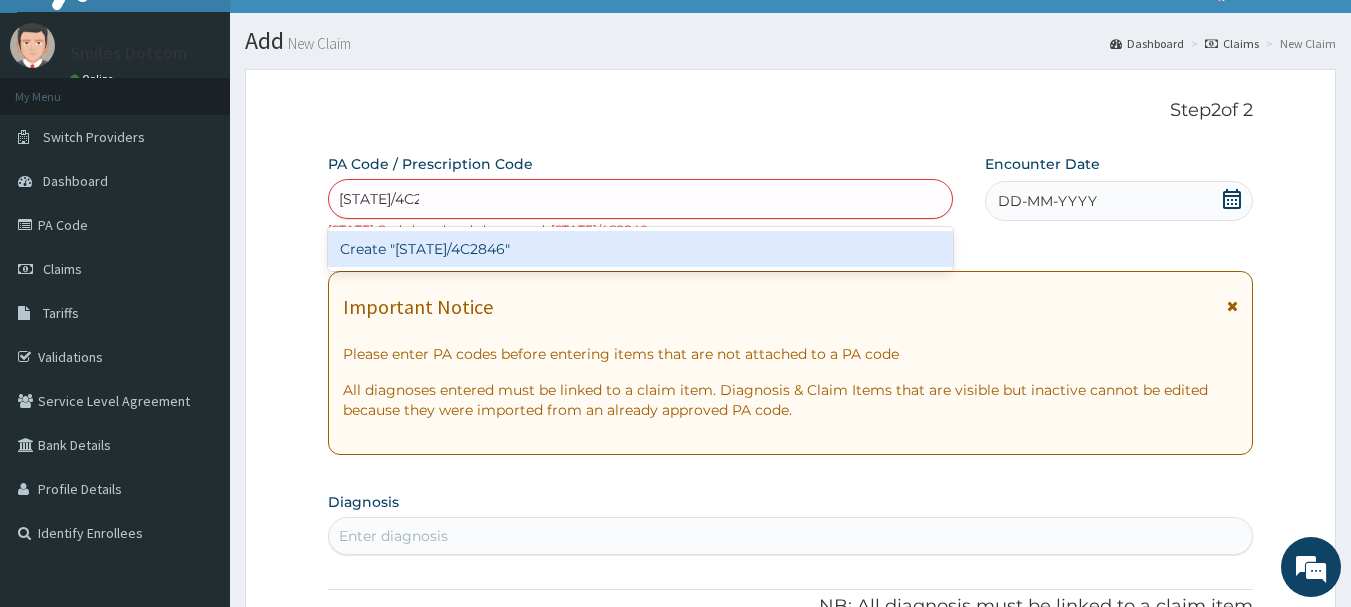 click on "Create "PA/4C2846"" at bounding box center [641, 249] 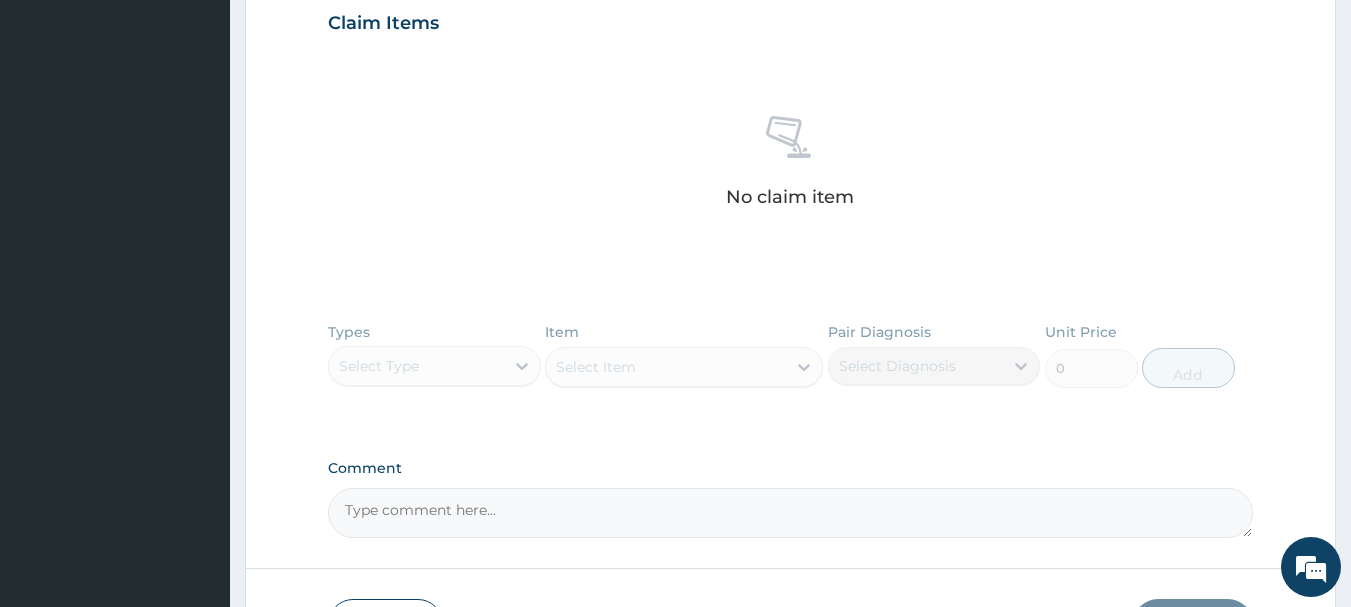 scroll, scrollTop: 703, scrollLeft: 0, axis: vertical 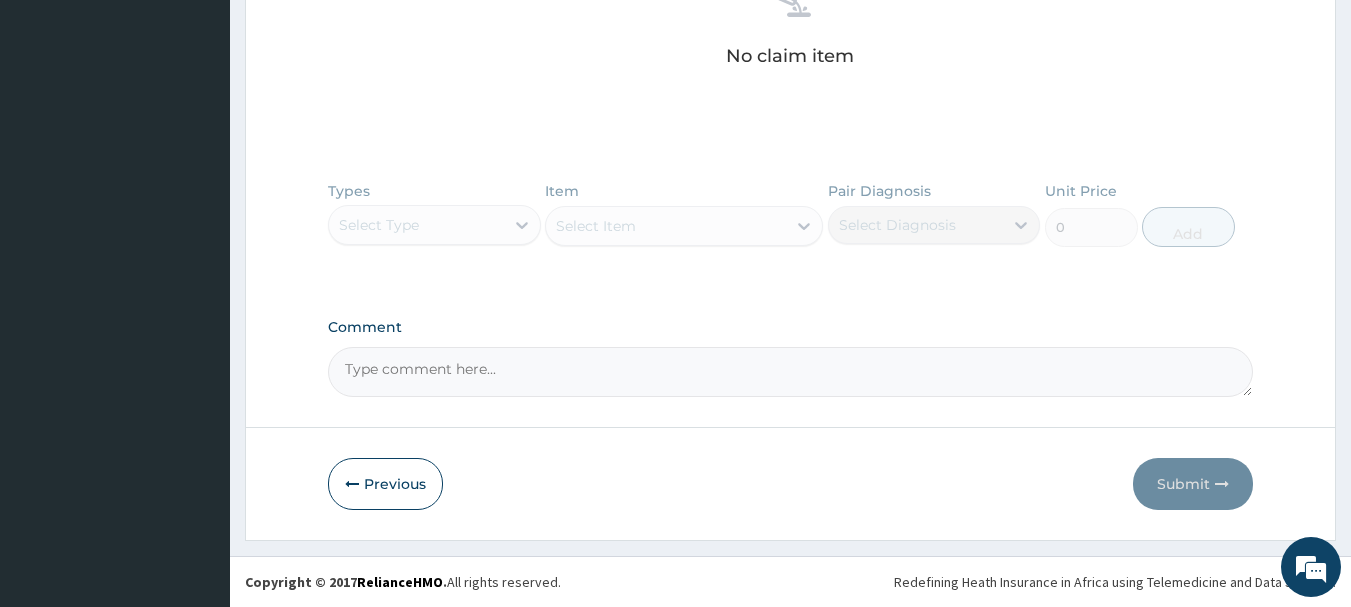 click on "Previous" at bounding box center [385, 484] 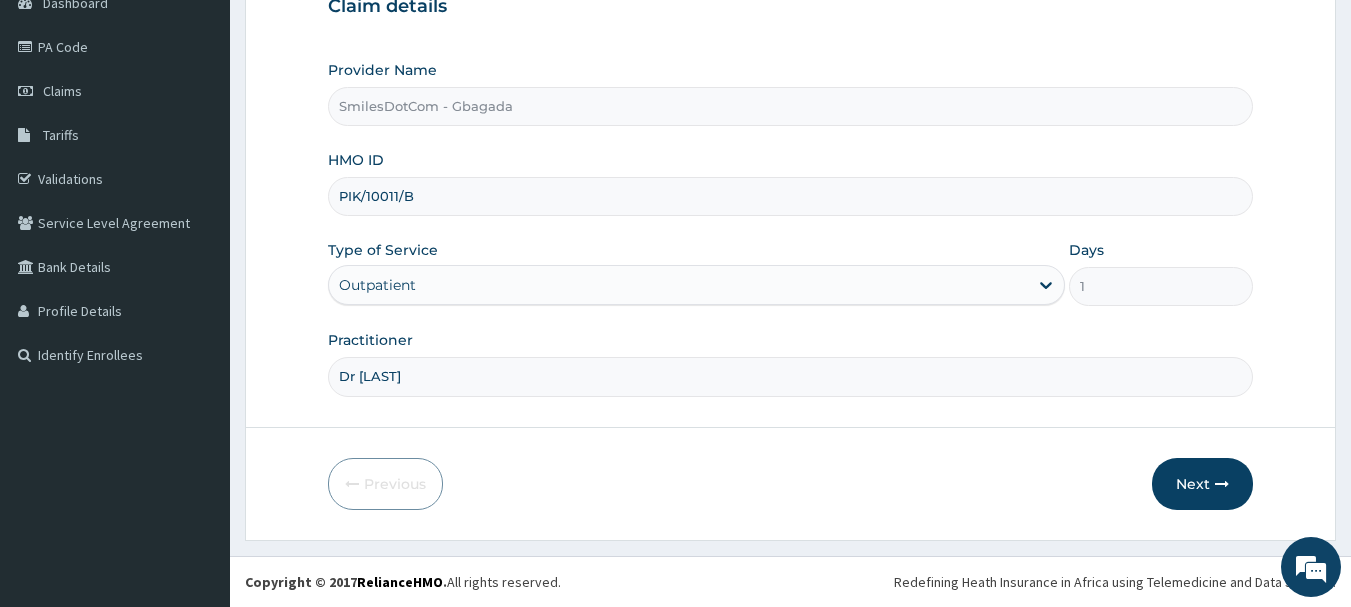 scroll, scrollTop: 215, scrollLeft: 0, axis: vertical 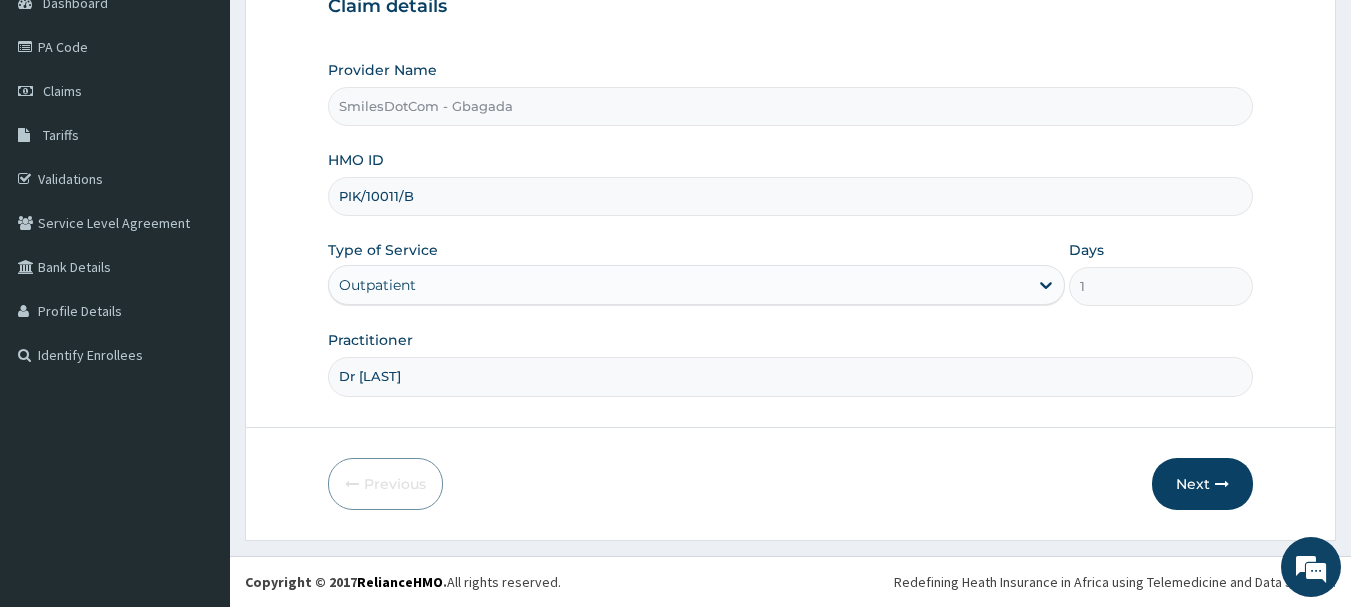 click on "PIK/10011/B" at bounding box center [791, 196] 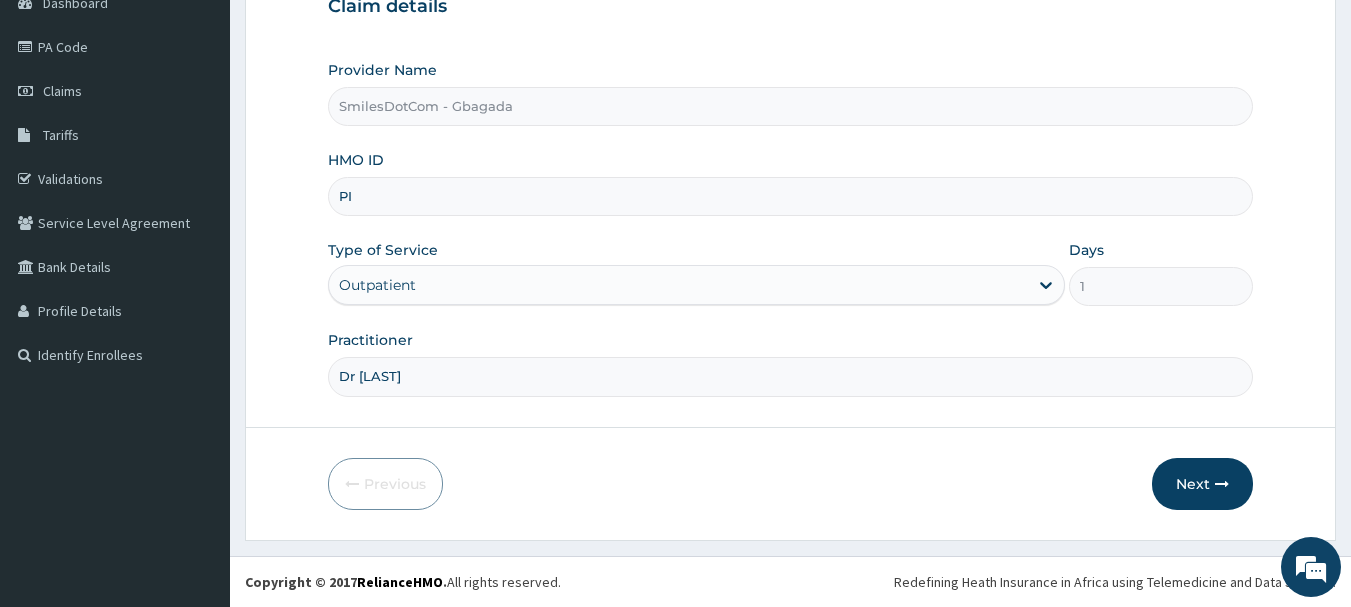 type on "P" 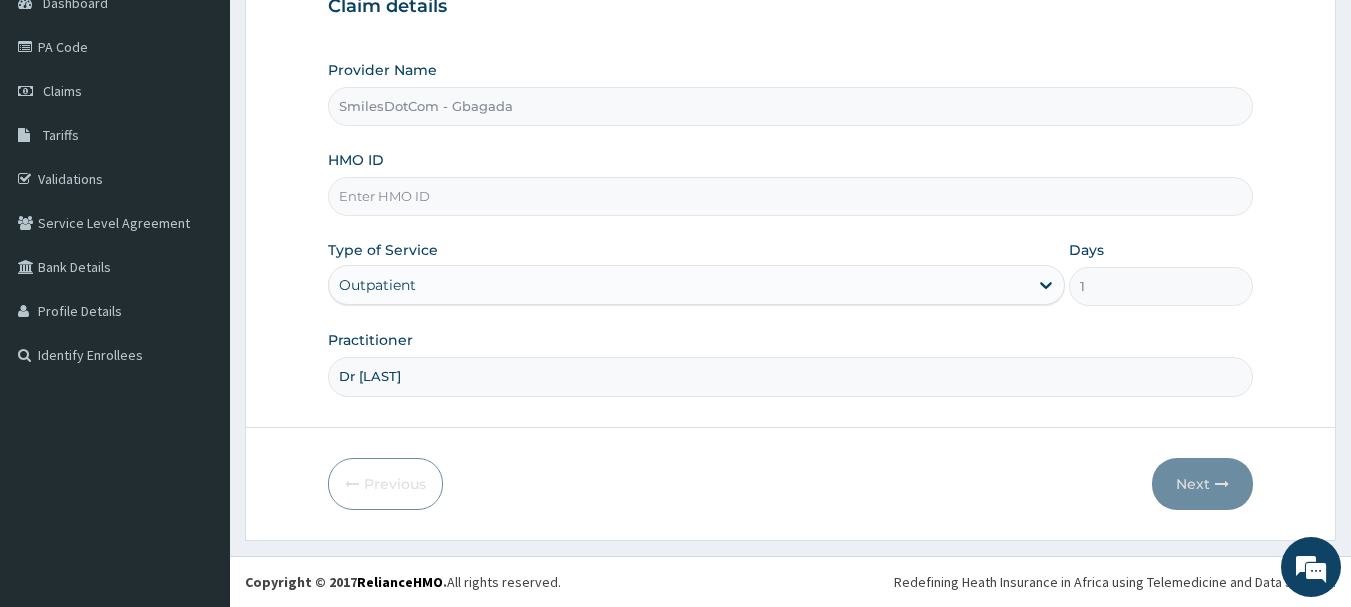 paste on "RIS/10093/B" 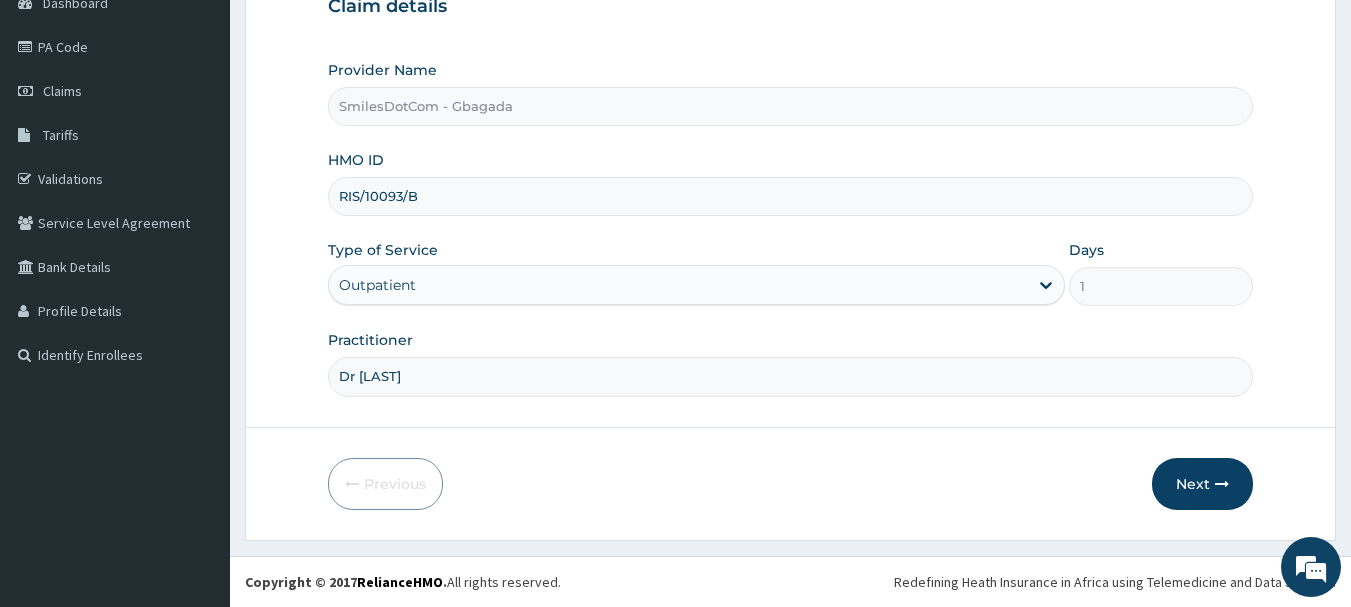 type on "RIS/10093/B" 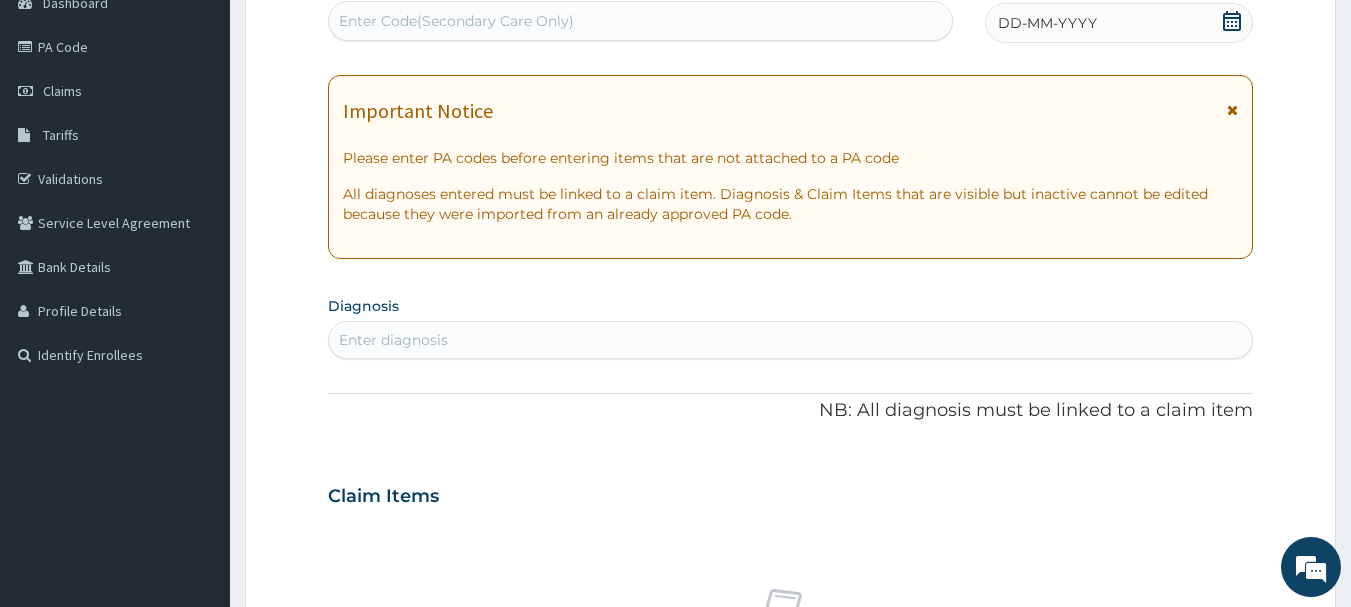 click on "Enter Code(Secondary Care Only)" at bounding box center [641, 21] 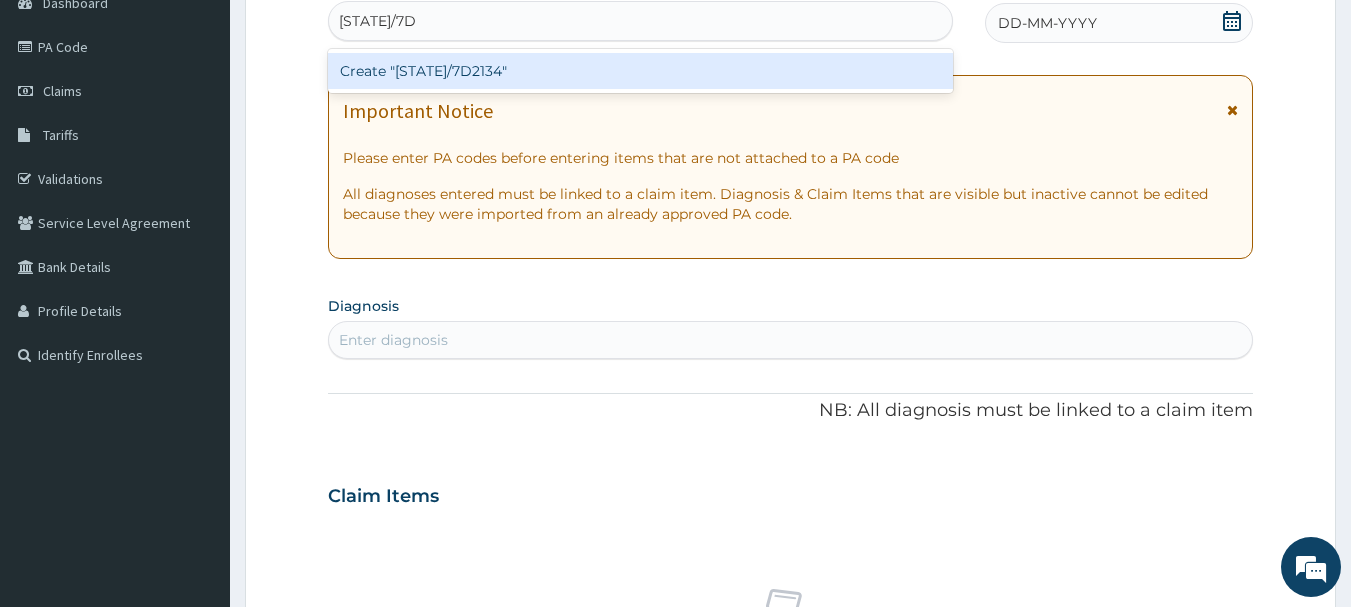 click on "Create "PA/7D2134"" at bounding box center [641, 71] 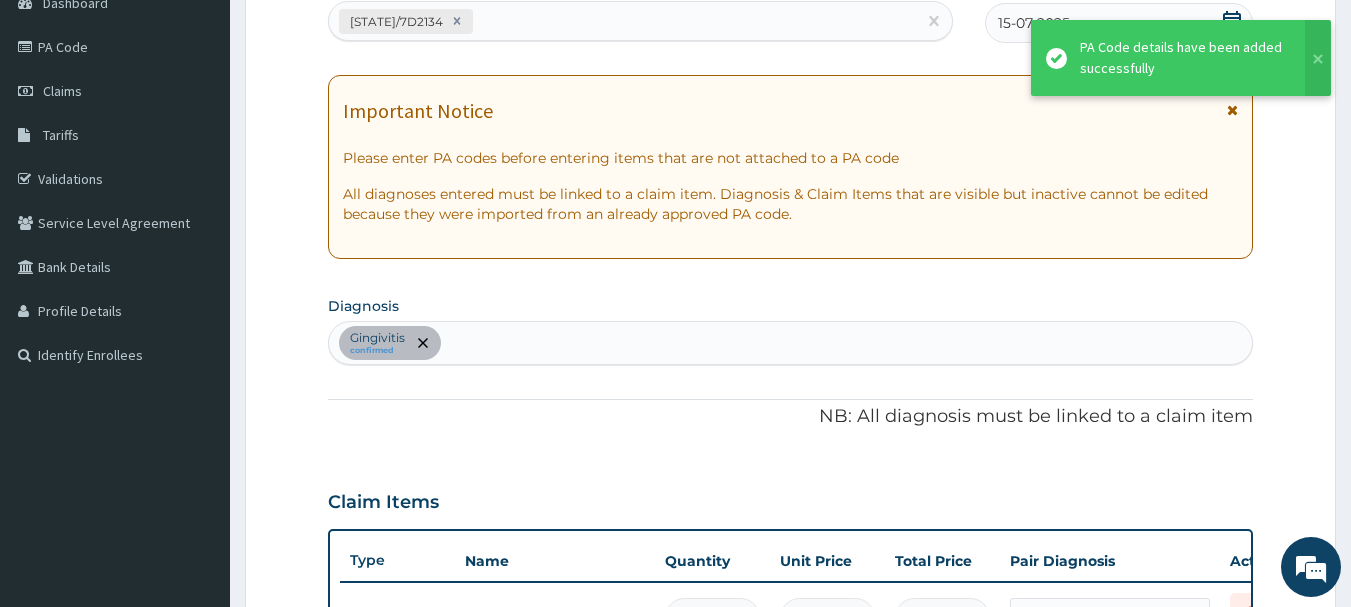 scroll, scrollTop: 667, scrollLeft: 0, axis: vertical 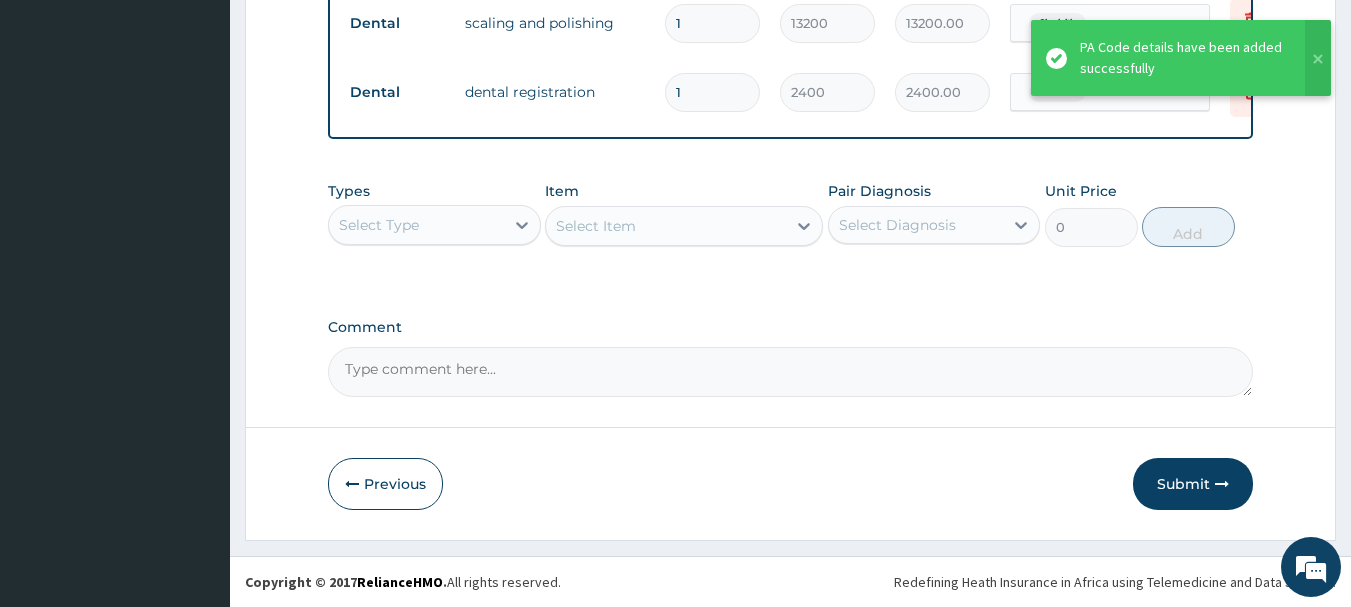 click on "Submit" at bounding box center (1193, 484) 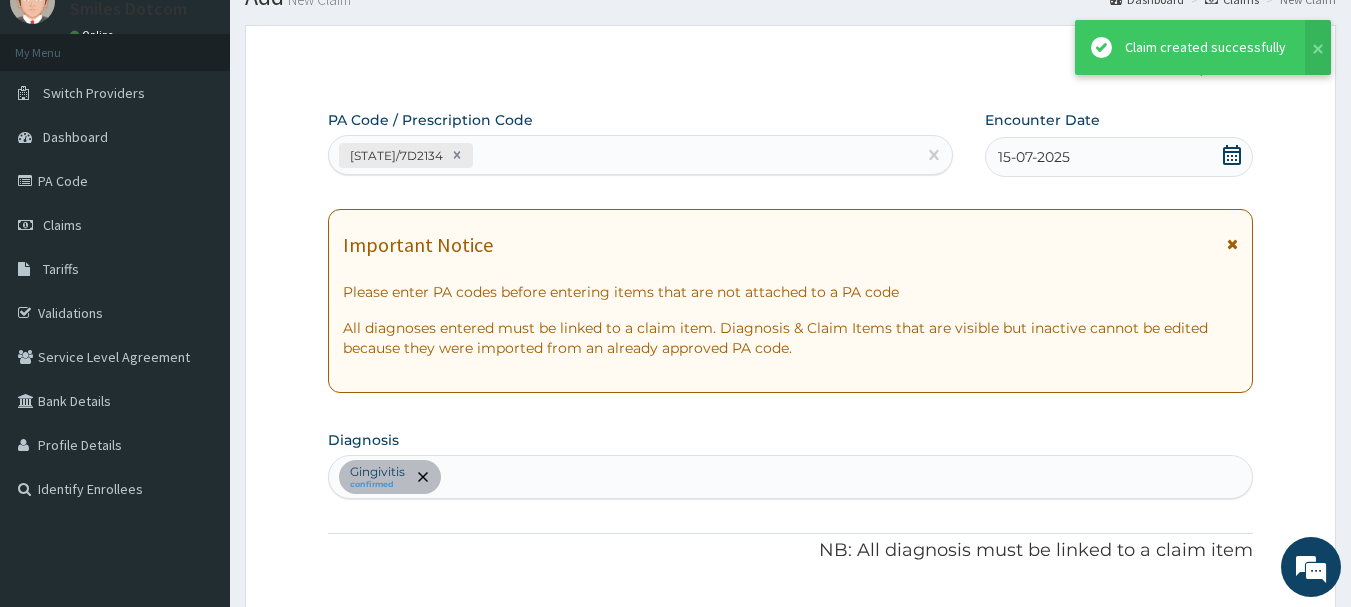 scroll, scrollTop: 893, scrollLeft: 0, axis: vertical 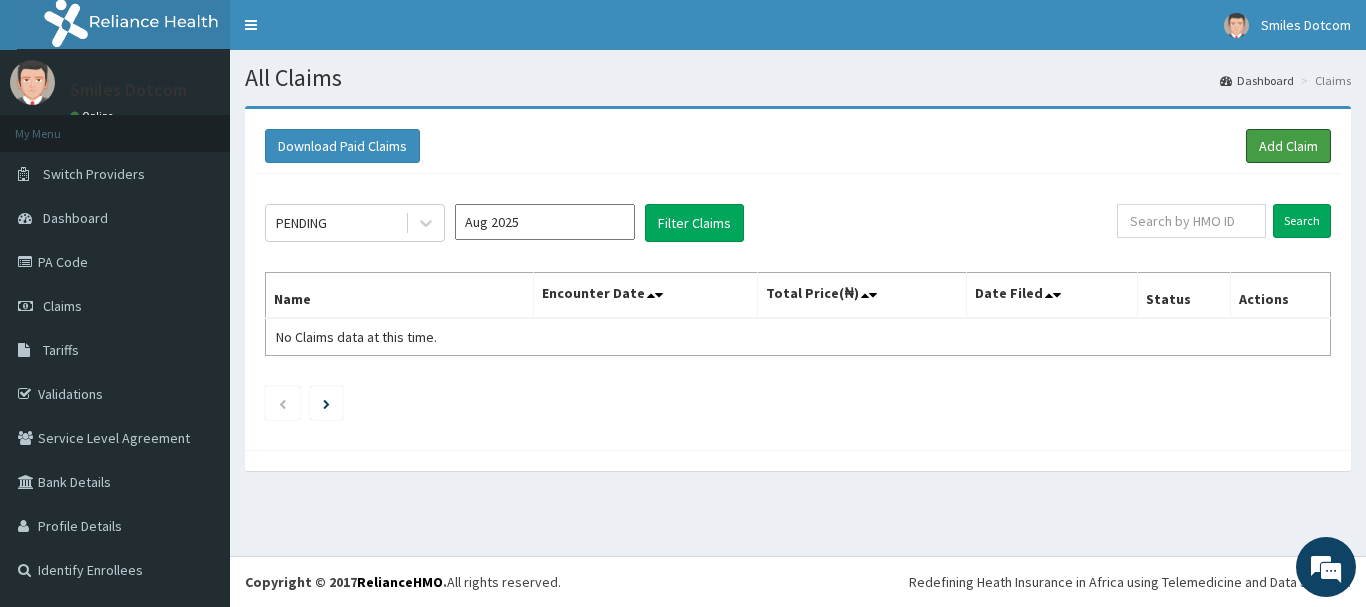 click on "Add Claim" at bounding box center (1288, 146) 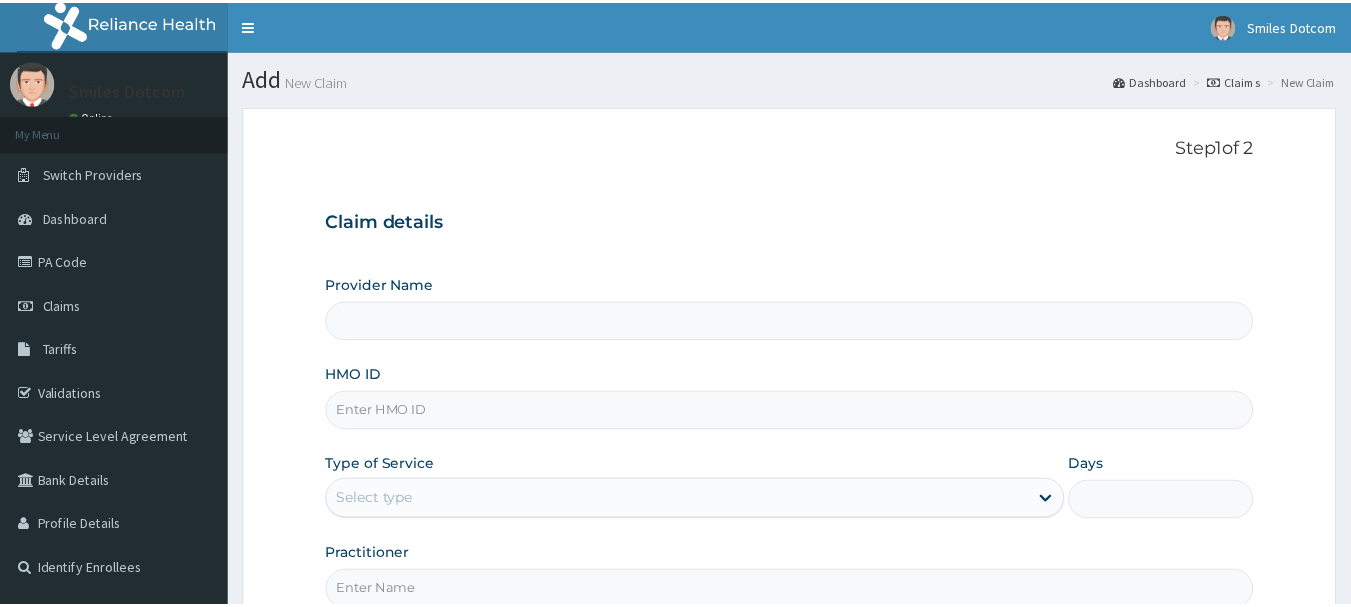 scroll, scrollTop: 0, scrollLeft: 0, axis: both 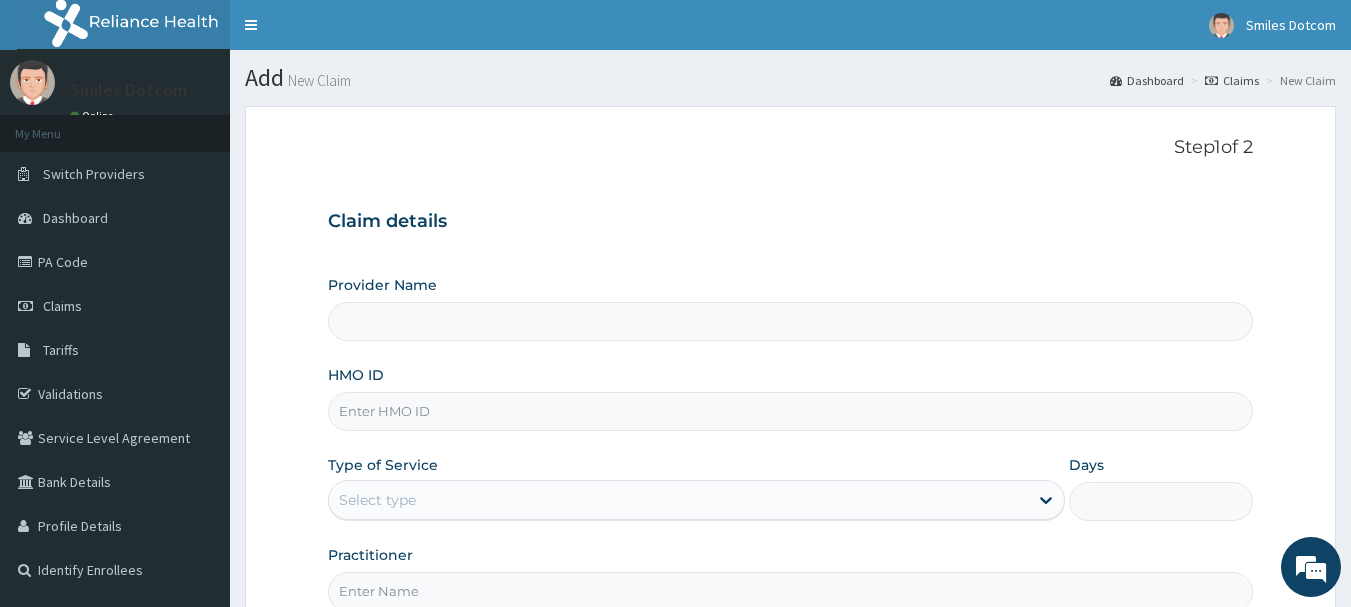 type on "SmilesDotCom - Gbagada" 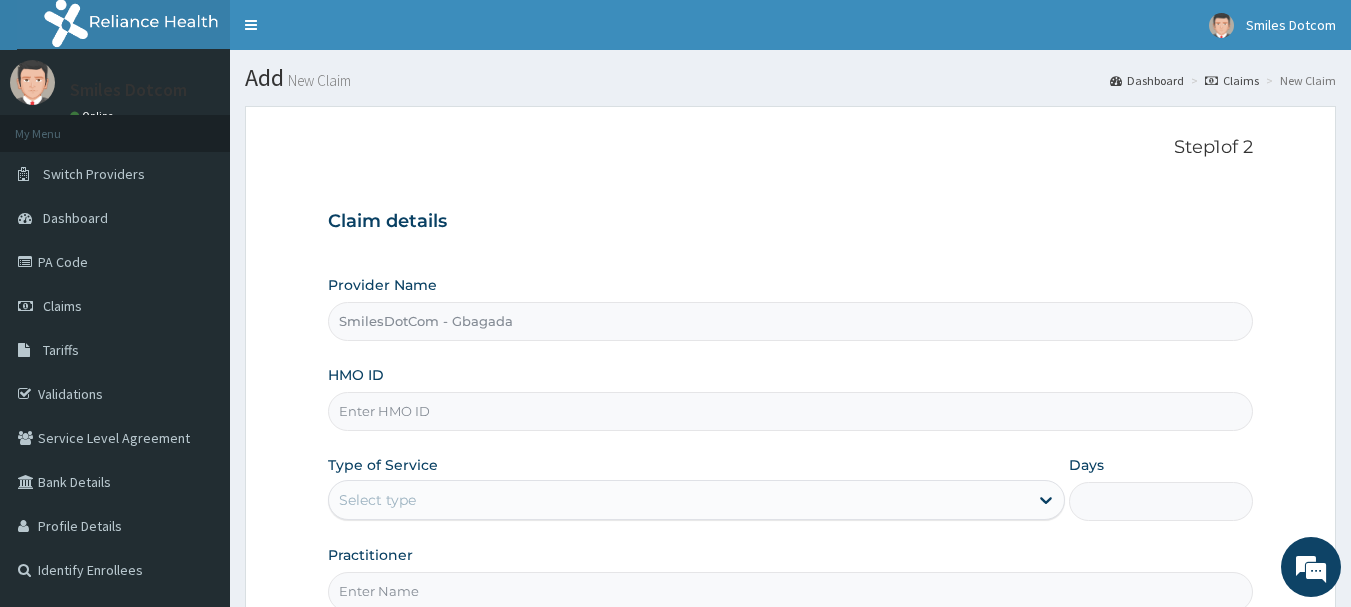 scroll, scrollTop: 0, scrollLeft: 0, axis: both 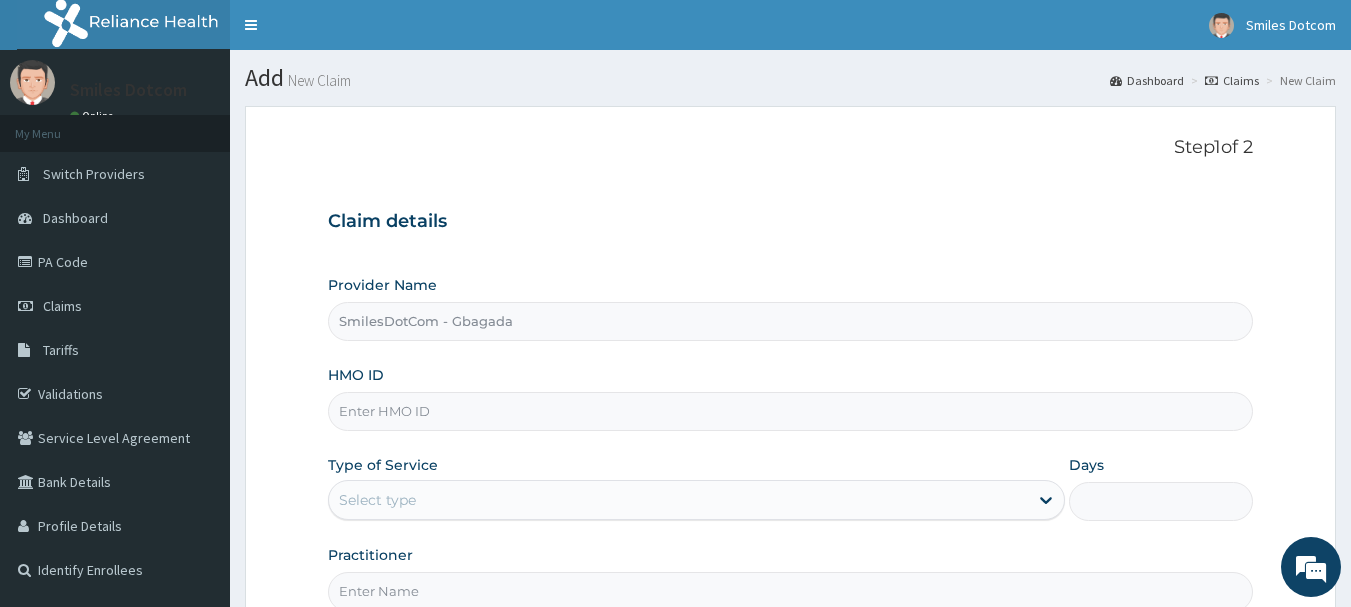 click on "HMO ID" at bounding box center [791, 411] 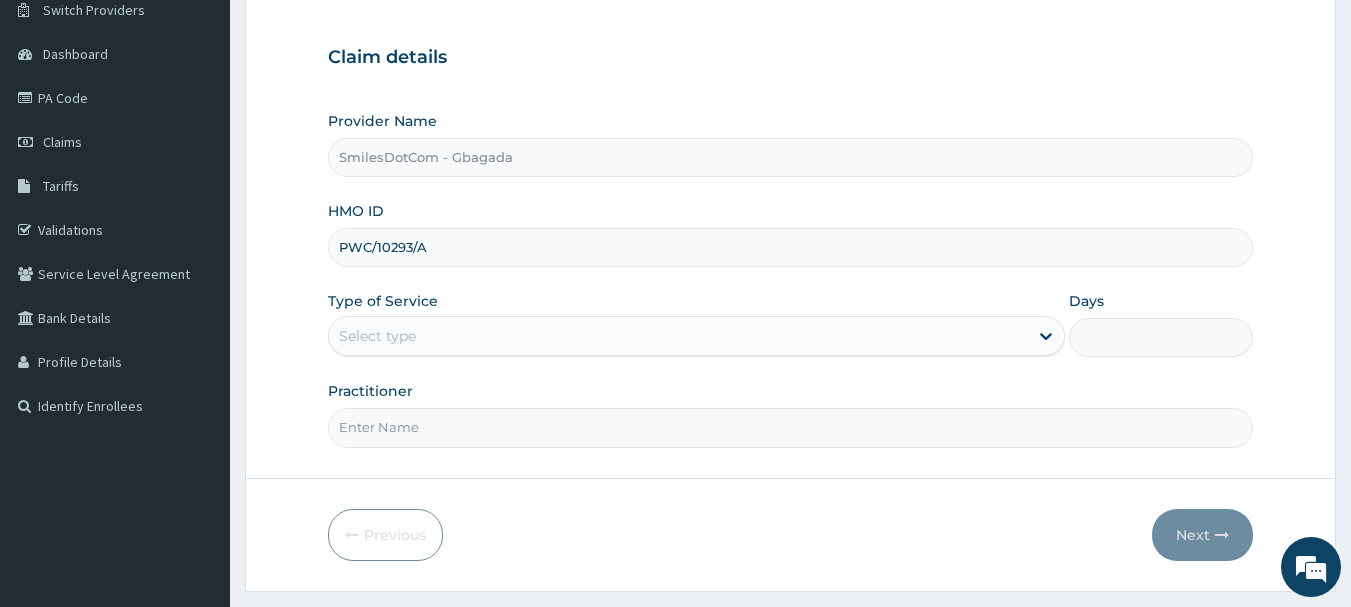 scroll, scrollTop: 169, scrollLeft: 0, axis: vertical 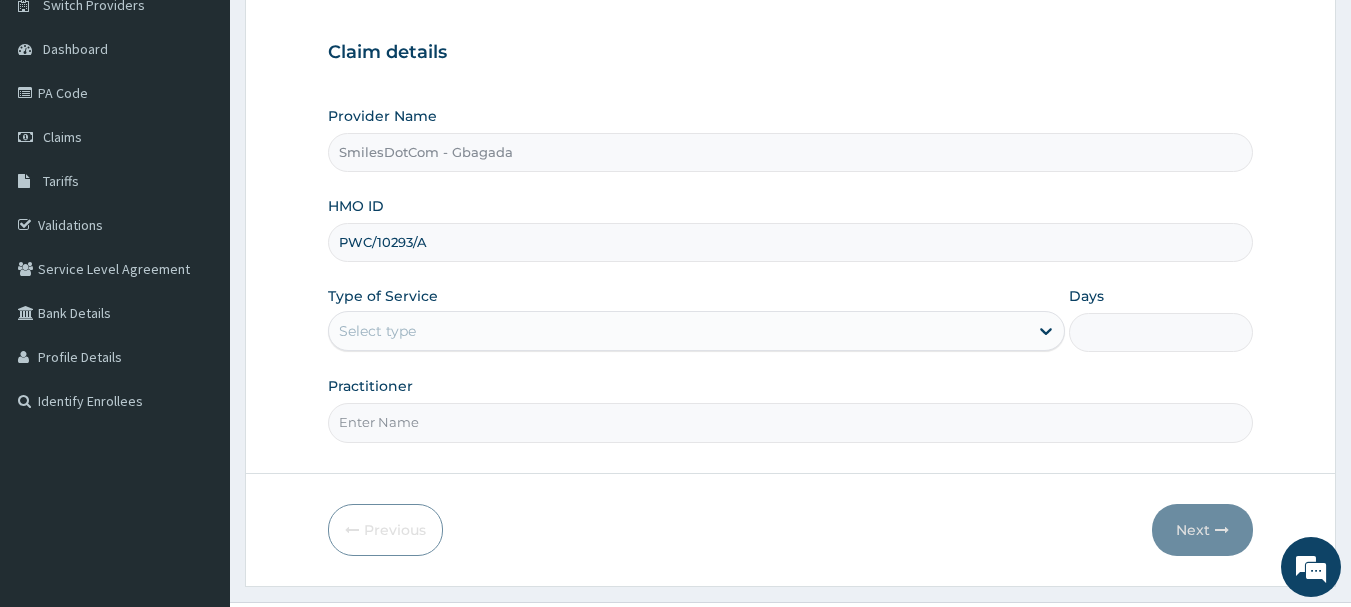 type on "PWC/10293/A" 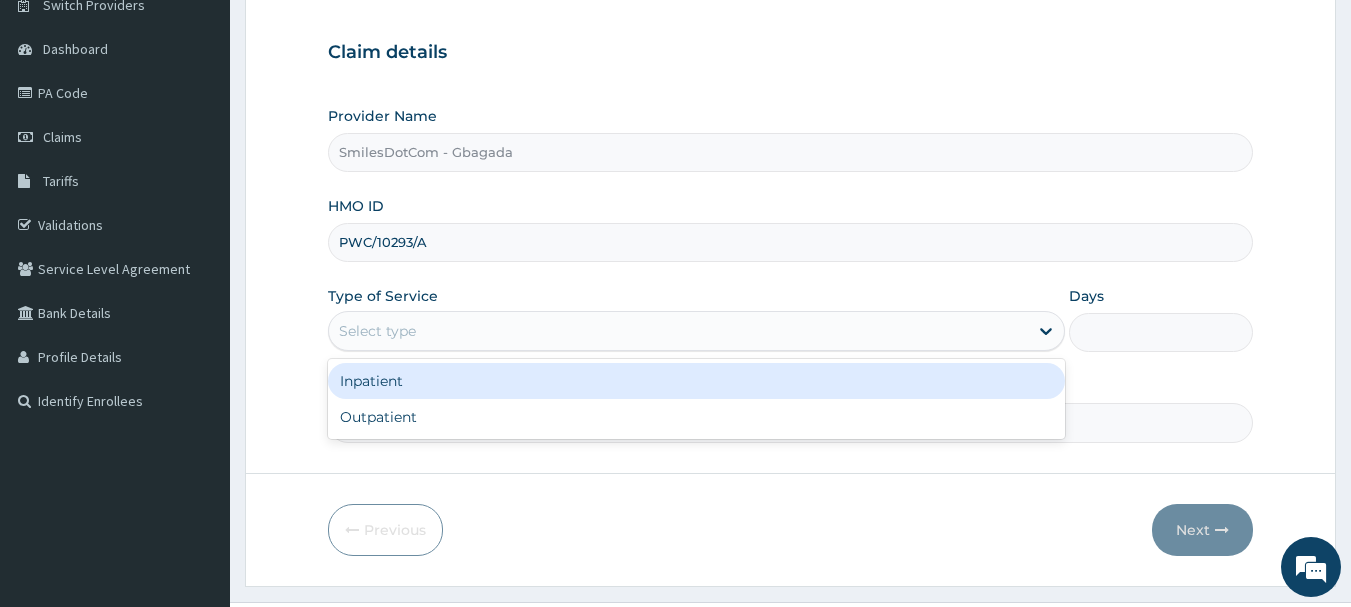 click at bounding box center (1046, 331) 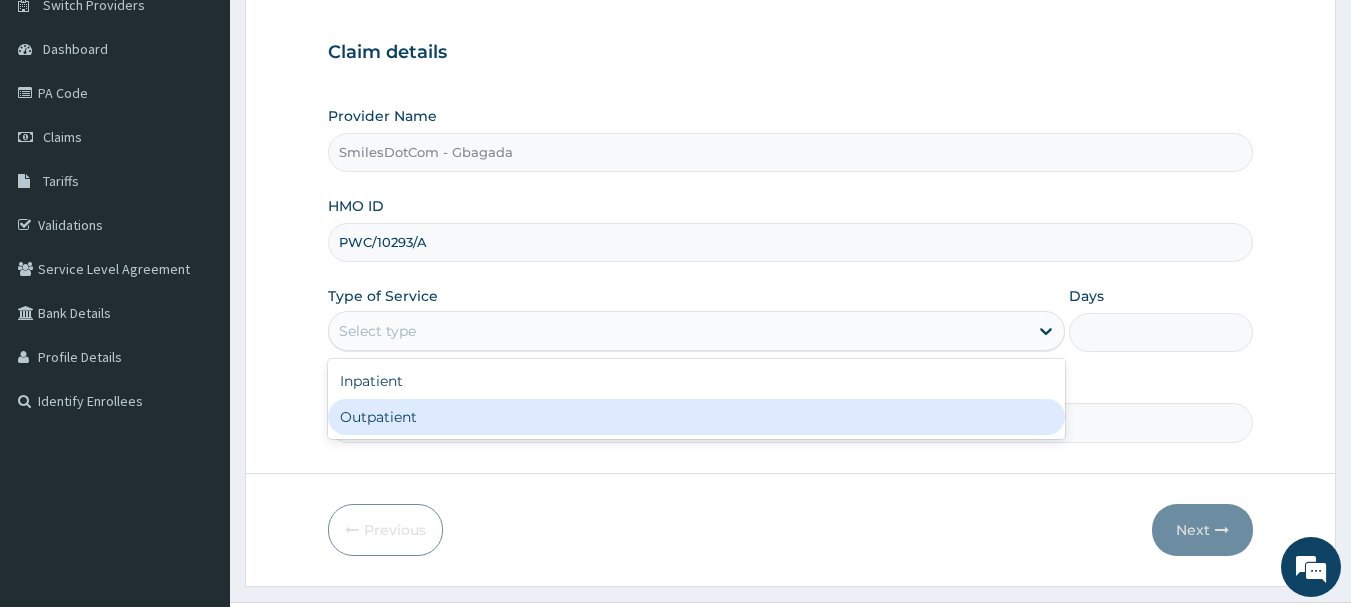 click on "Outpatient" at bounding box center [696, 417] 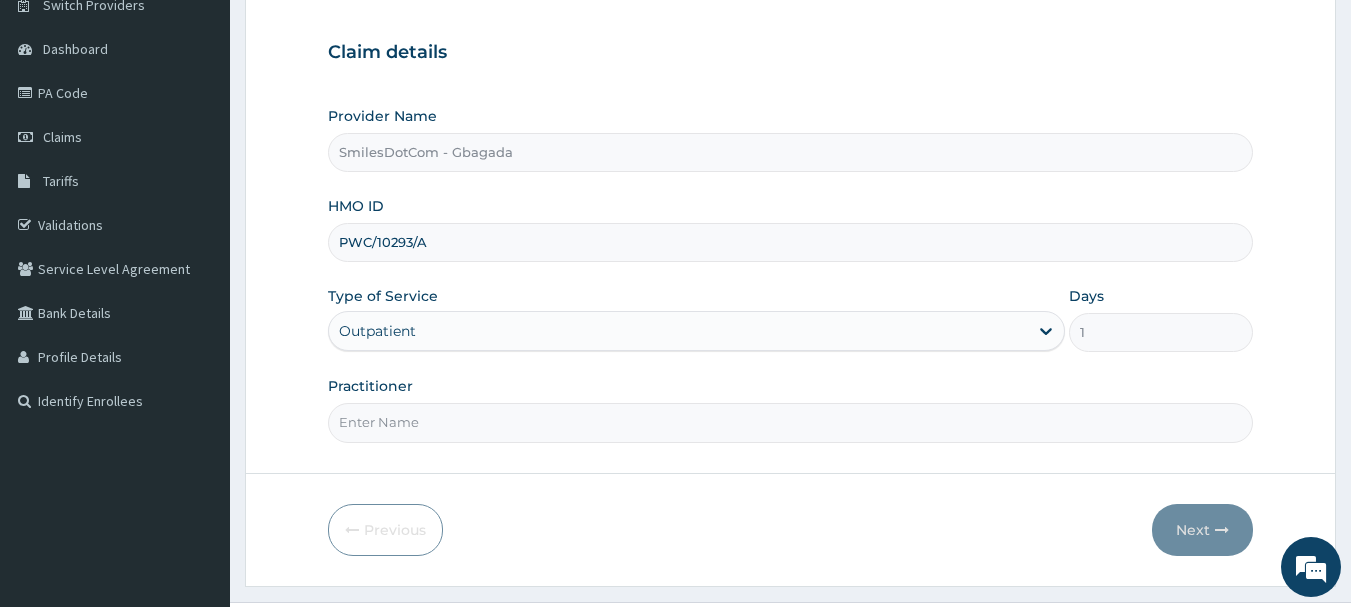click on "Practitioner" at bounding box center (791, 422) 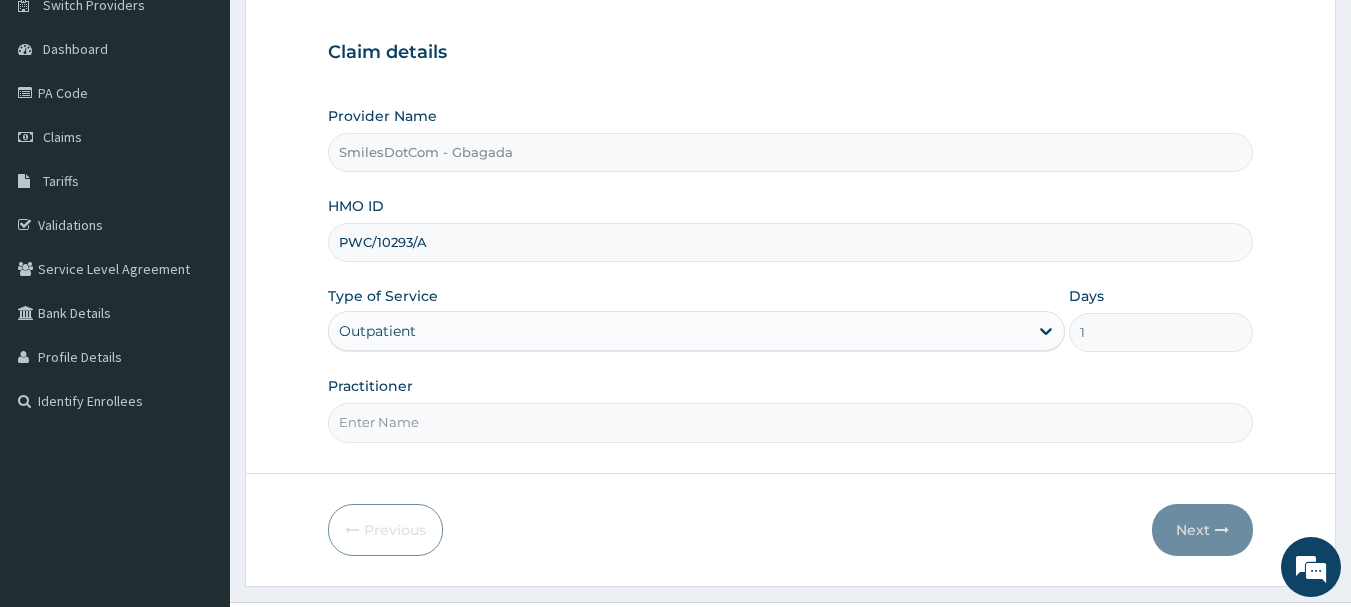 type on "Dr [LAST]" 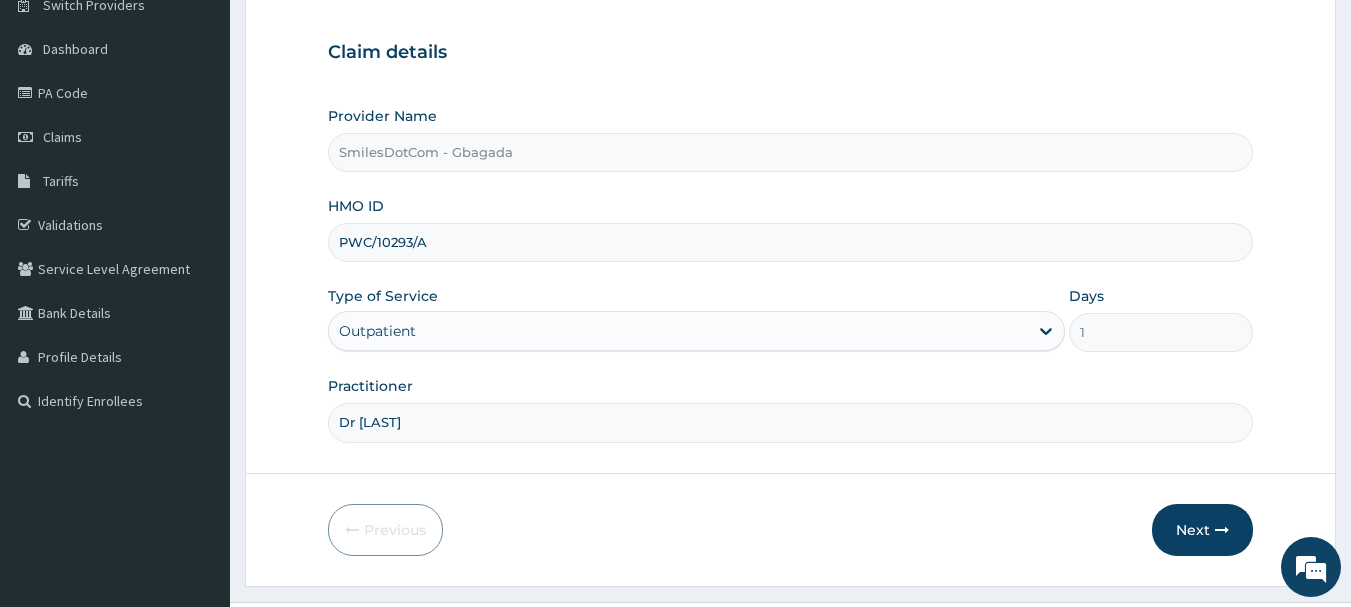 click on "Next" at bounding box center [1202, 530] 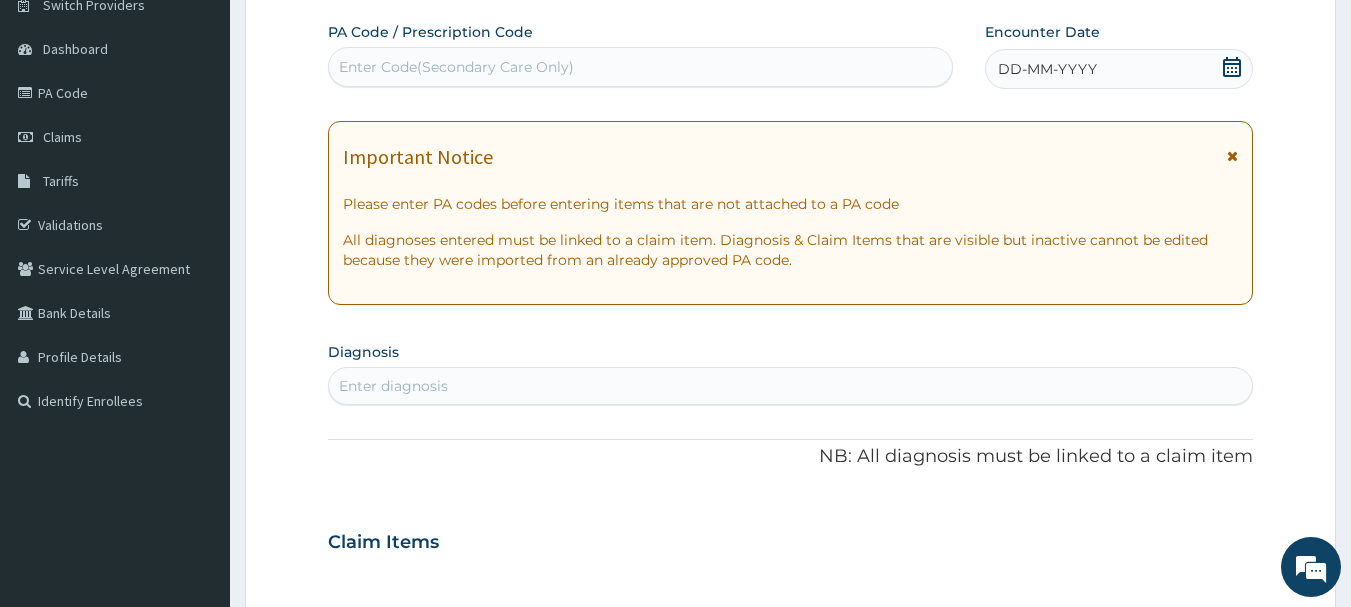 click on "Enter Code(Secondary Care Only)" at bounding box center (641, 67) 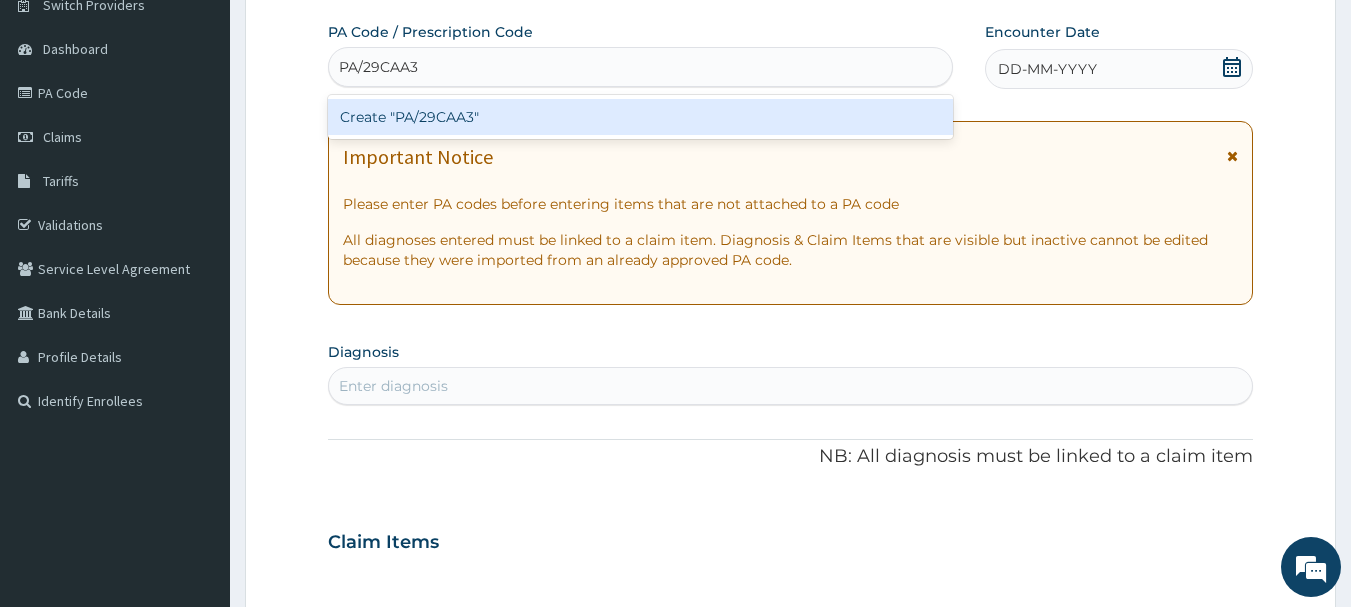 click on "Create "PA/29CAA3"" at bounding box center [641, 117] 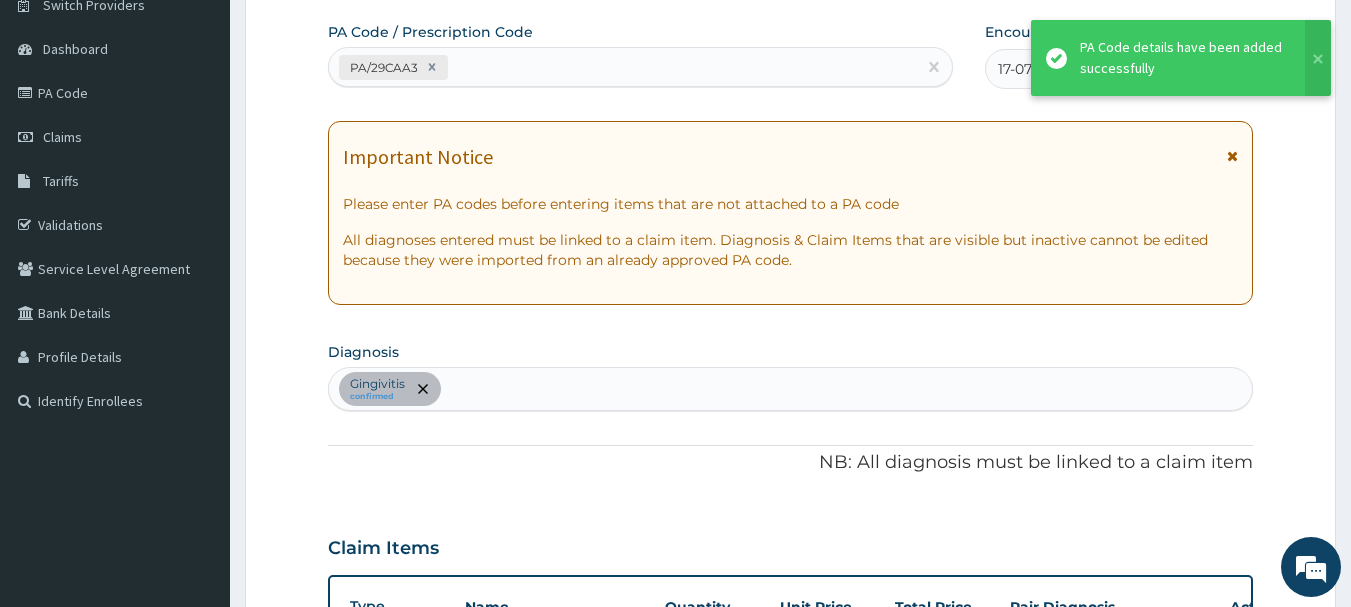 scroll, scrollTop: 667, scrollLeft: 0, axis: vertical 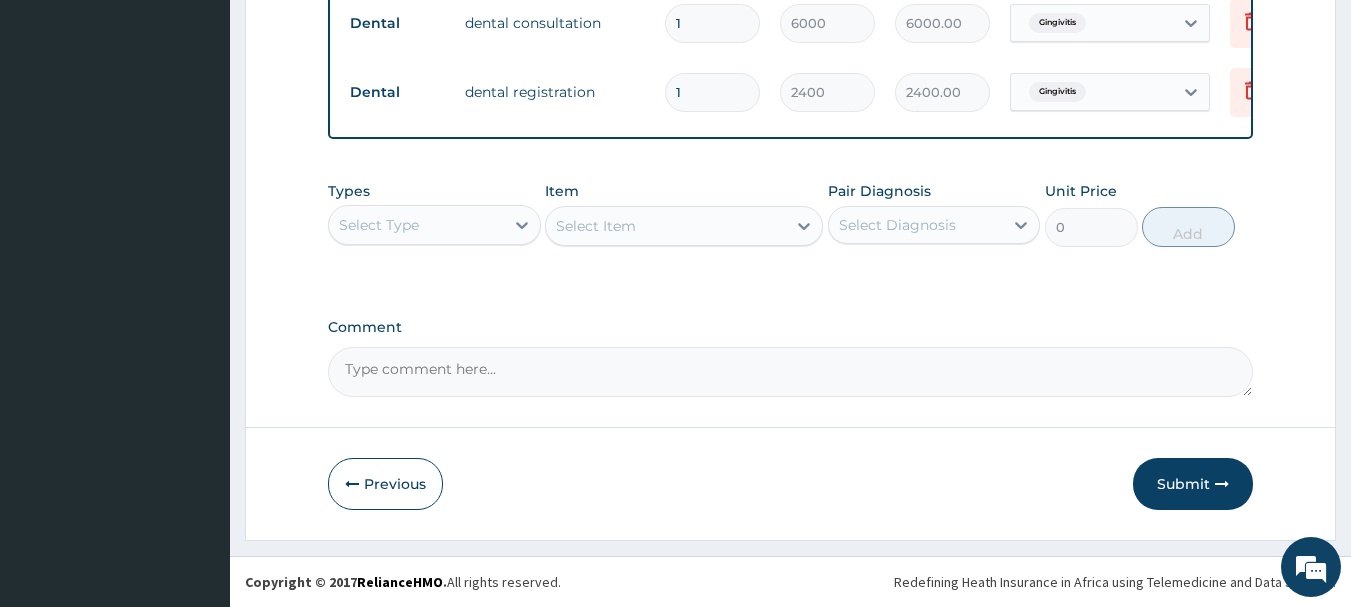 click at bounding box center [1222, 484] 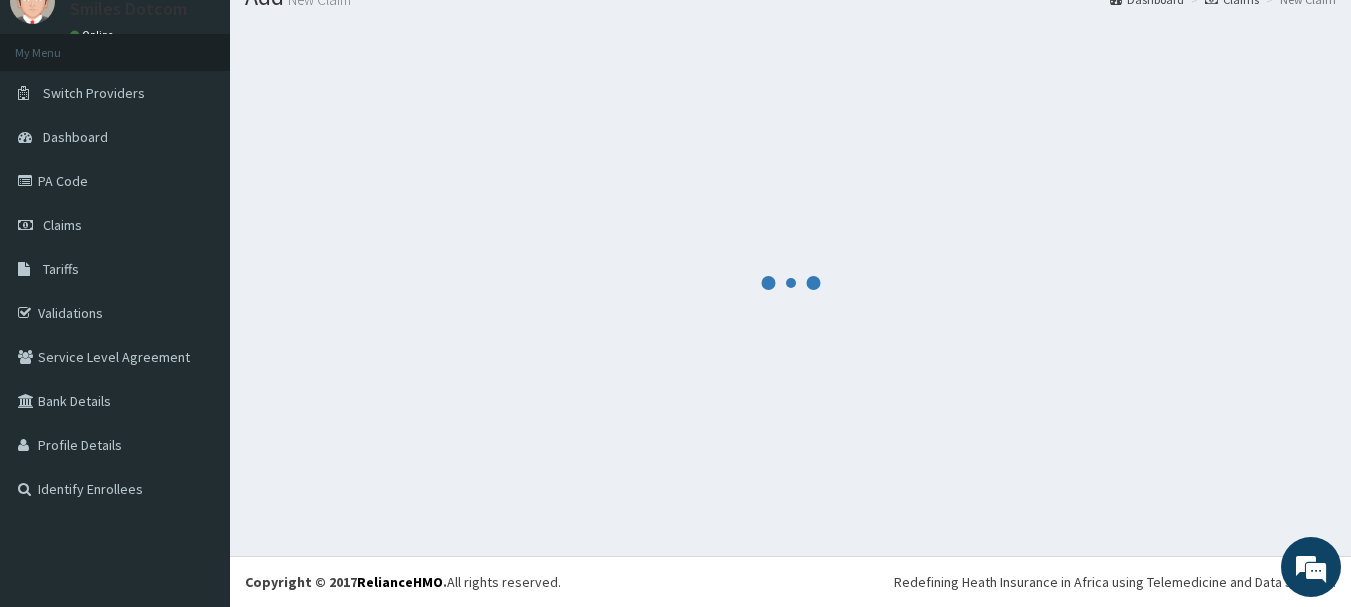 scroll, scrollTop: 893, scrollLeft: 0, axis: vertical 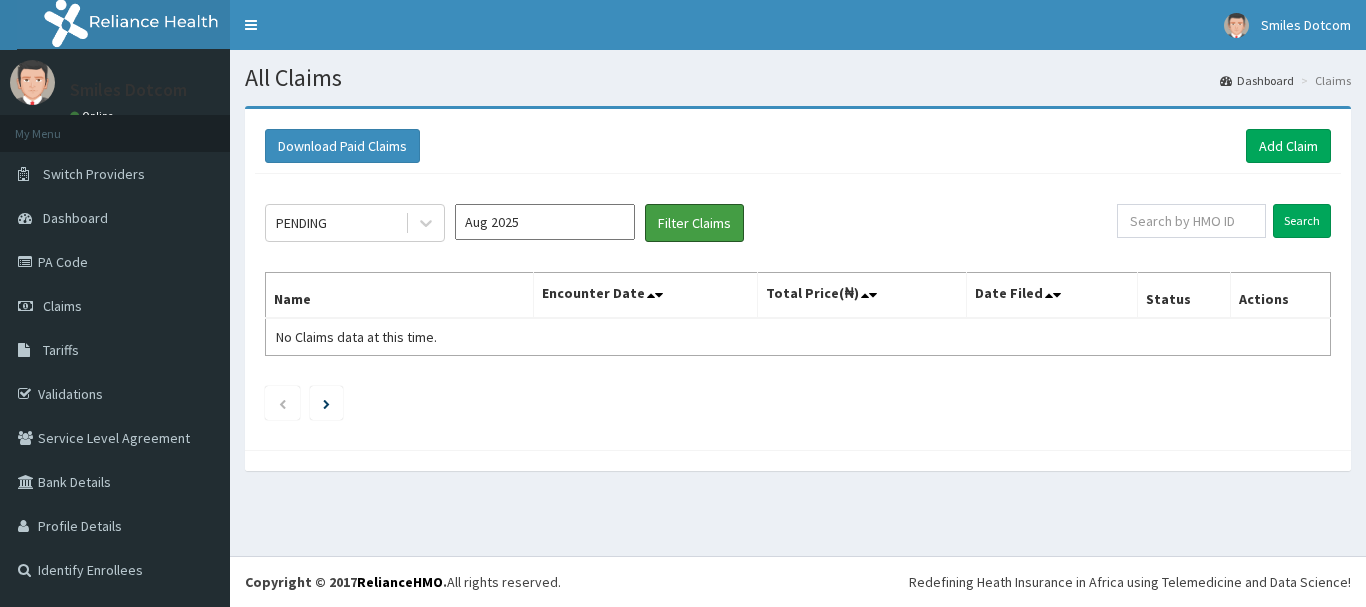 click on "Filter Claims" at bounding box center [694, 223] 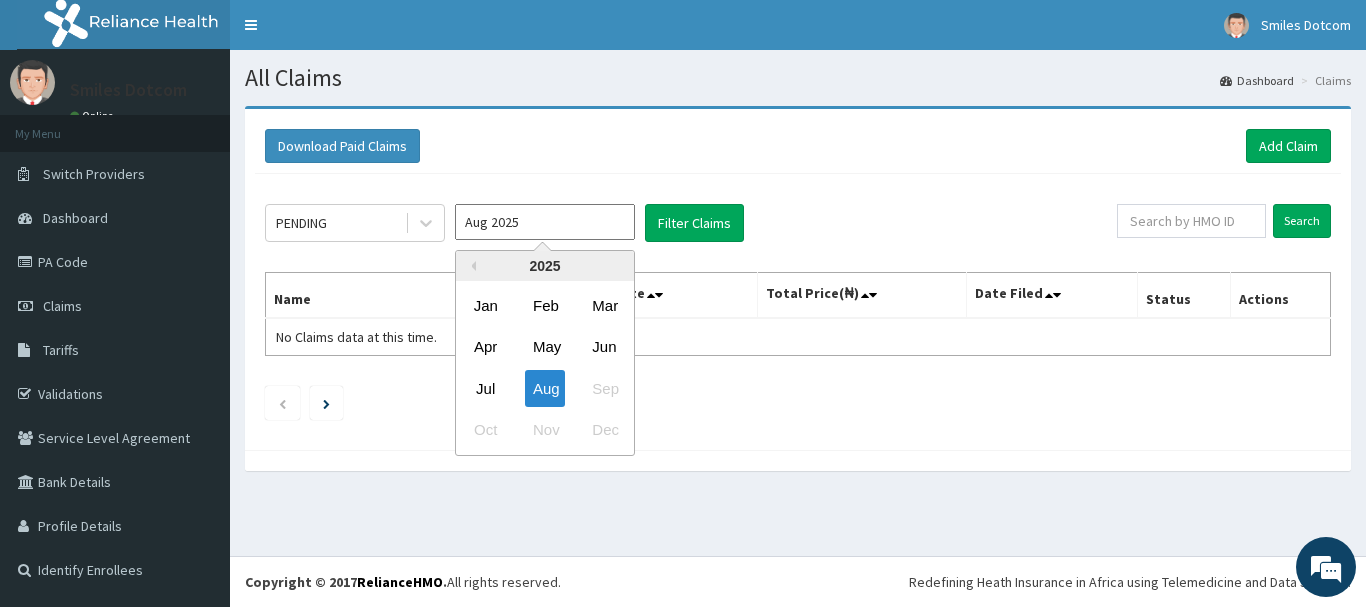 click on "Aug 2025" at bounding box center [545, 222] 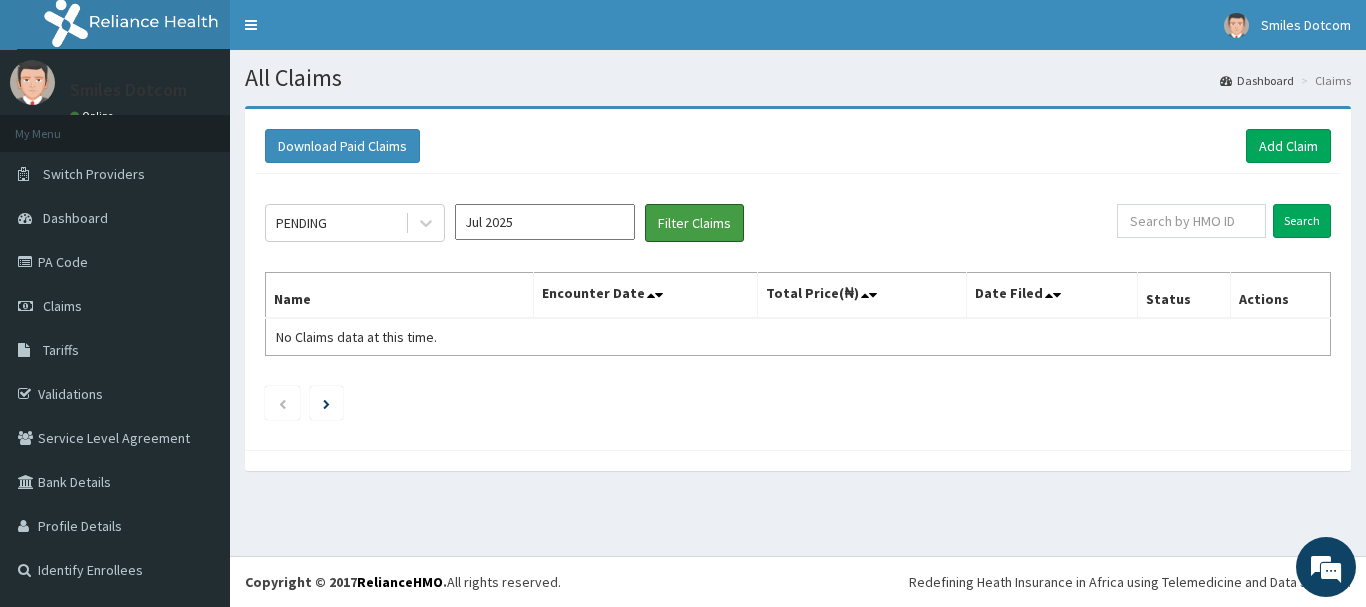 click on "Filter Claims" at bounding box center (694, 223) 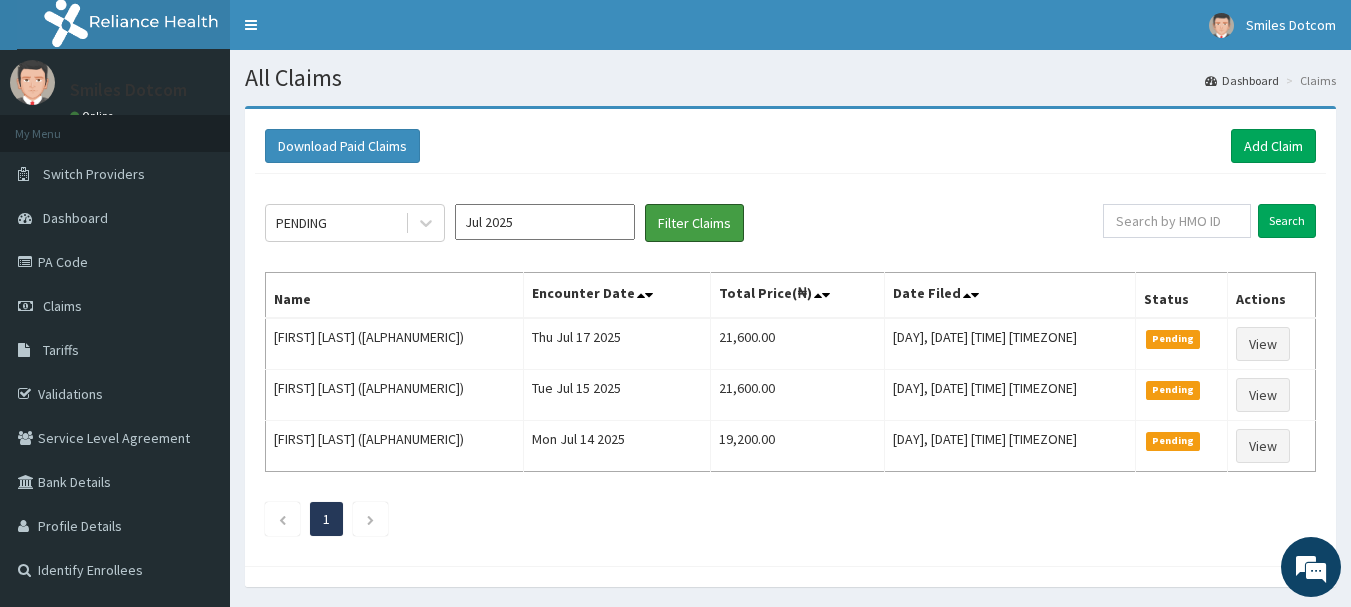scroll, scrollTop: 0, scrollLeft: 0, axis: both 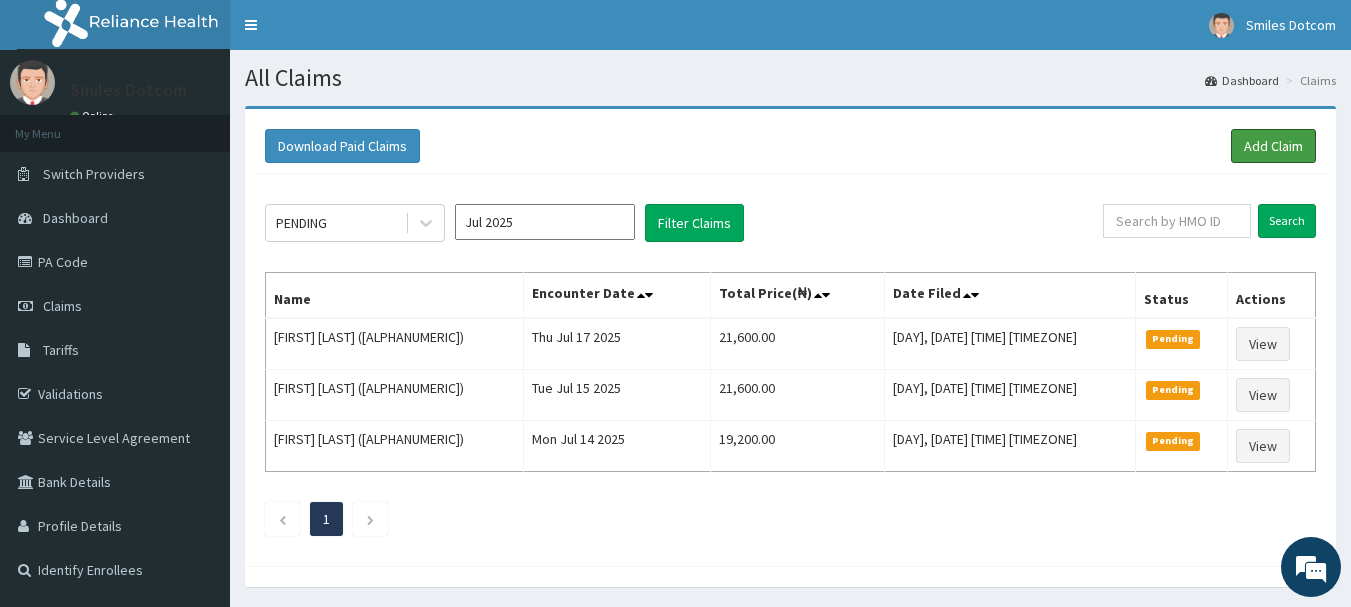 click on "Add Claim" at bounding box center [1273, 146] 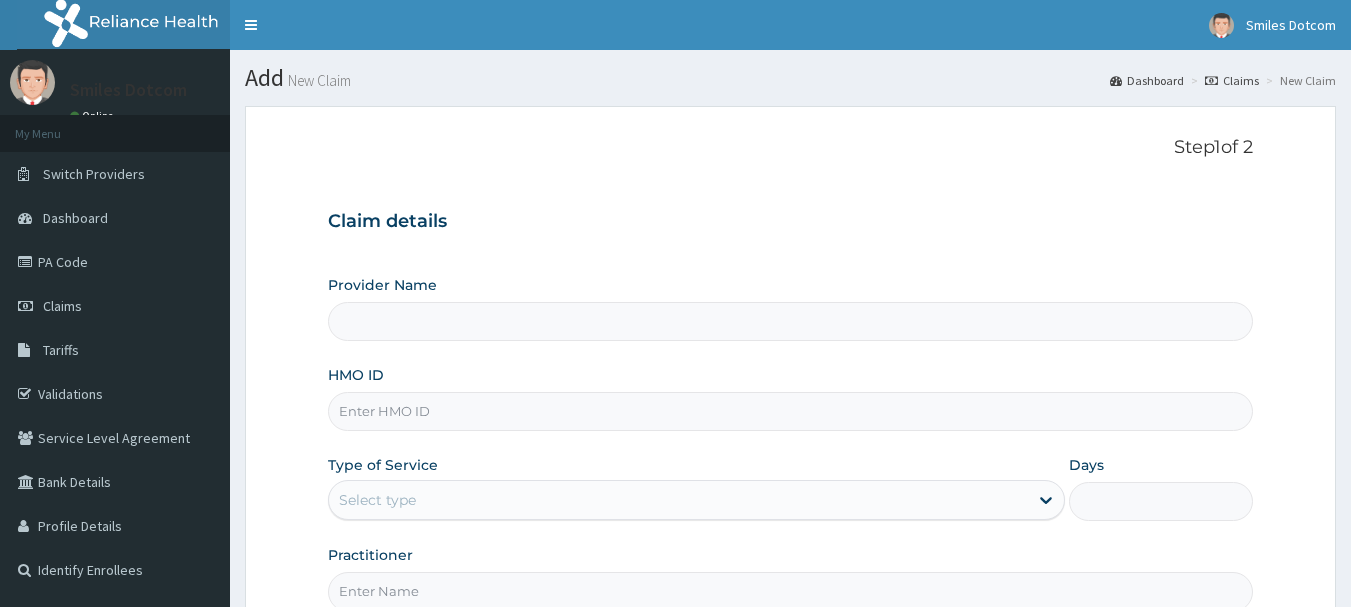 scroll, scrollTop: 0, scrollLeft: 0, axis: both 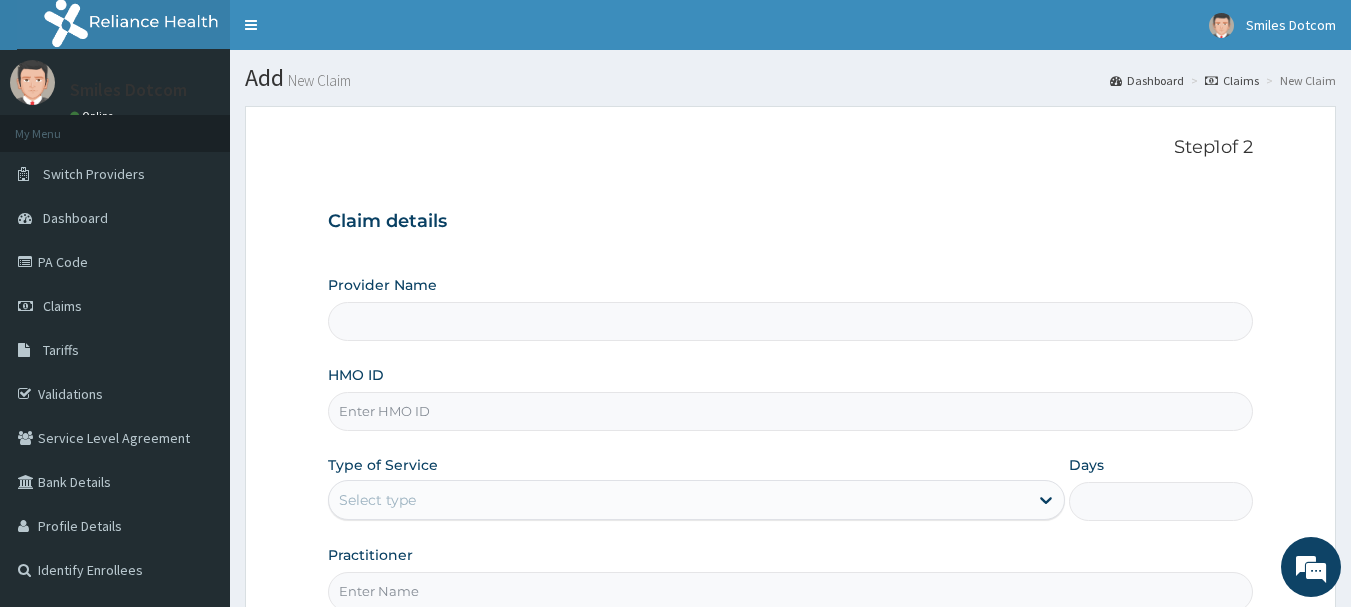 type on "SmilesDotCom - Gbagada" 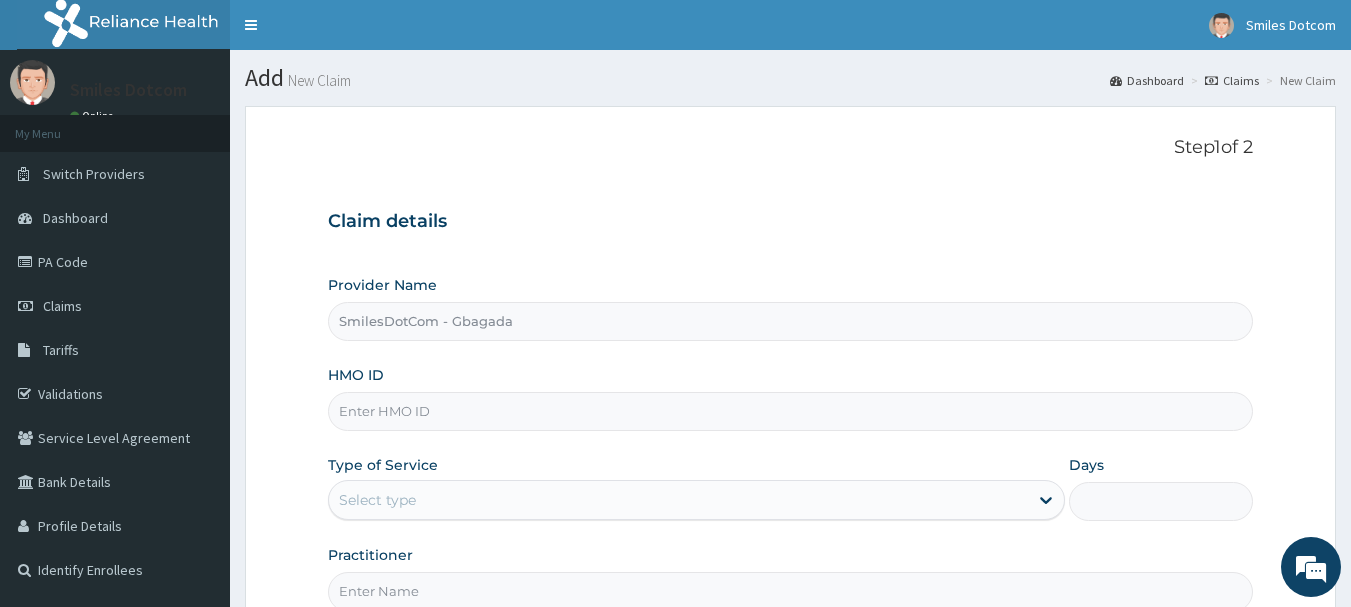 click on "HMO ID" at bounding box center [791, 411] 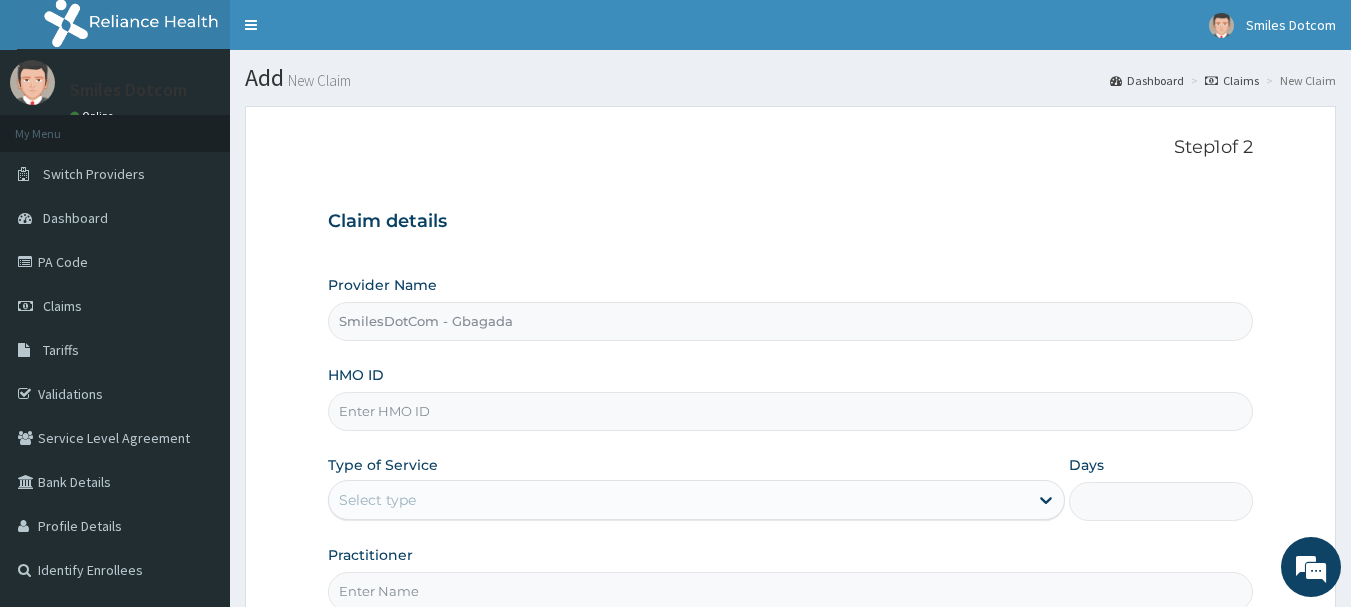 paste on "ABP/10425/A" 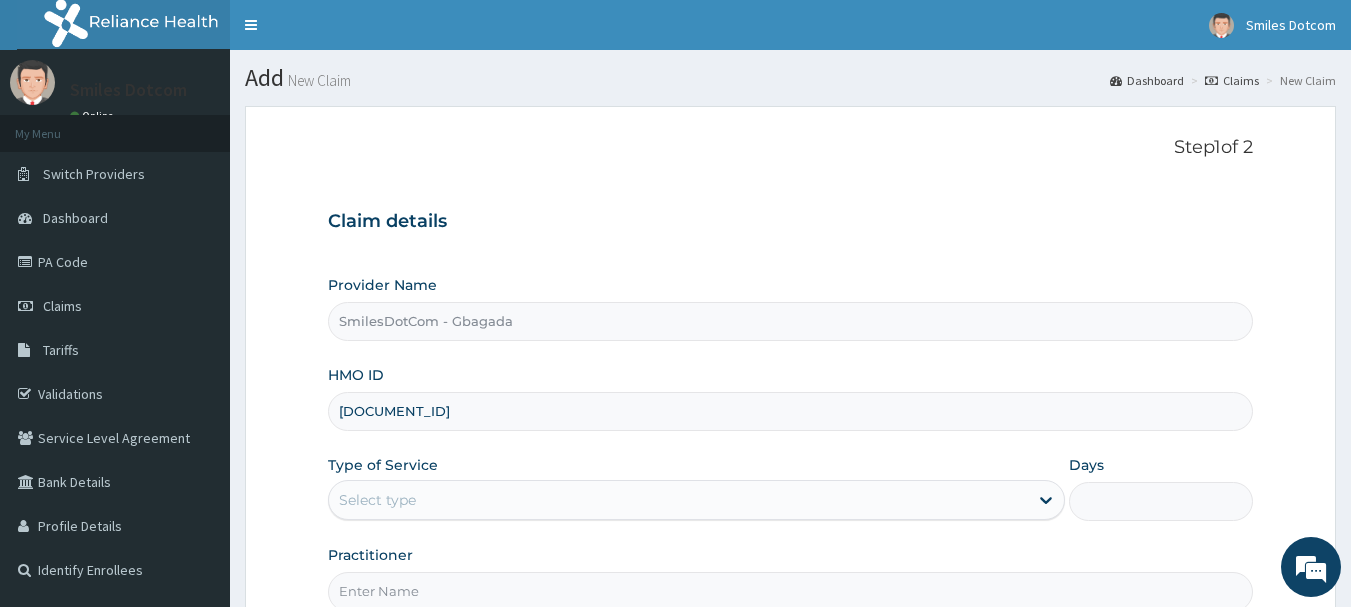 type on "ABP/10425/A" 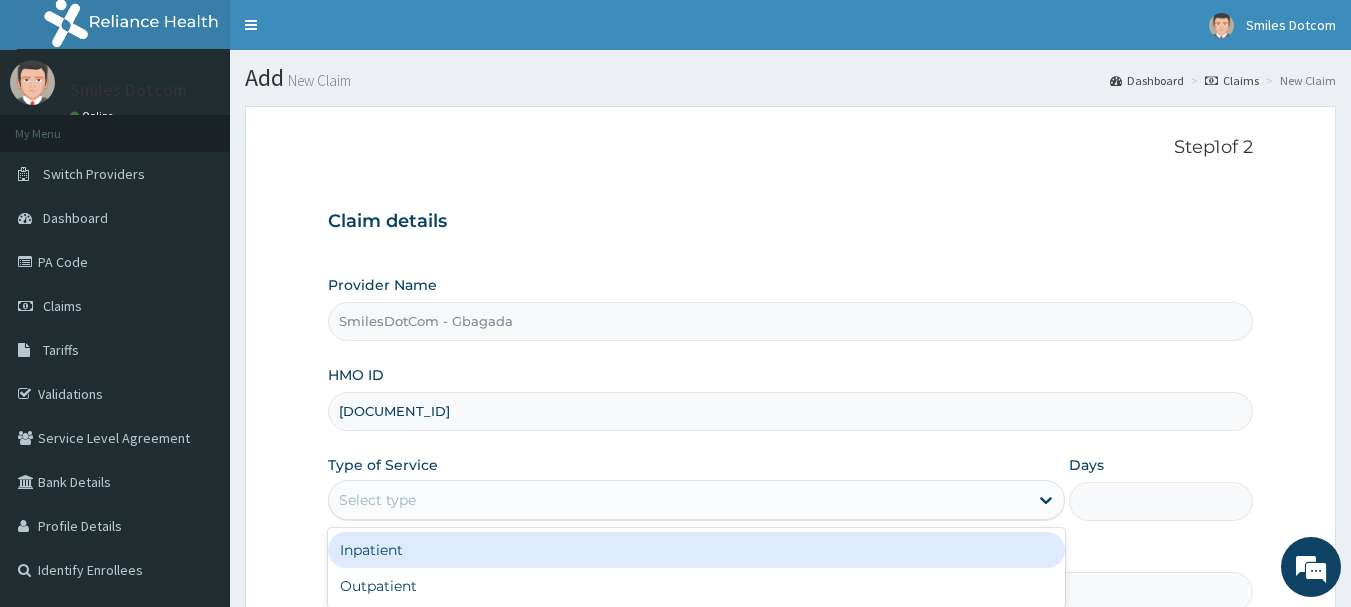 click on "Select type" at bounding box center (678, 500) 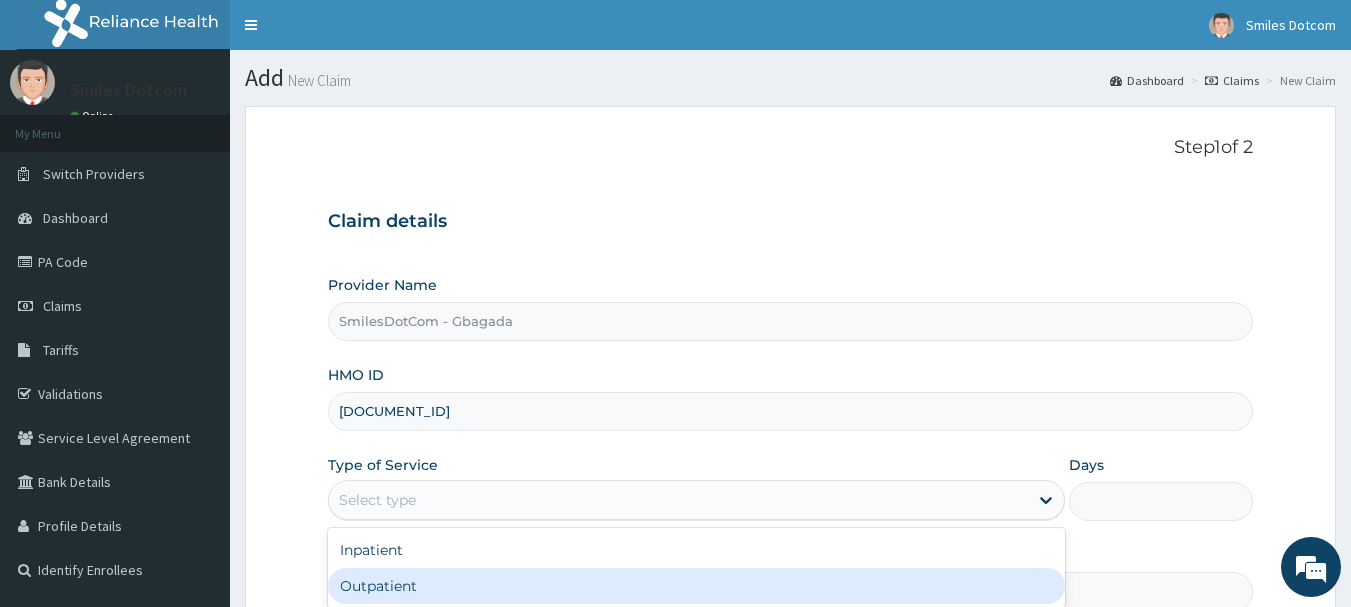 click on "Outpatient" at bounding box center (696, 586) 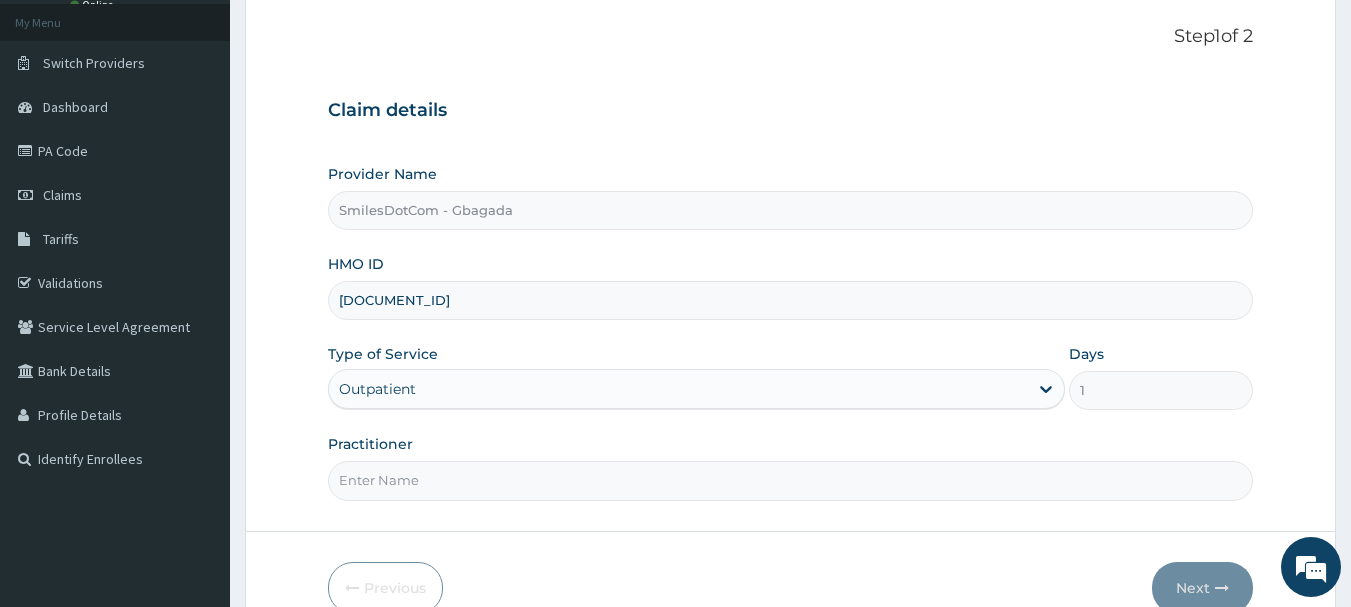 scroll, scrollTop: 153, scrollLeft: 0, axis: vertical 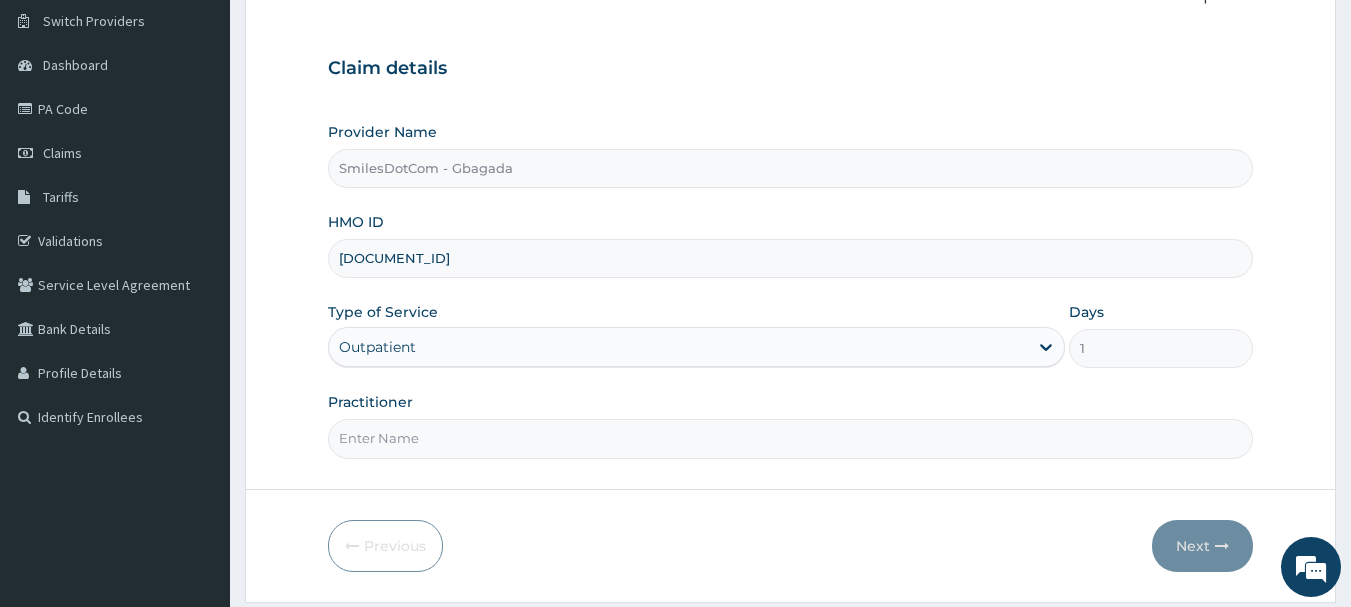 click on "Practitioner" at bounding box center (791, 438) 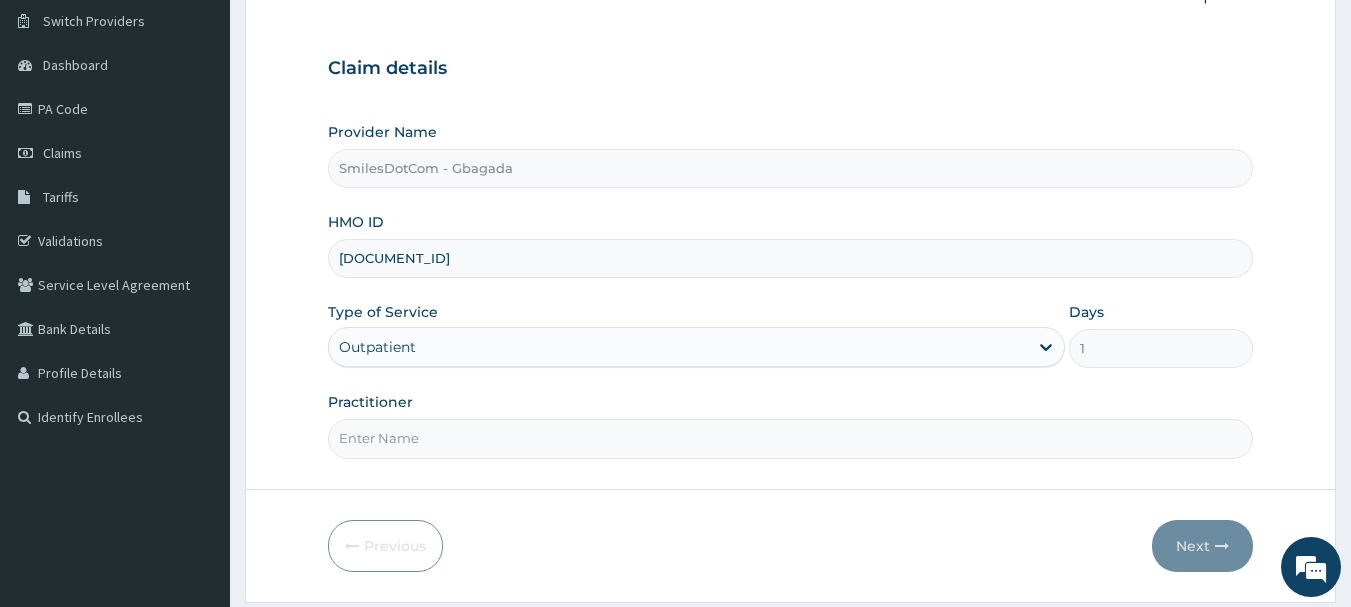 type on "Dr NuraenGI" 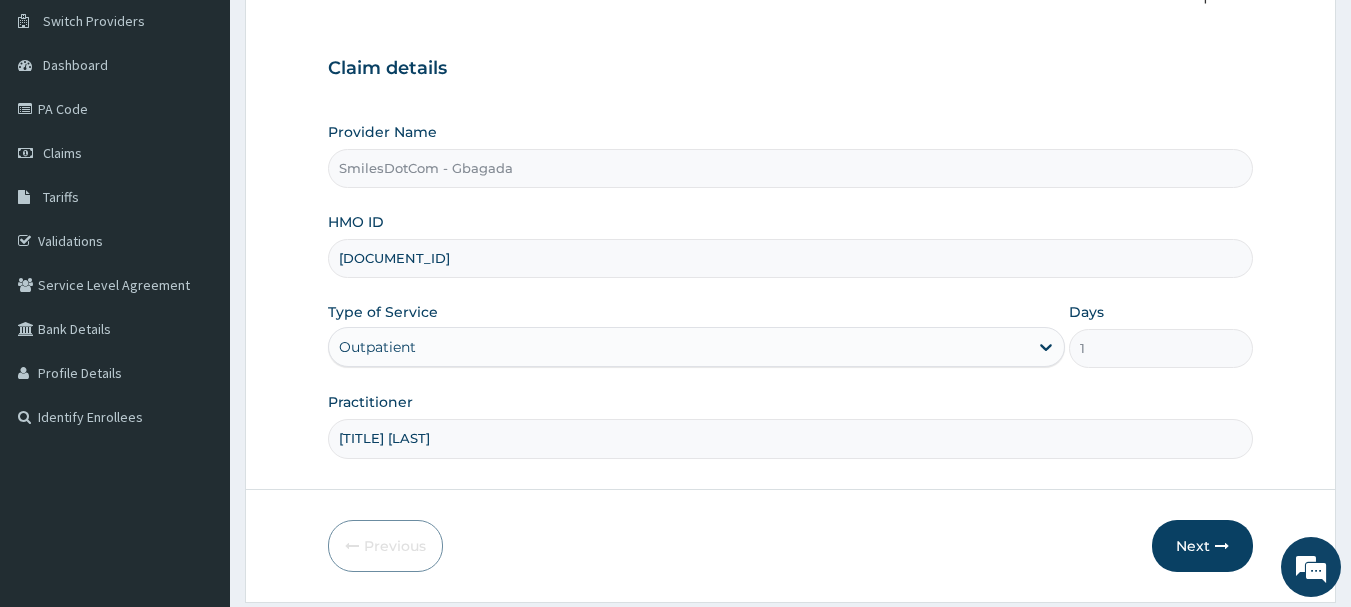 click on "Next" at bounding box center (1202, 546) 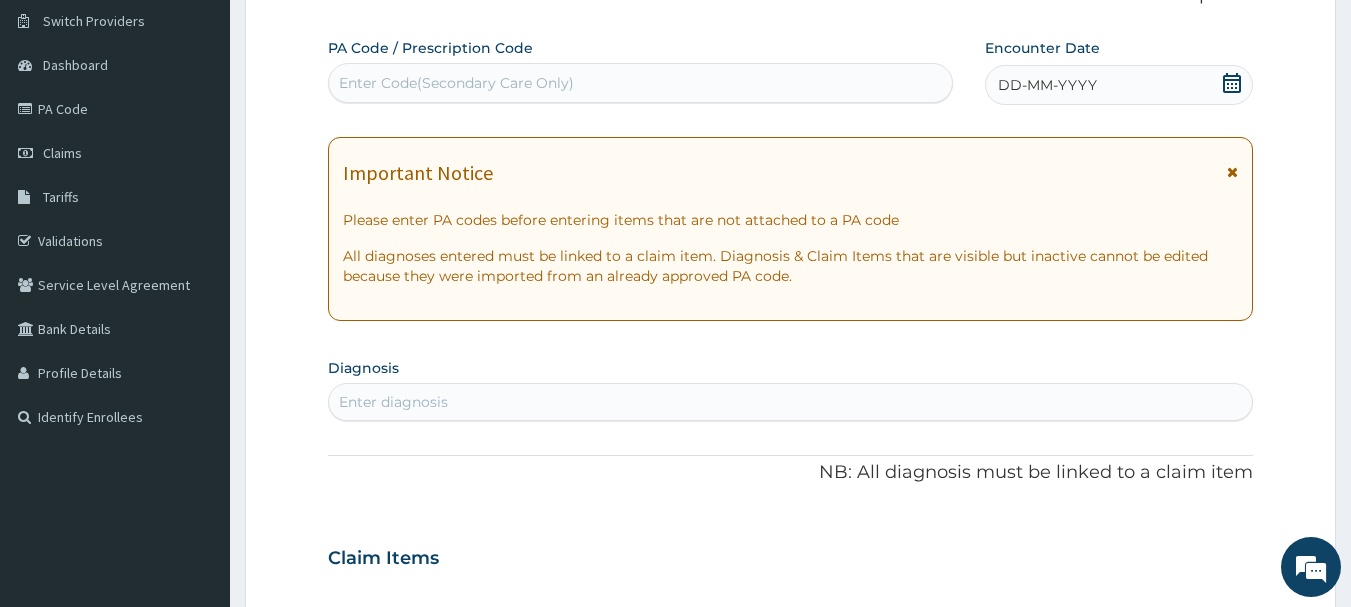 click on "Enter Code(Secondary Care Only)" at bounding box center [641, 83] 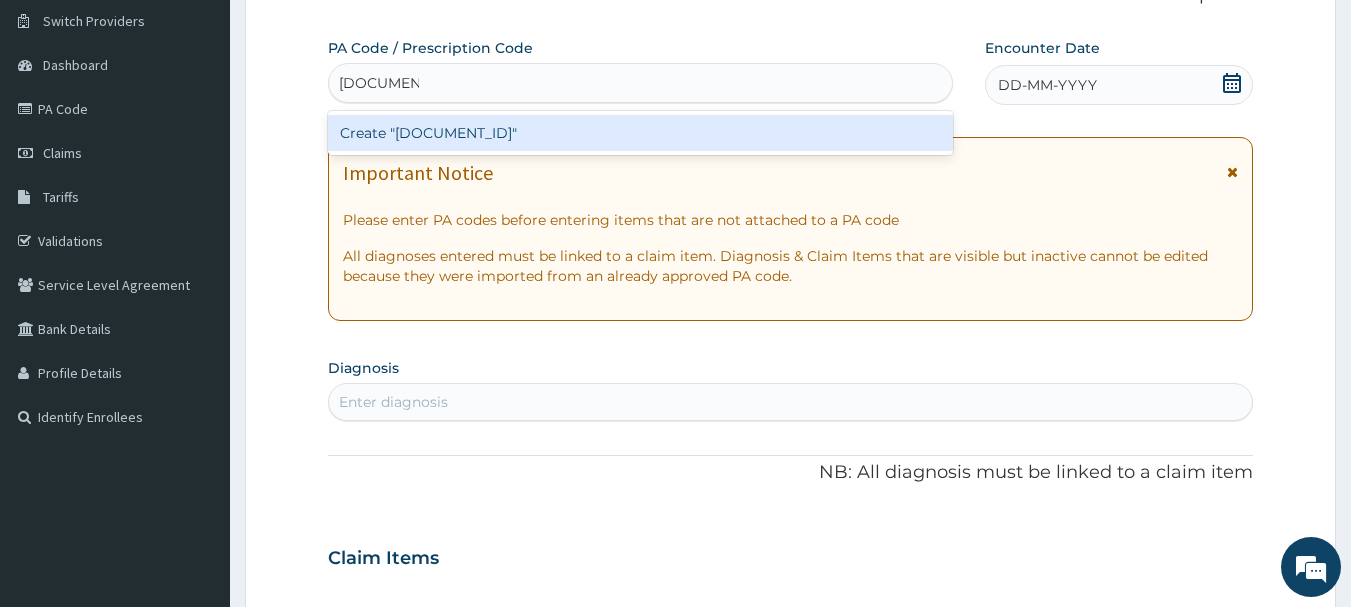 click on "Create "PA/2704D5"" at bounding box center [641, 133] 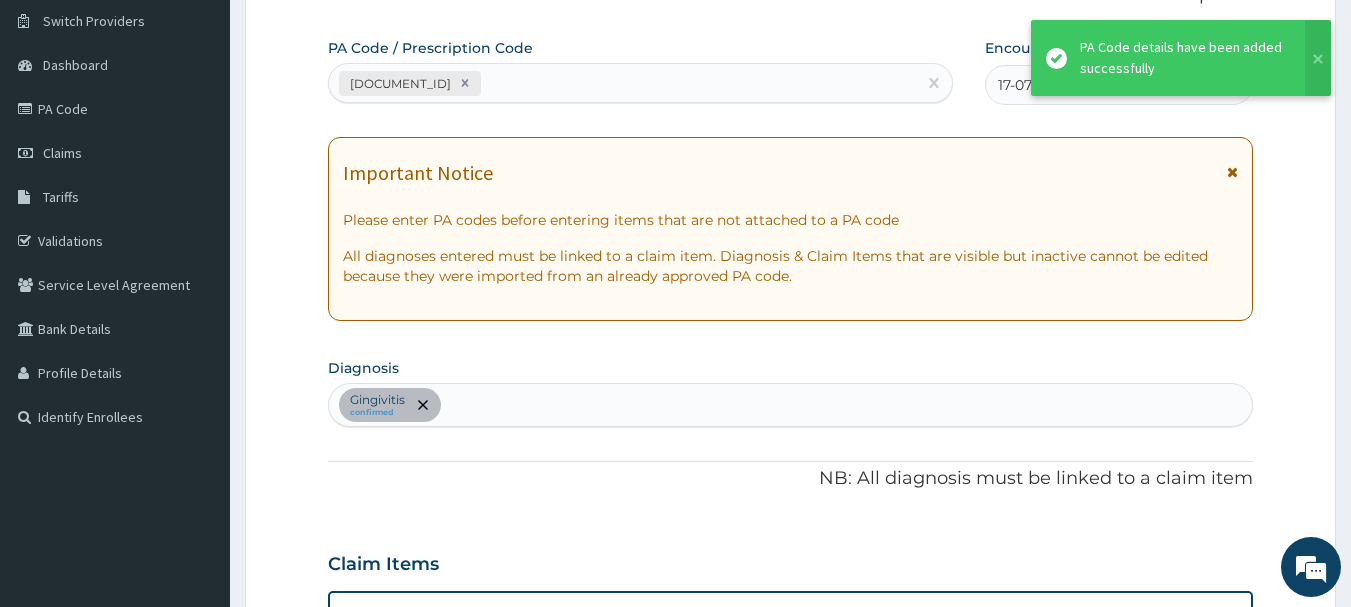 scroll, scrollTop: 667, scrollLeft: 0, axis: vertical 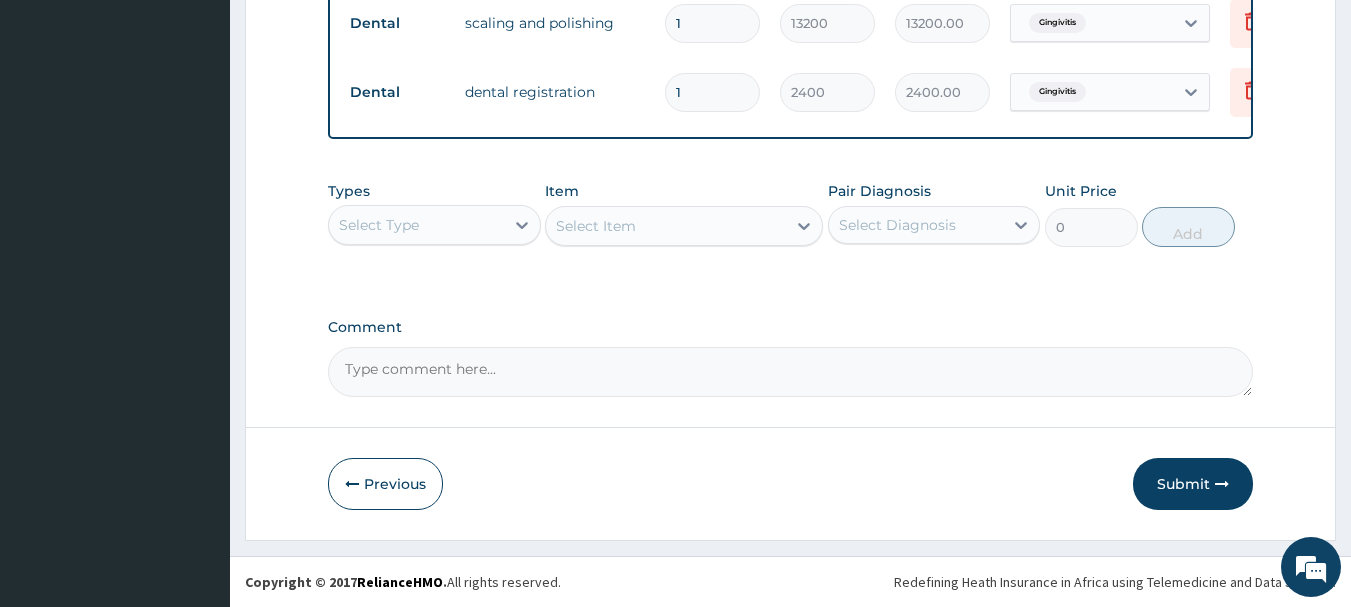 click on "Submit" at bounding box center (1193, 484) 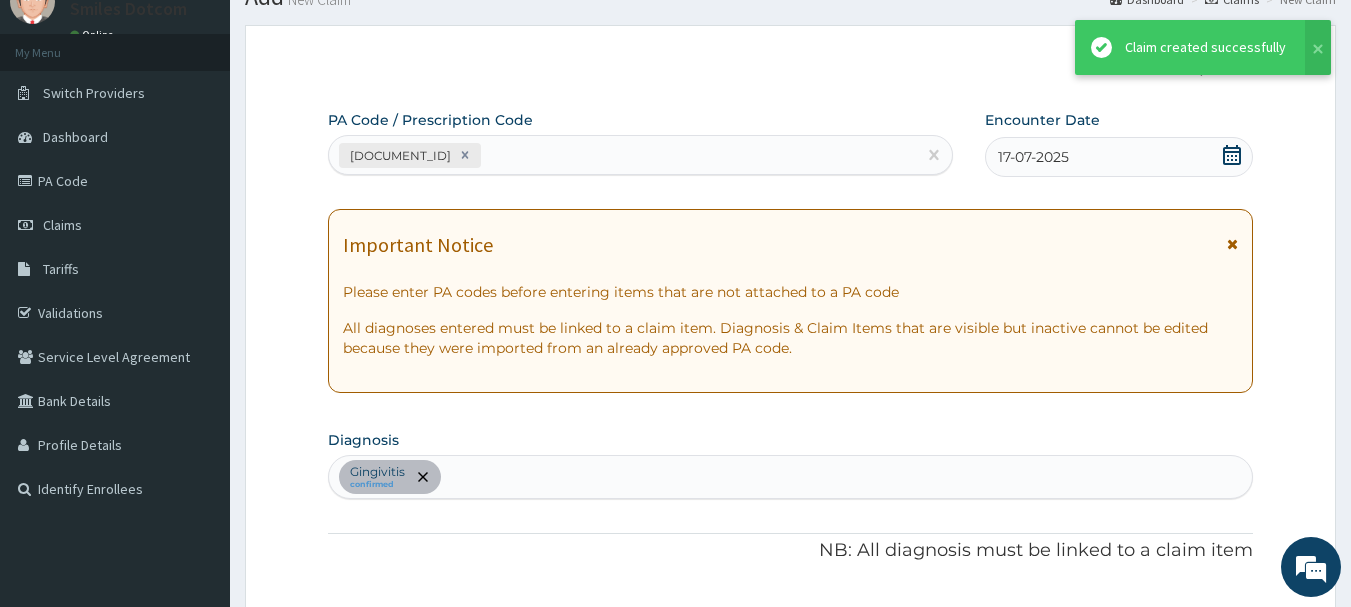 scroll, scrollTop: 893, scrollLeft: 0, axis: vertical 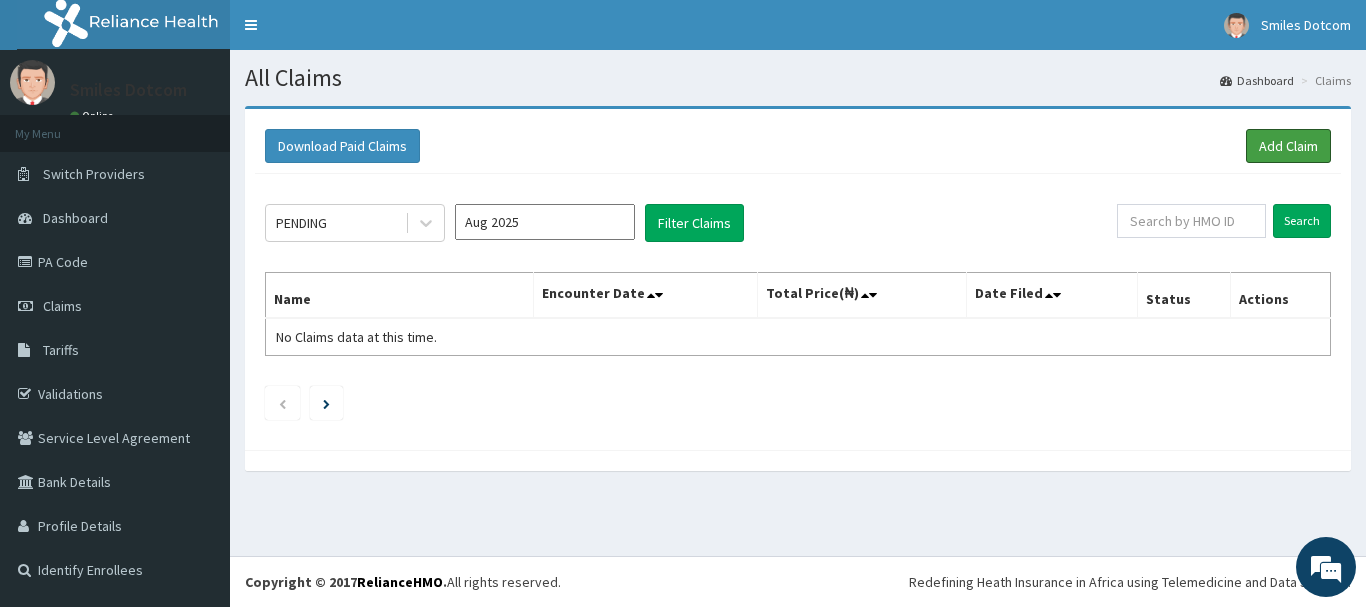 click on "Add Claim" at bounding box center (1288, 146) 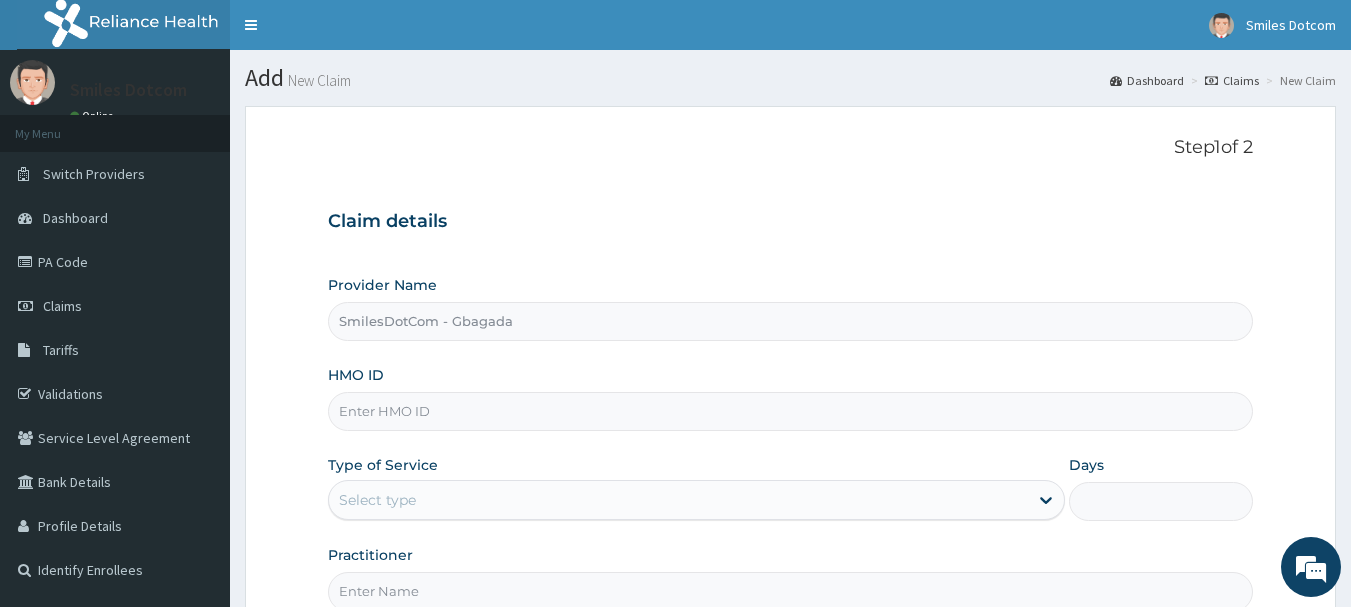 scroll, scrollTop: 0, scrollLeft: 0, axis: both 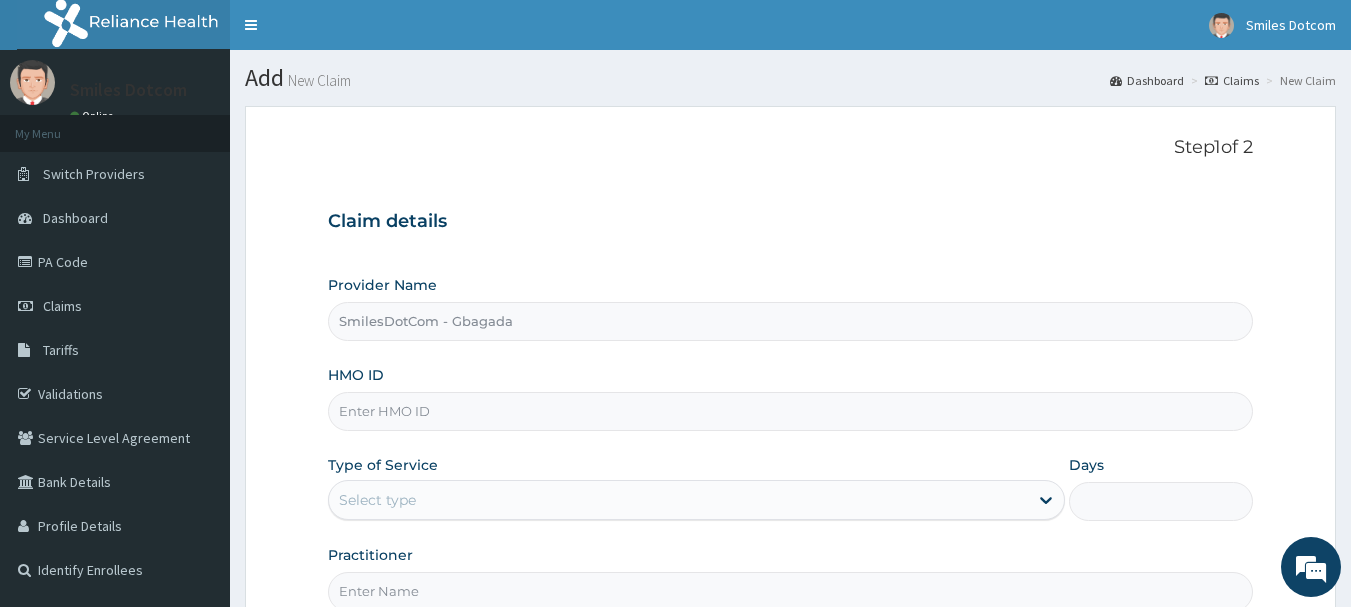click on "HMO ID" at bounding box center [791, 411] 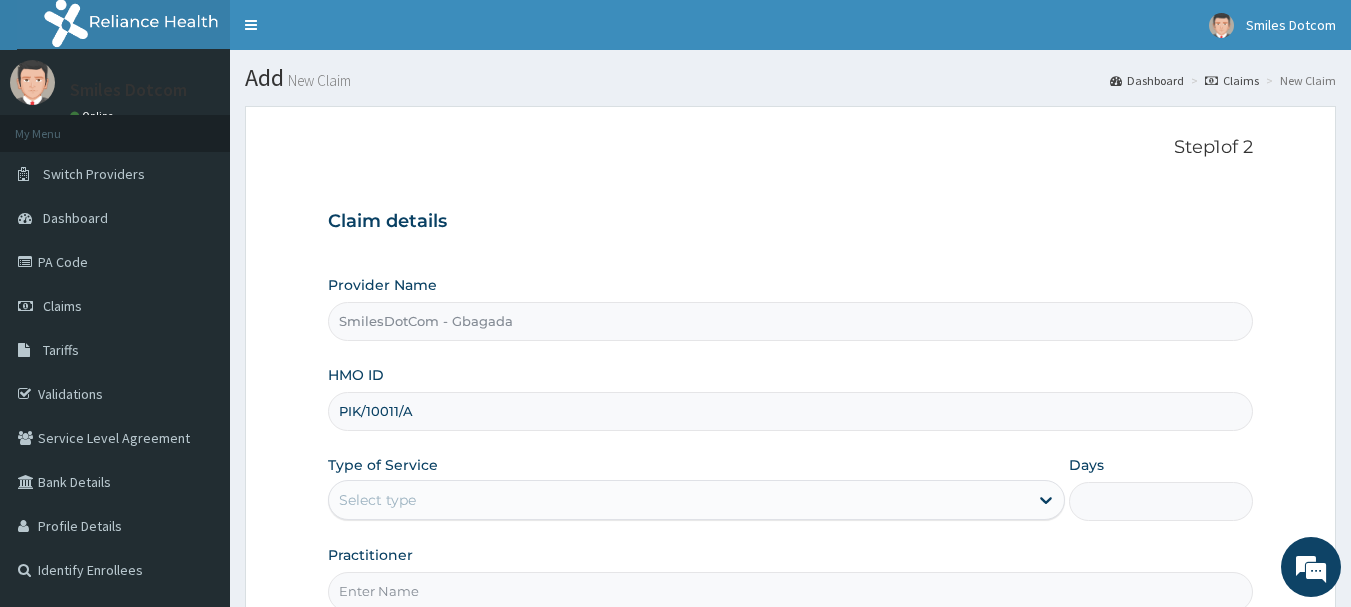 type on "PIK/10011/A" 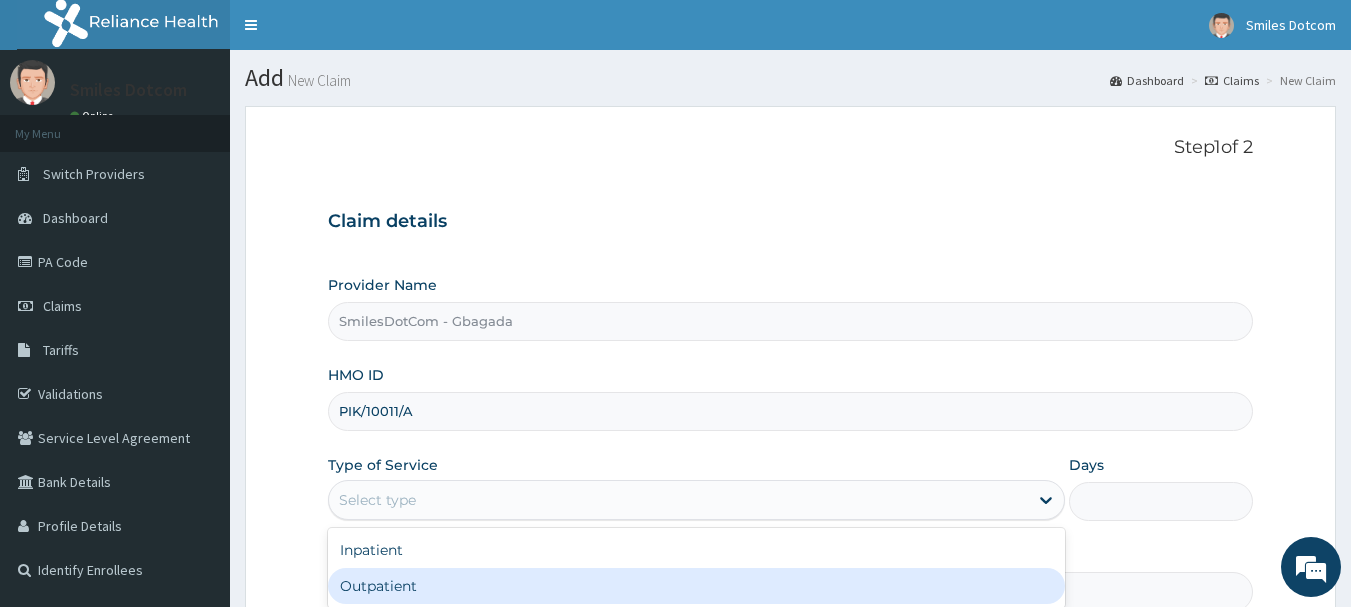click on "Outpatient" at bounding box center [696, 586] 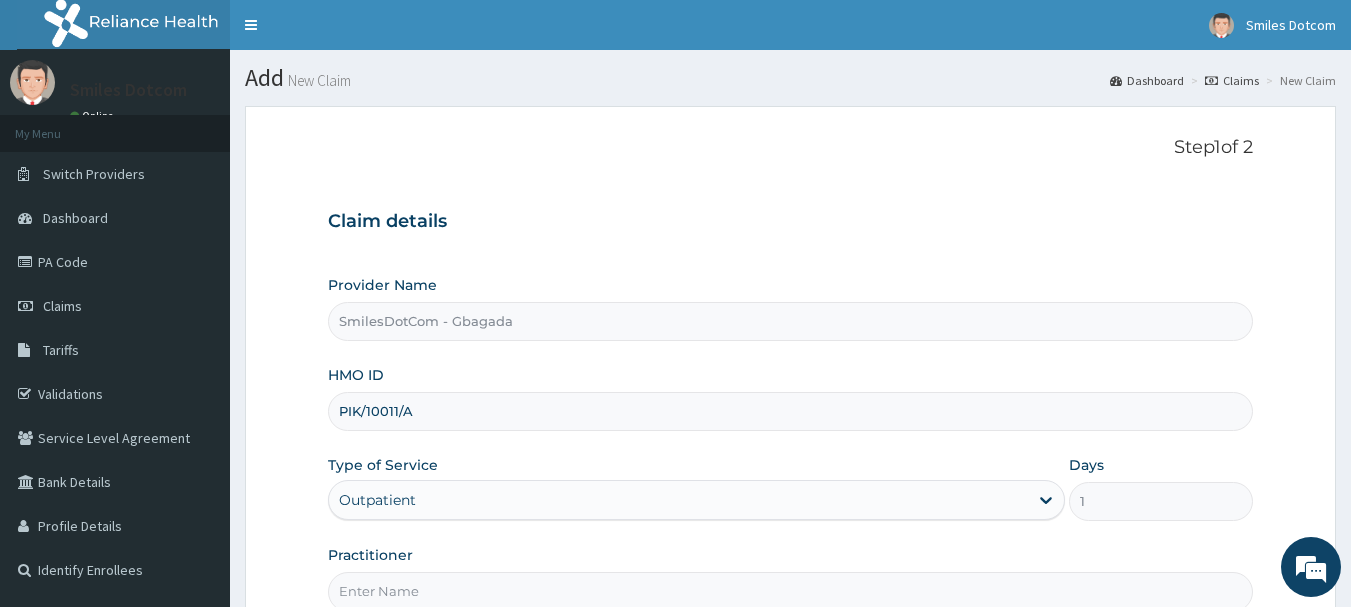 scroll, scrollTop: 215, scrollLeft: 0, axis: vertical 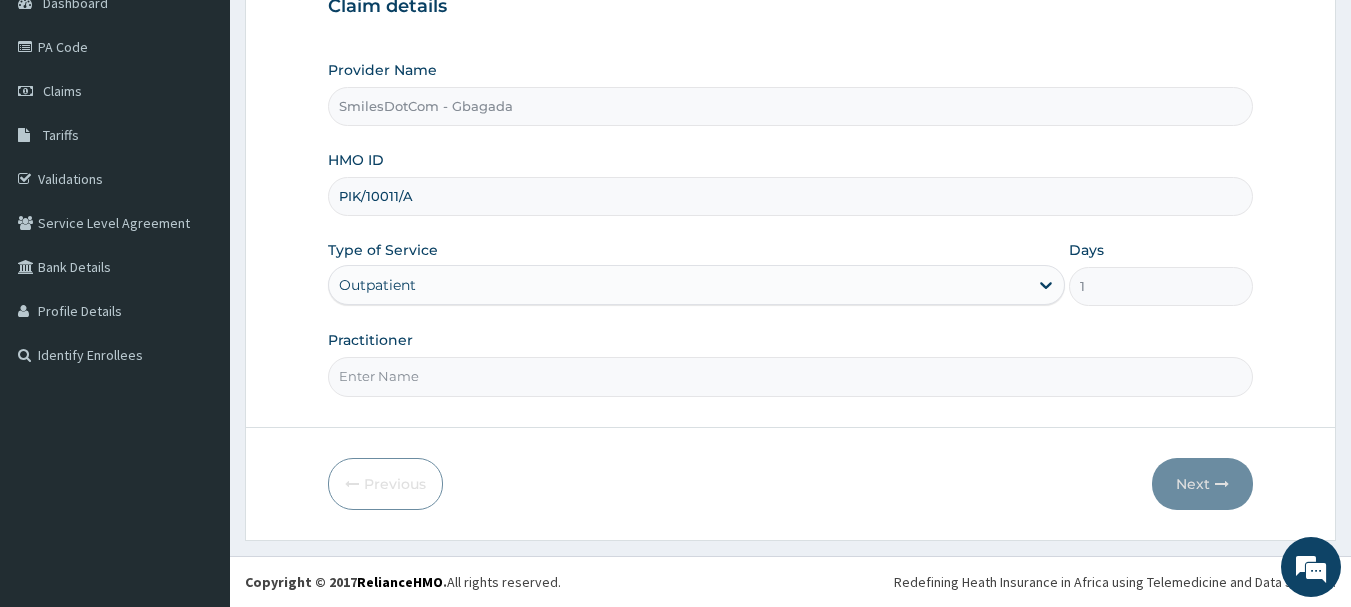 click on "Practitioner" at bounding box center [791, 376] 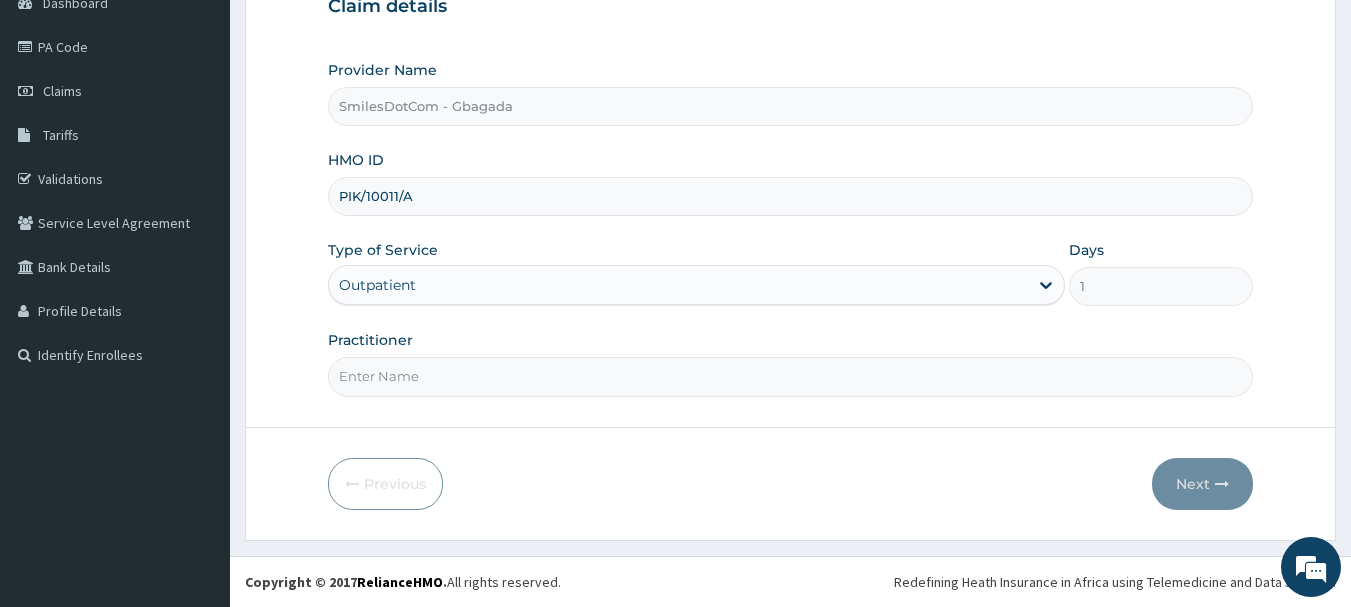 type on "Dr NuraenGI" 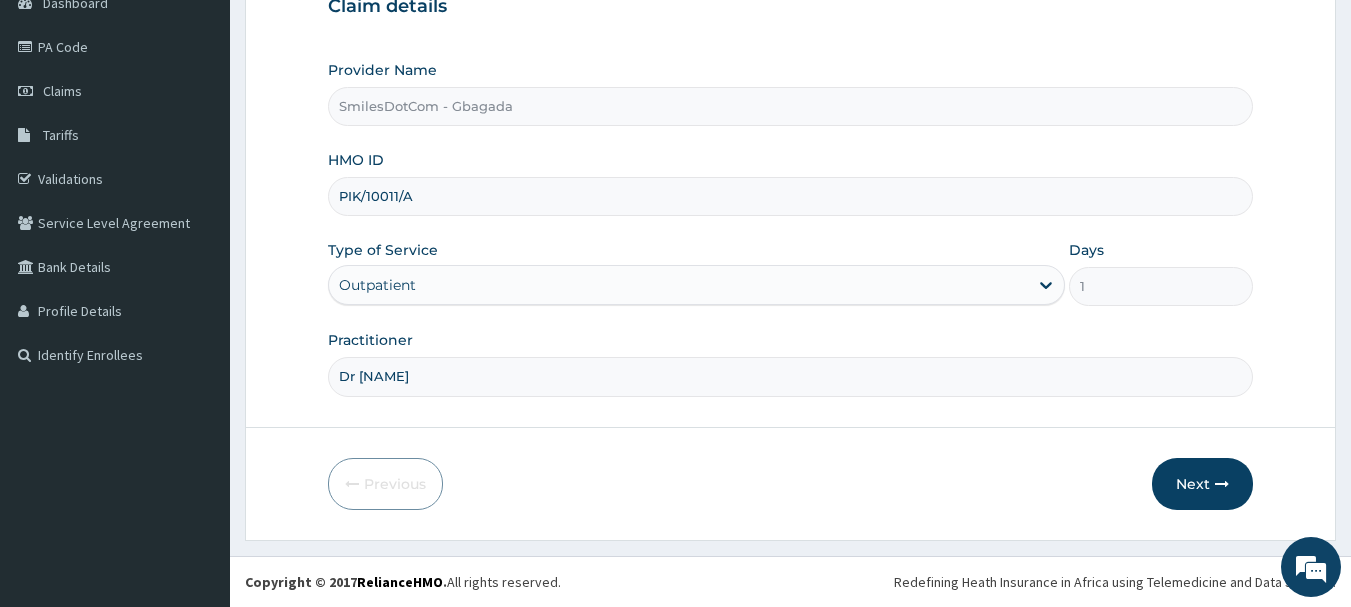 click on "Next" at bounding box center (1202, 484) 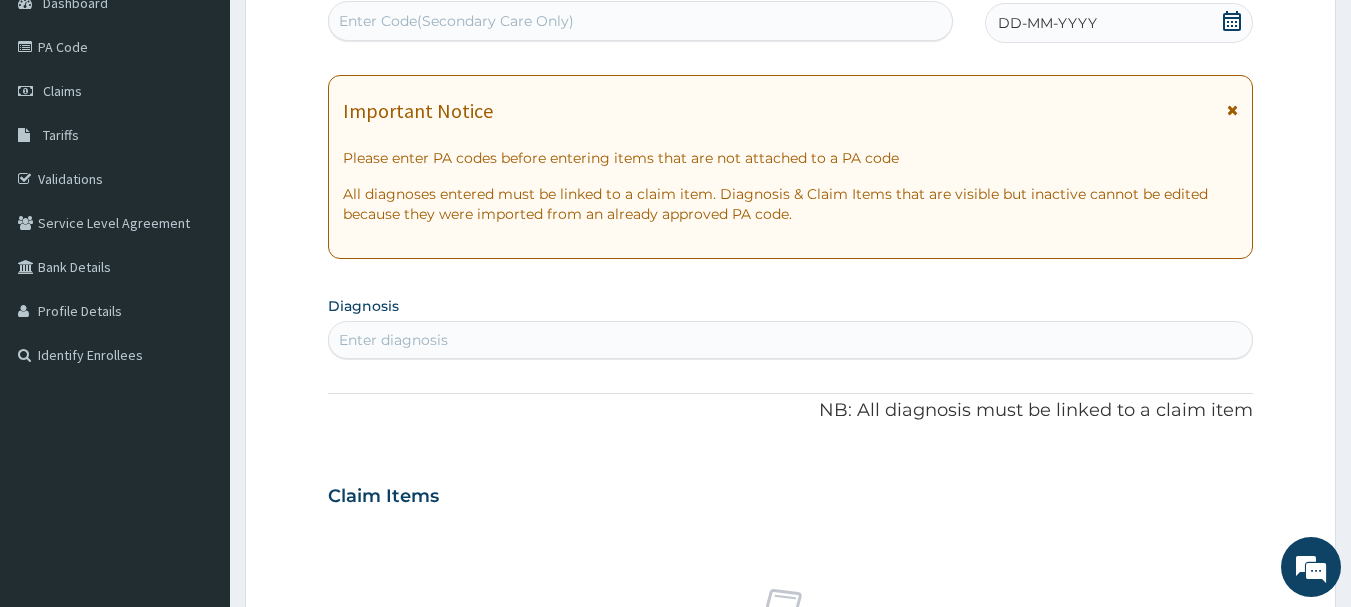click on "Enter Code(Secondary Care Only)" at bounding box center (456, 21) 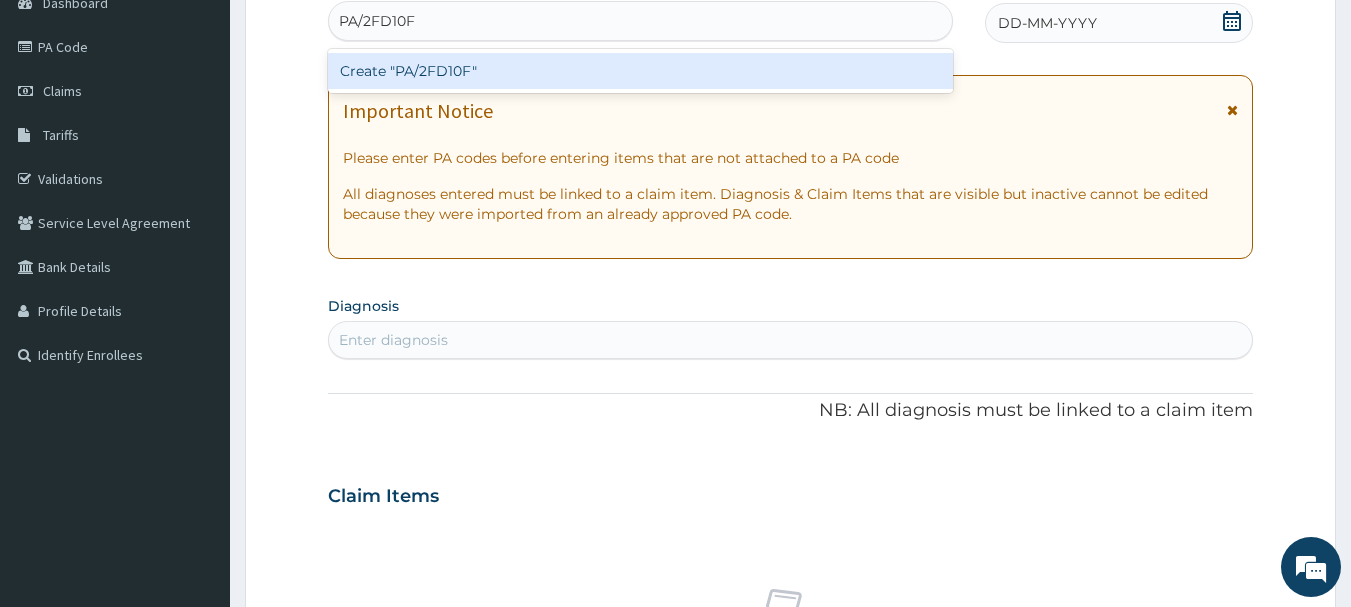 type on "PA/2FD10F" 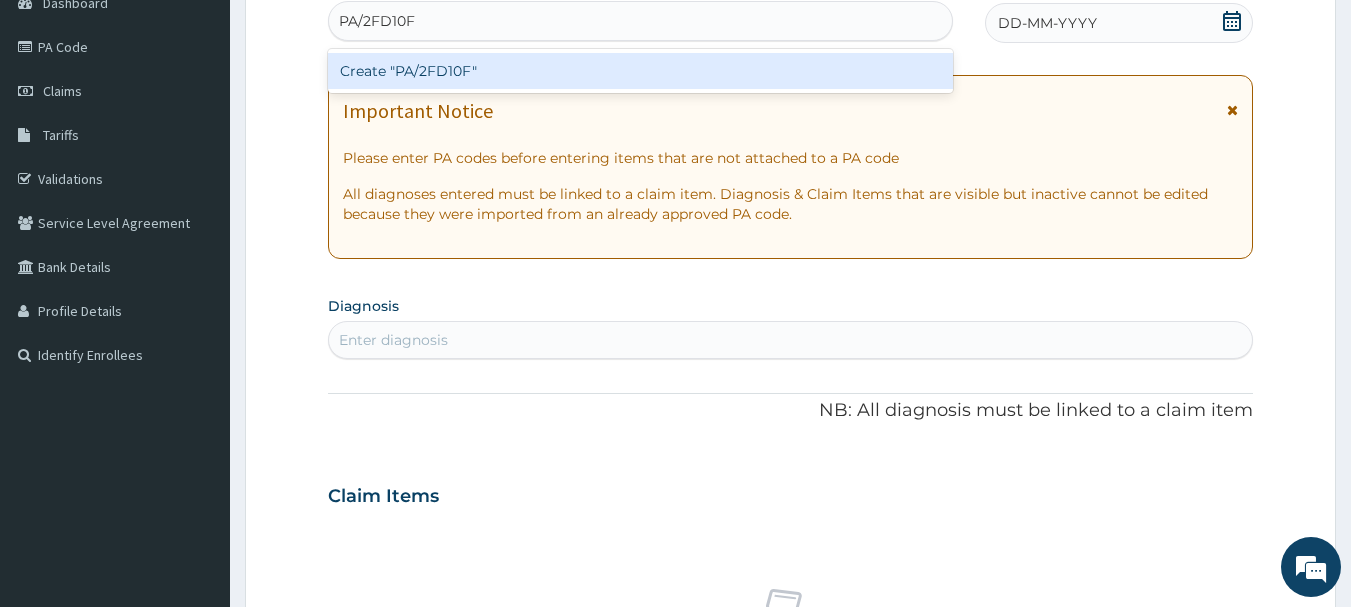 click on "Create "PA/2FD10F"" at bounding box center (641, 71) 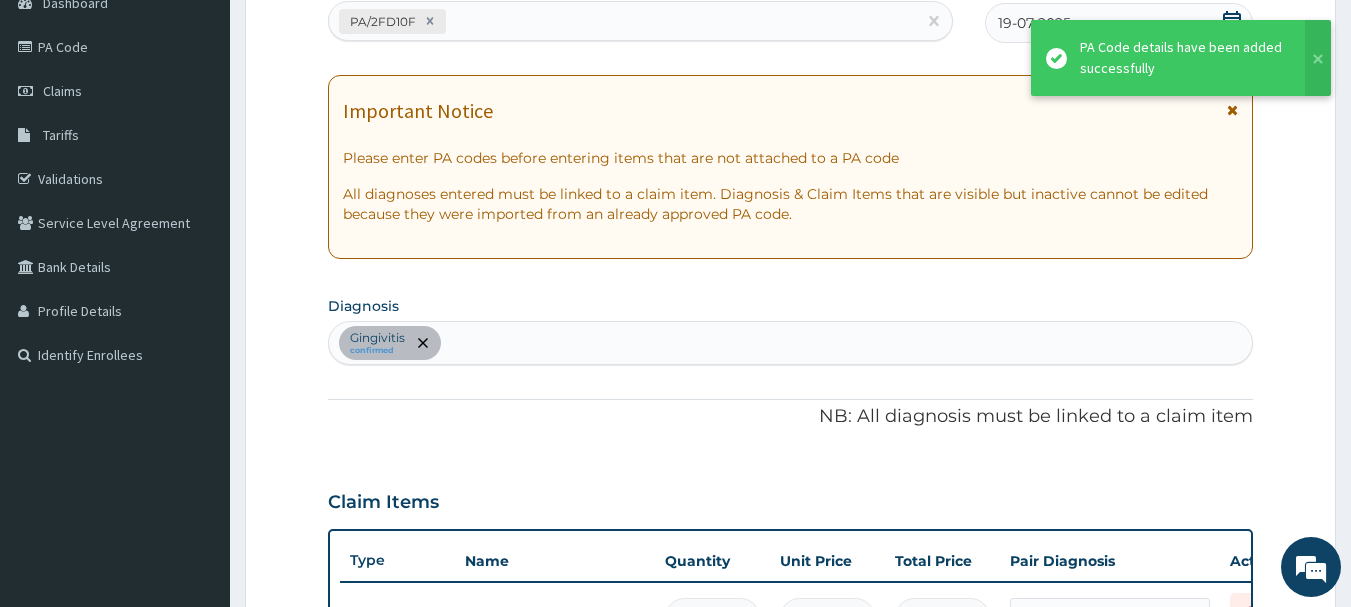 scroll, scrollTop: 598, scrollLeft: 0, axis: vertical 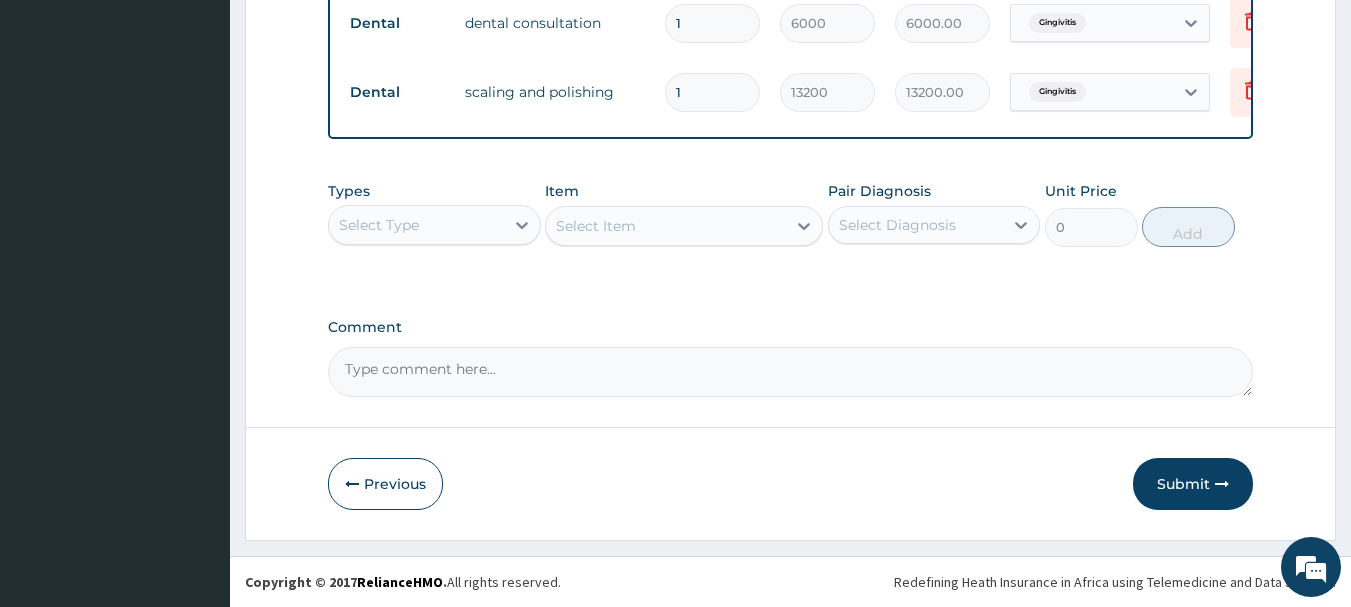 click on "Submit" at bounding box center (1193, 484) 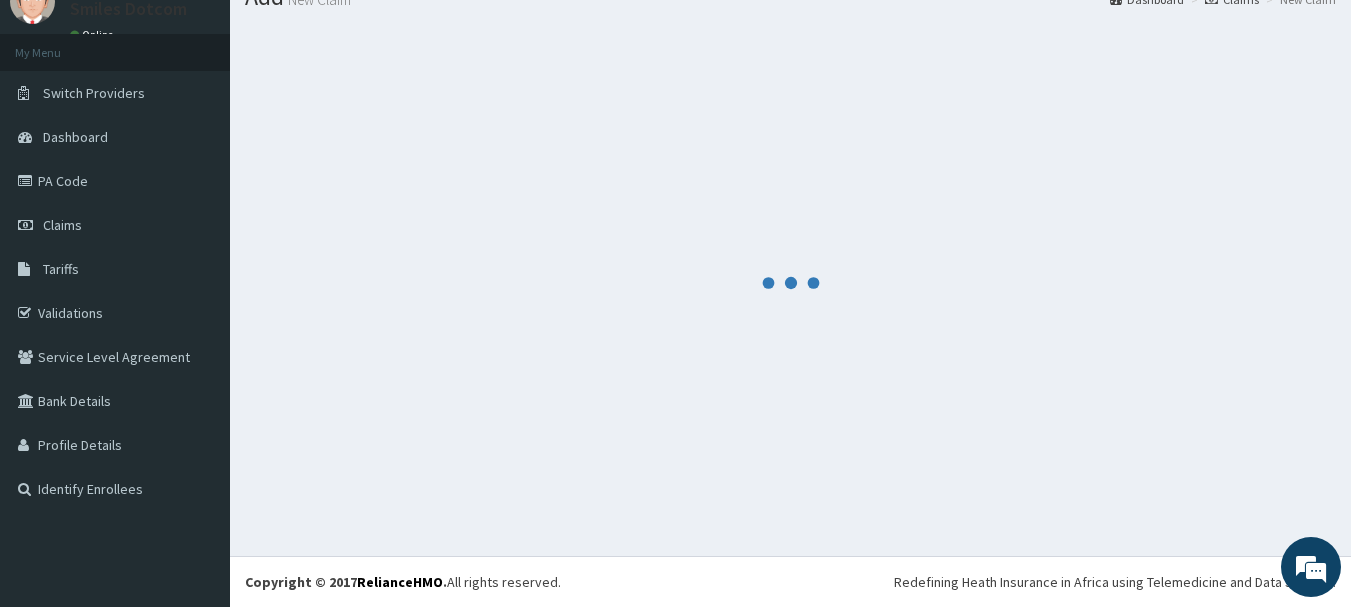 scroll, scrollTop: 81, scrollLeft: 0, axis: vertical 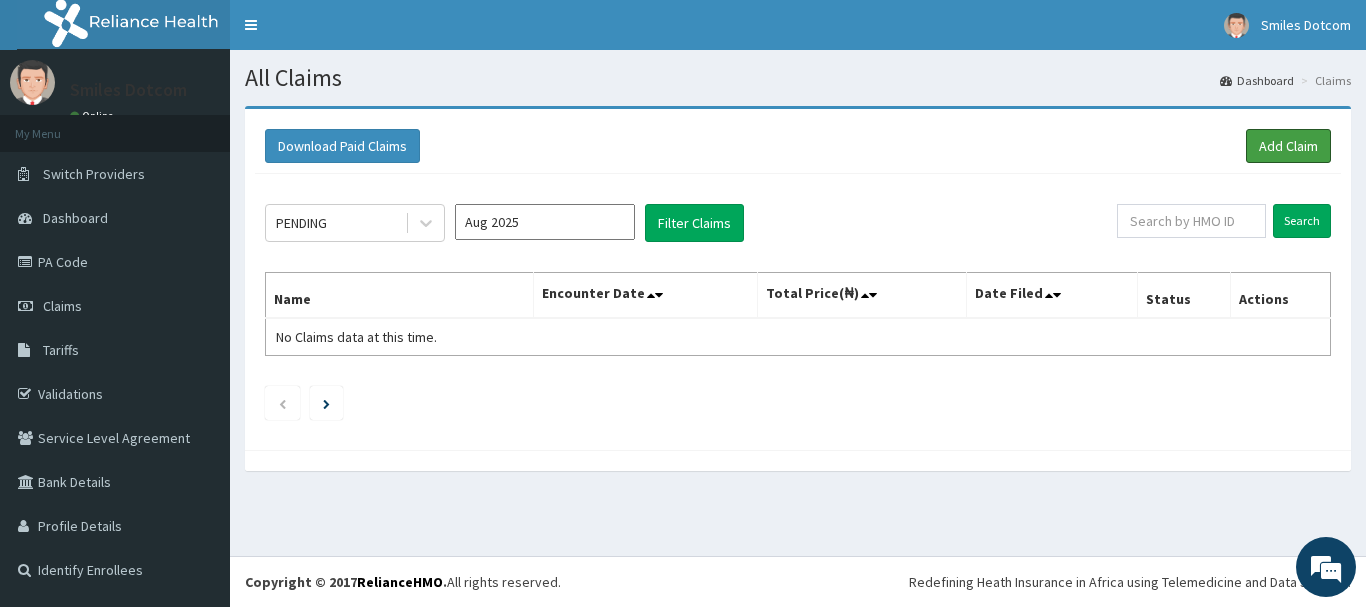 click on "Add Claim" at bounding box center [1288, 146] 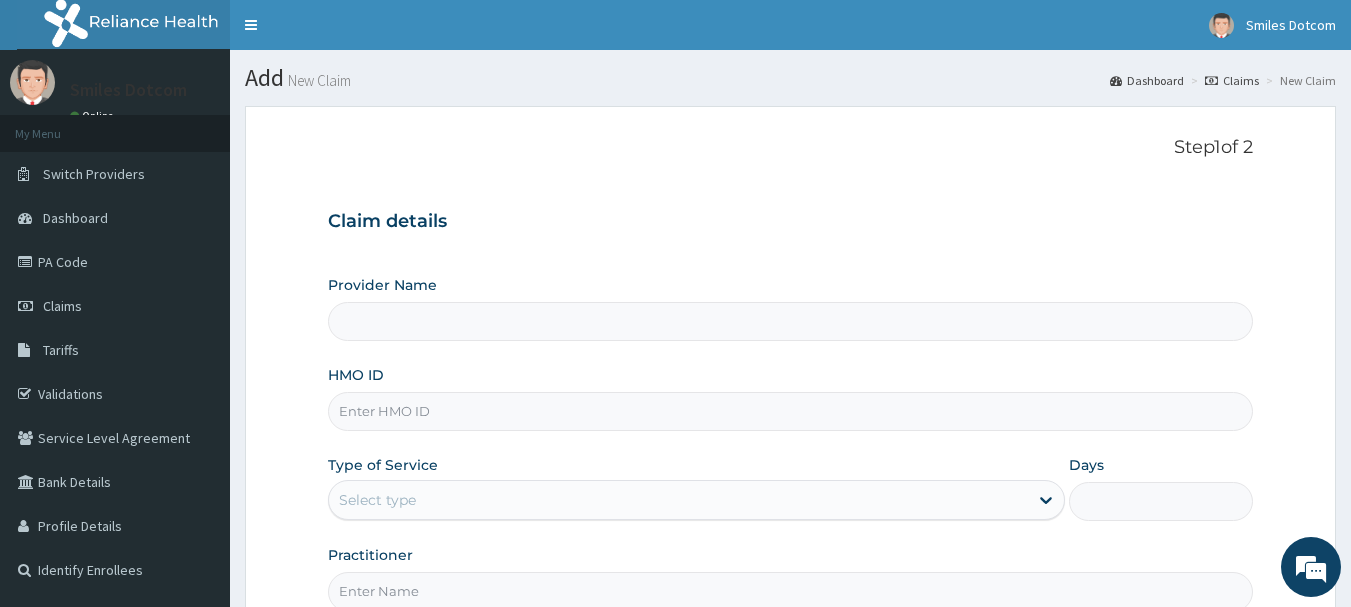 scroll, scrollTop: 0, scrollLeft: 0, axis: both 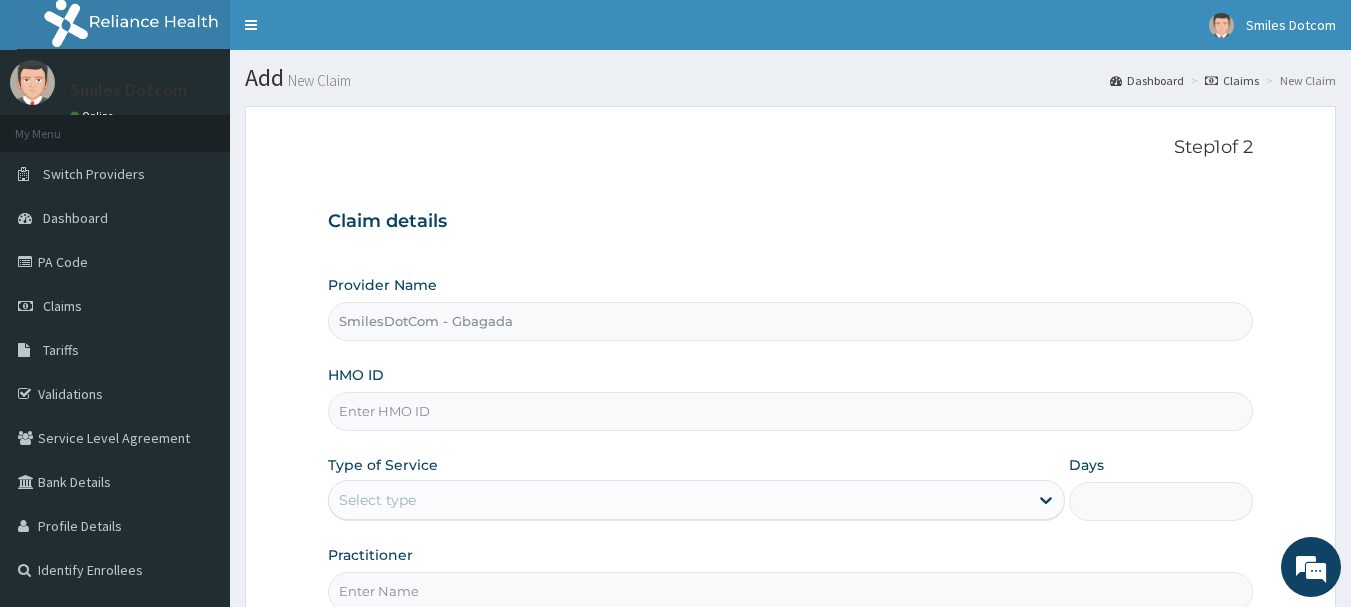 type on "SmilesDotCom - Gbagada" 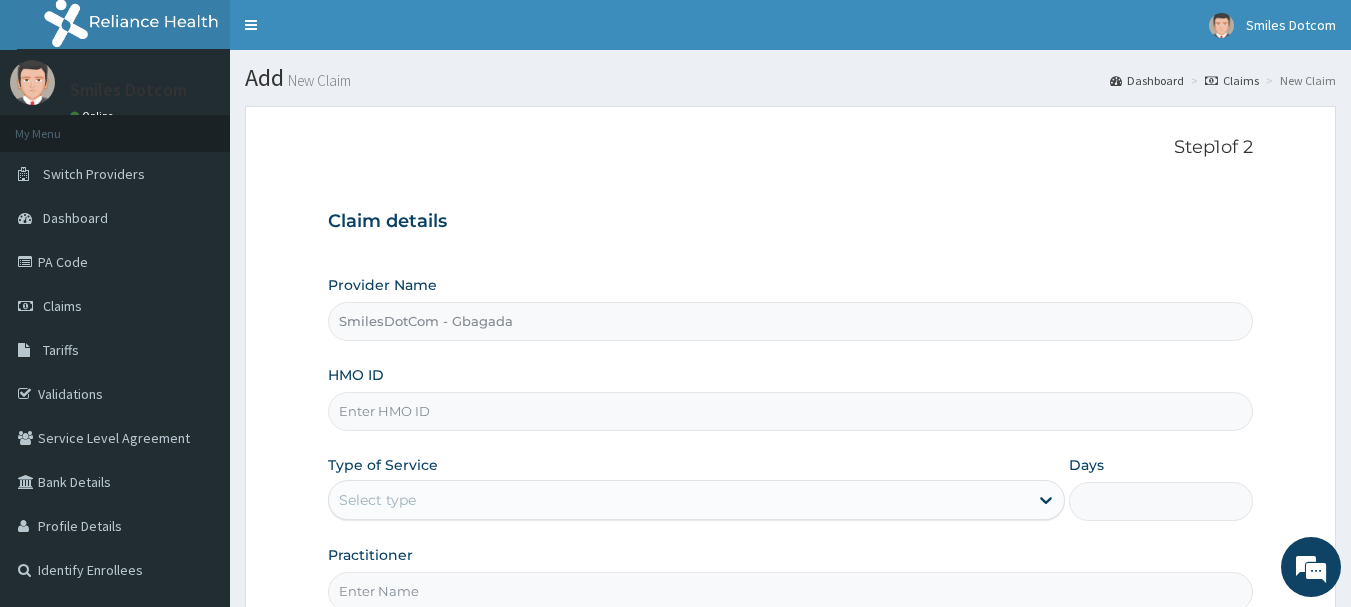 scroll, scrollTop: 0, scrollLeft: 0, axis: both 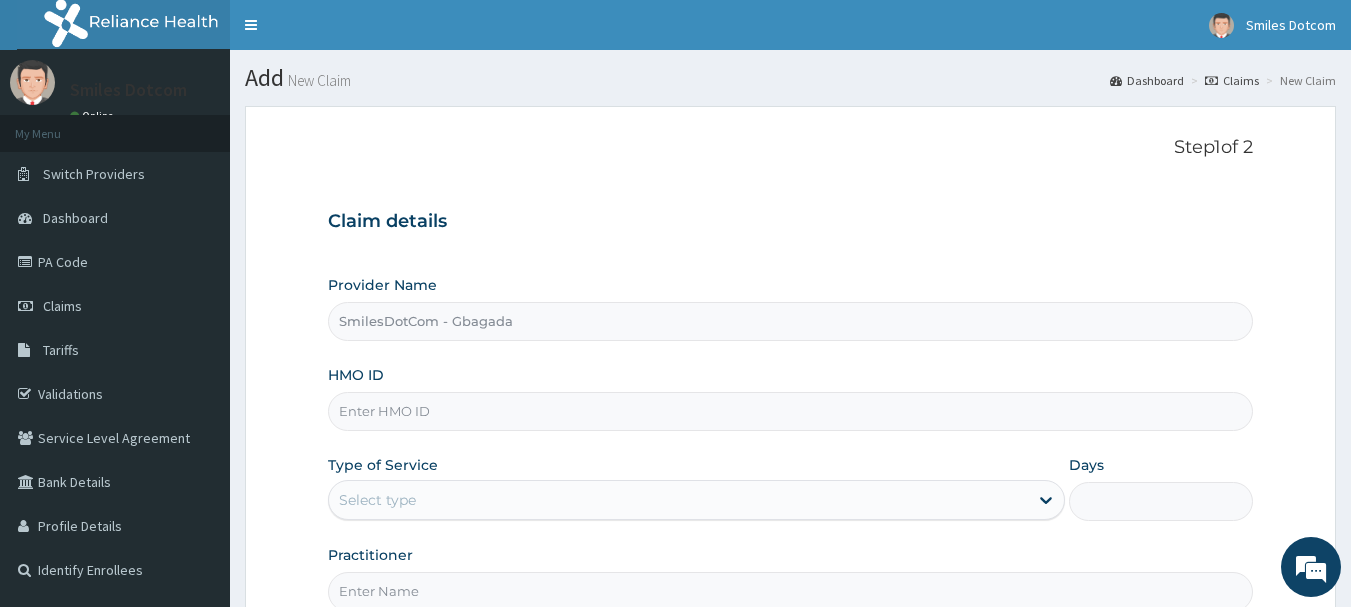 paste on "PIK/10011/D" 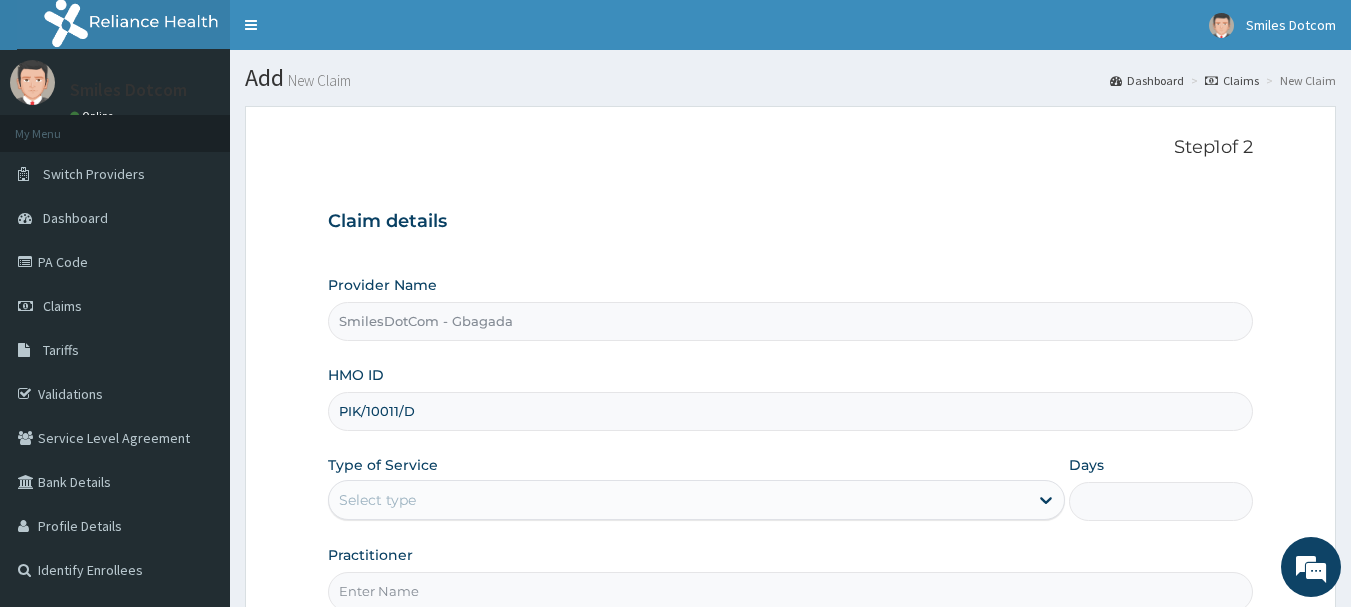 scroll, scrollTop: 215, scrollLeft: 0, axis: vertical 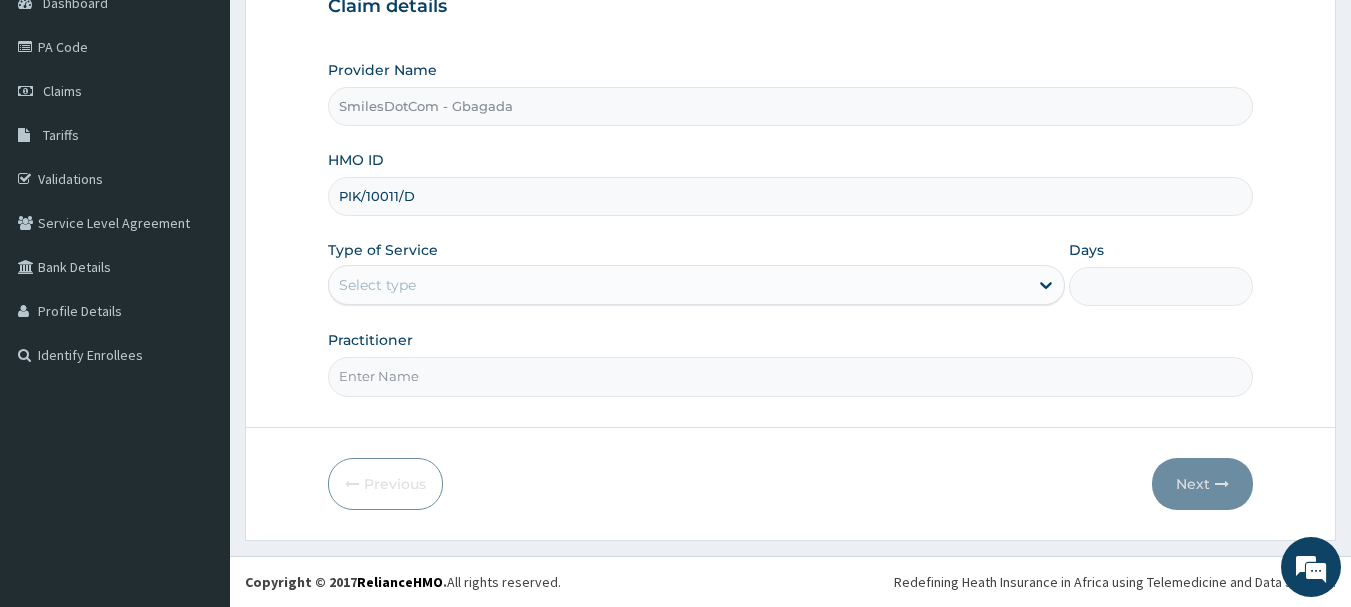 type on "PIK/10011/D" 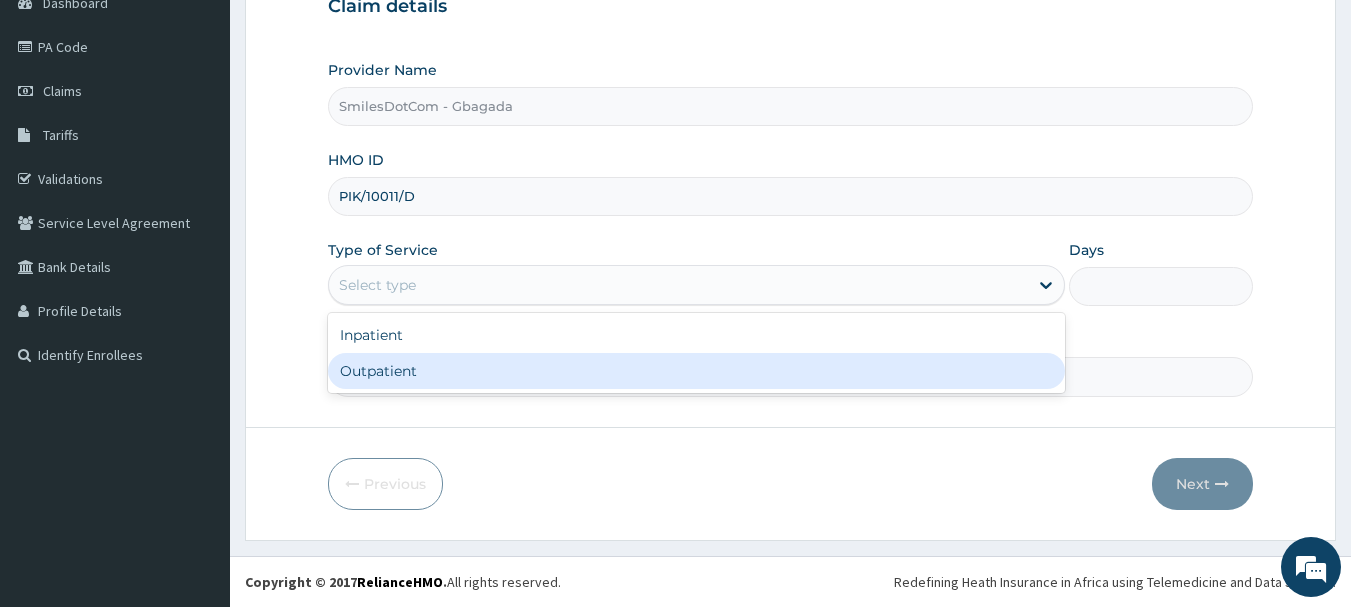 click on "Outpatient" at bounding box center (696, 371) 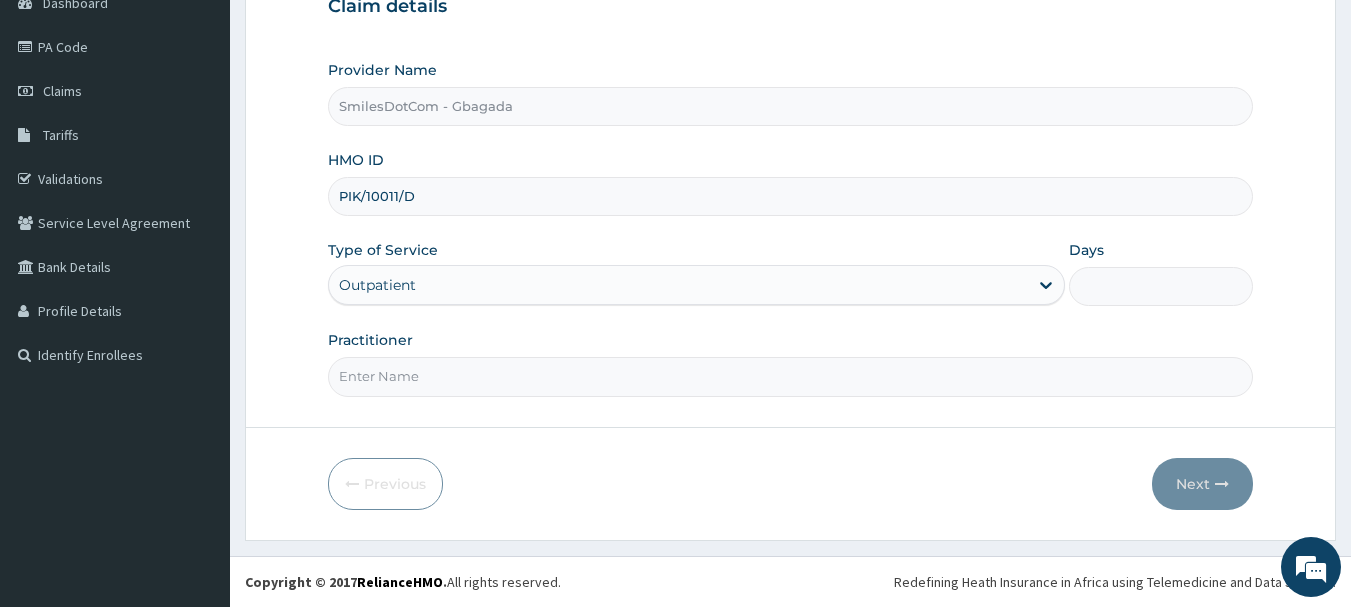type on "1" 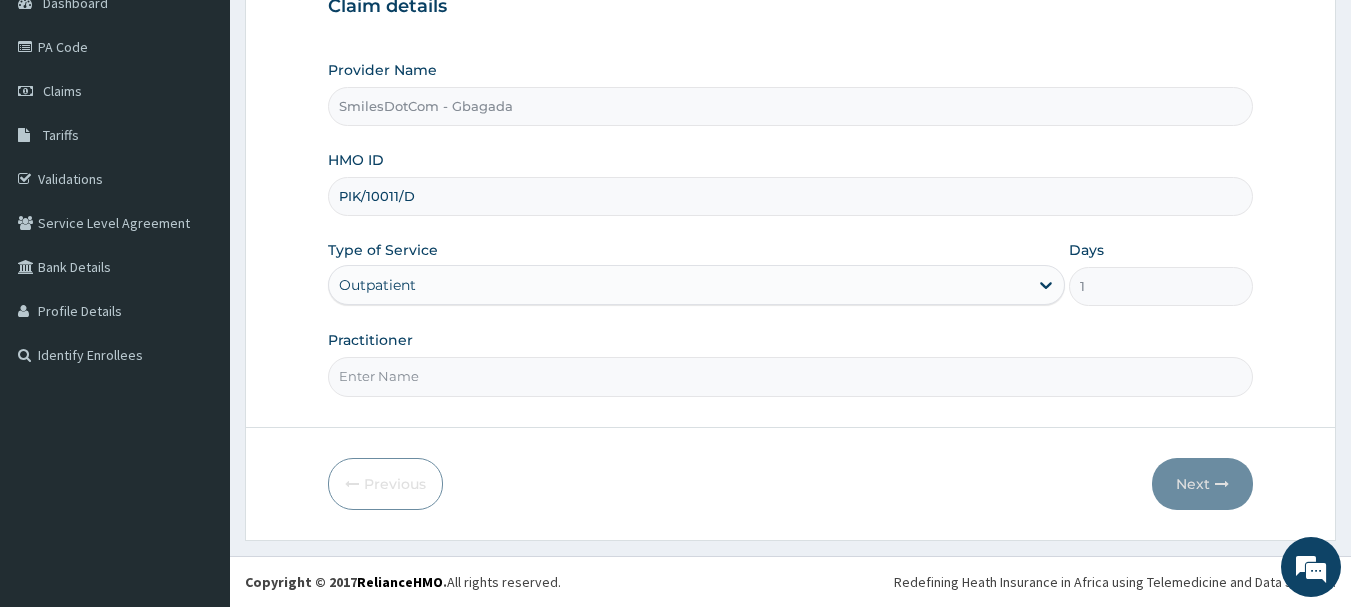 scroll, scrollTop: 0, scrollLeft: 0, axis: both 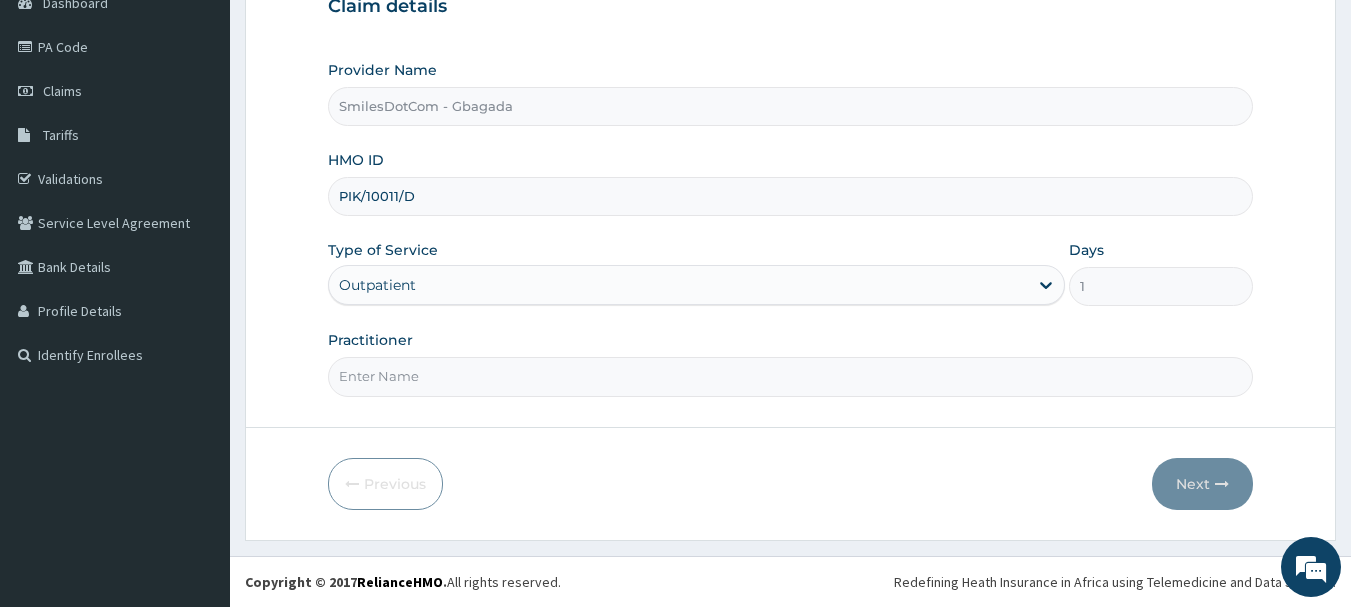 click on "Practitioner" at bounding box center (791, 376) 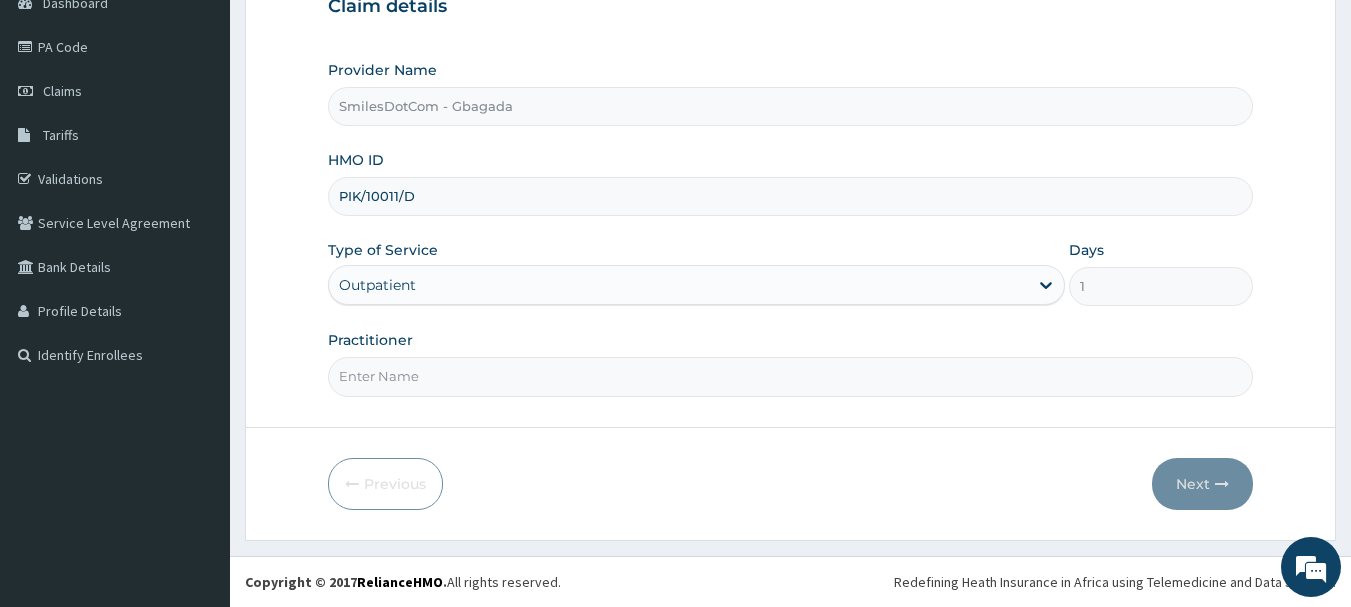 type on "Dr NuraenGI" 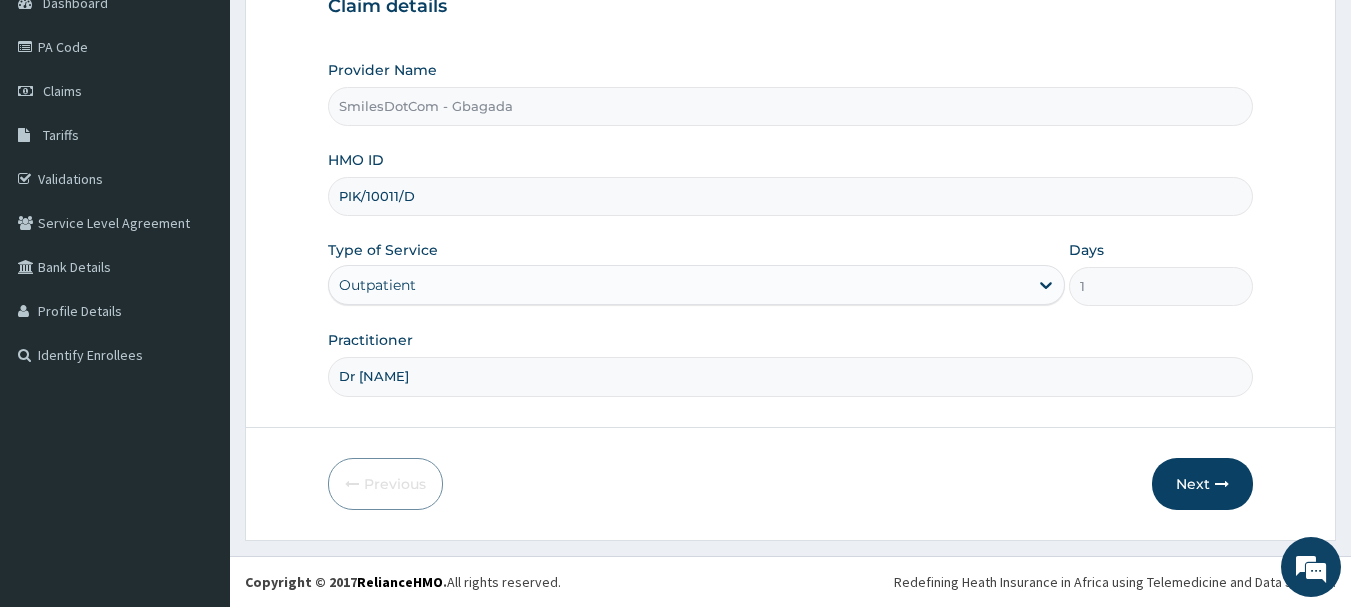 click on "Next" at bounding box center (1202, 484) 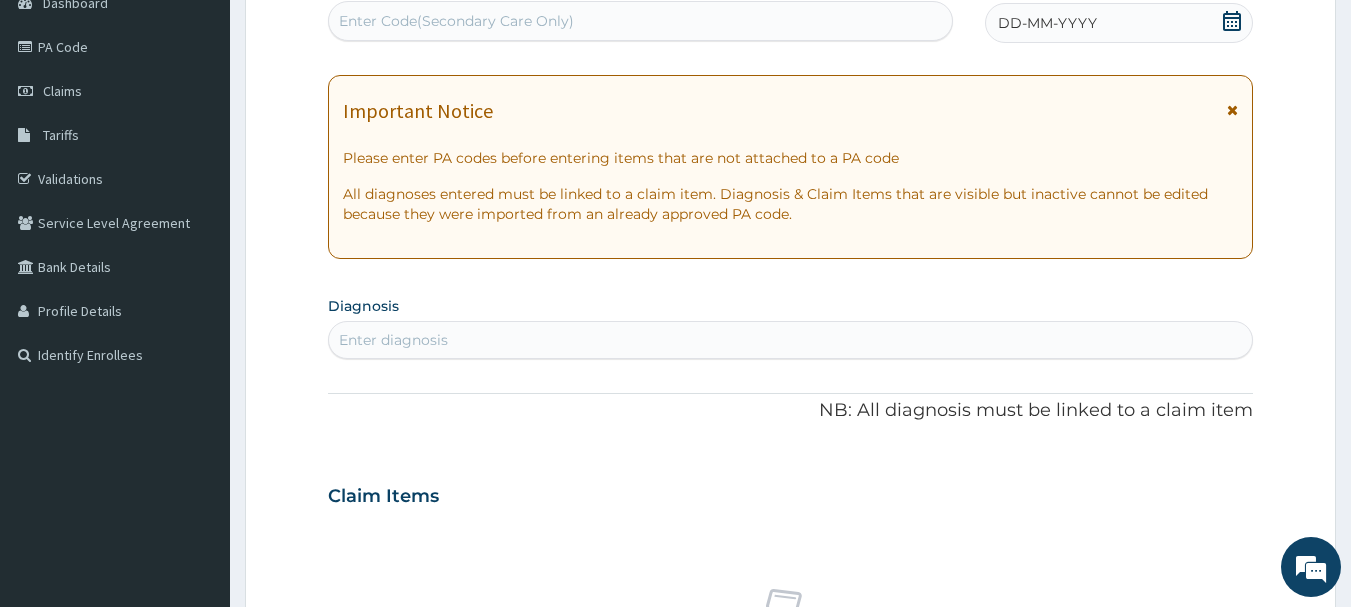 click on "Enter Code(Secondary Care Only)" at bounding box center (641, 21) 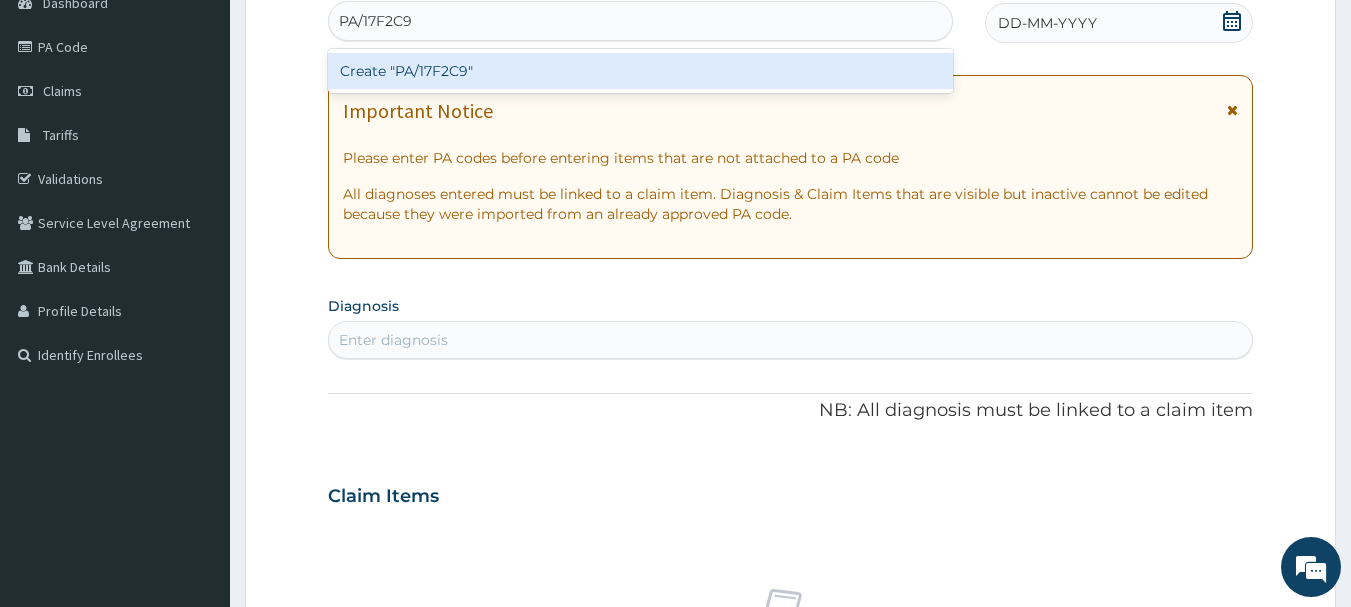 click on "Create "PA/17F2C9"" at bounding box center (641, 71) 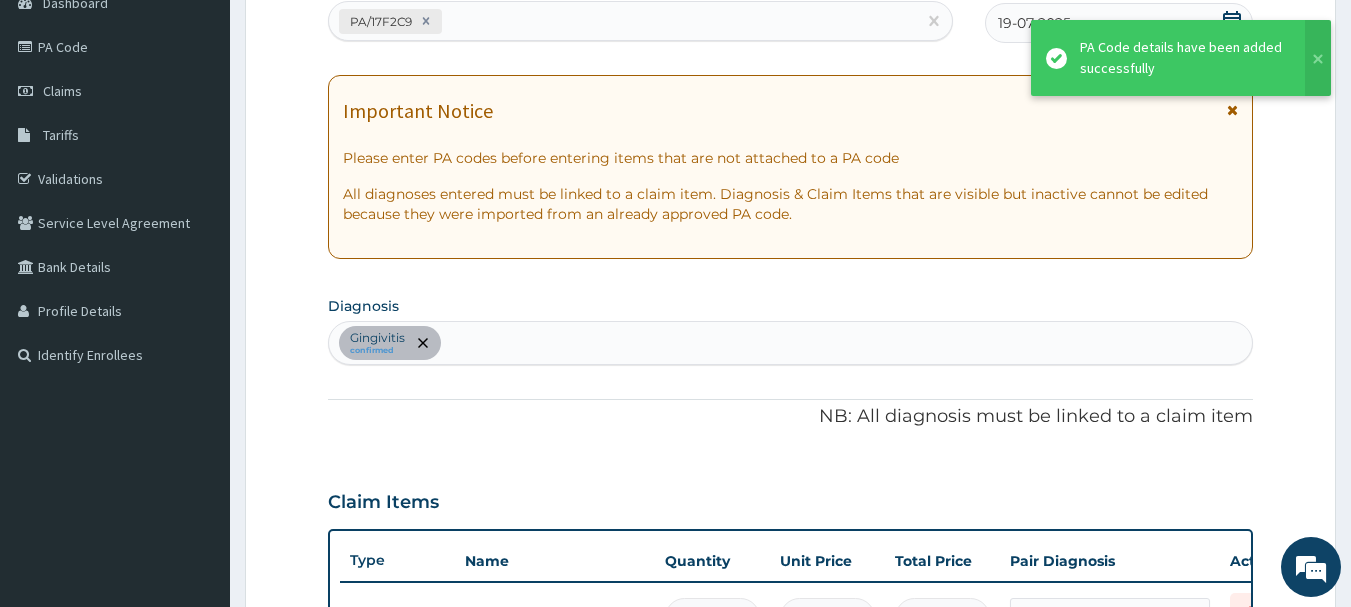scroll, scrollTop: 598, scrollLeft: 0, axis: vertical 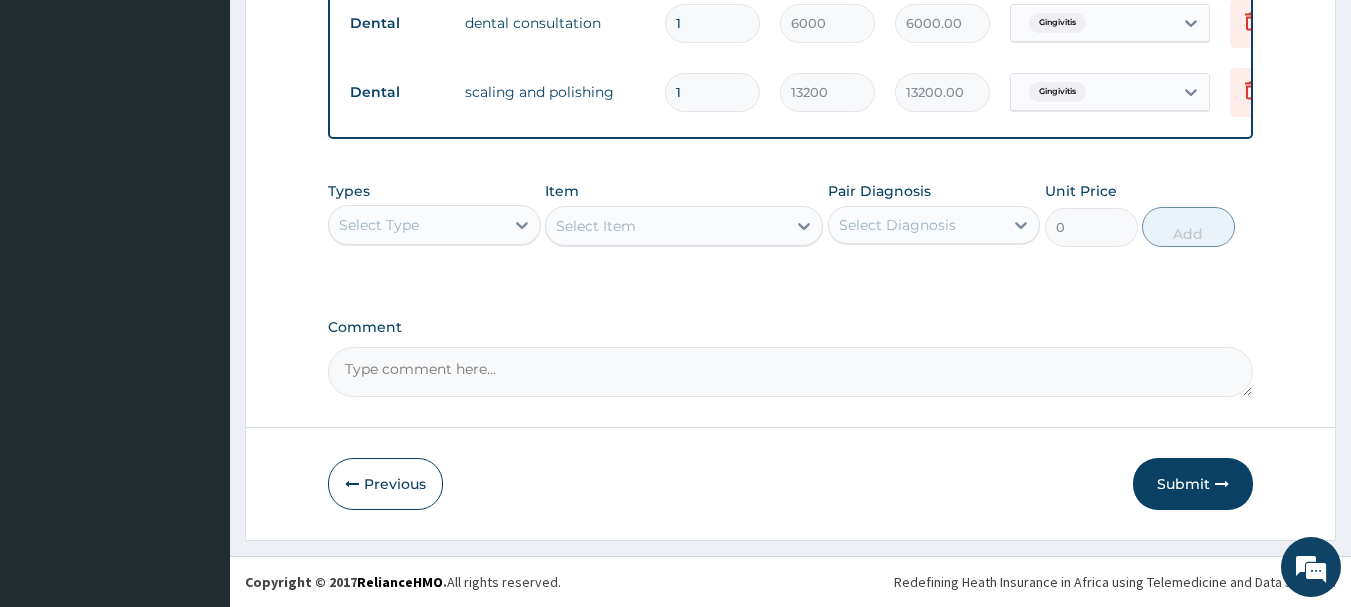 click on "Submit" at bounding box center (1193, 484) 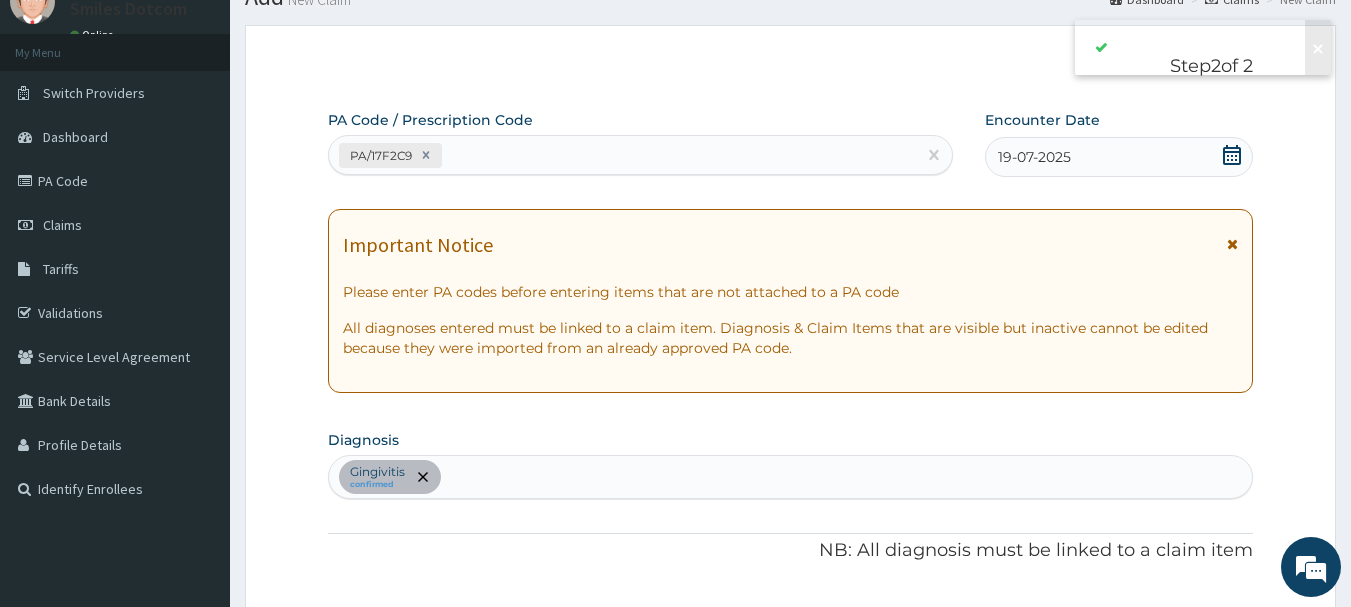 scroll, scrollTop: 813, scrollLeft: 0, axis: vertical 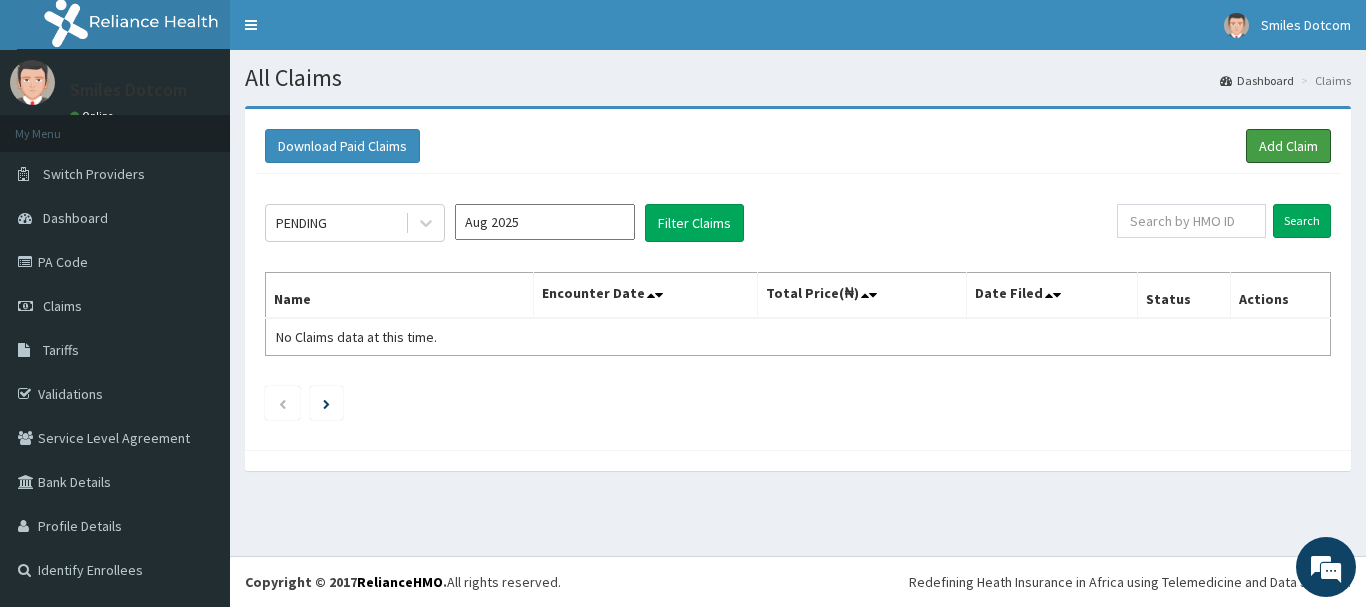 click on "Add Claim" at bounding box center (1288, 146) 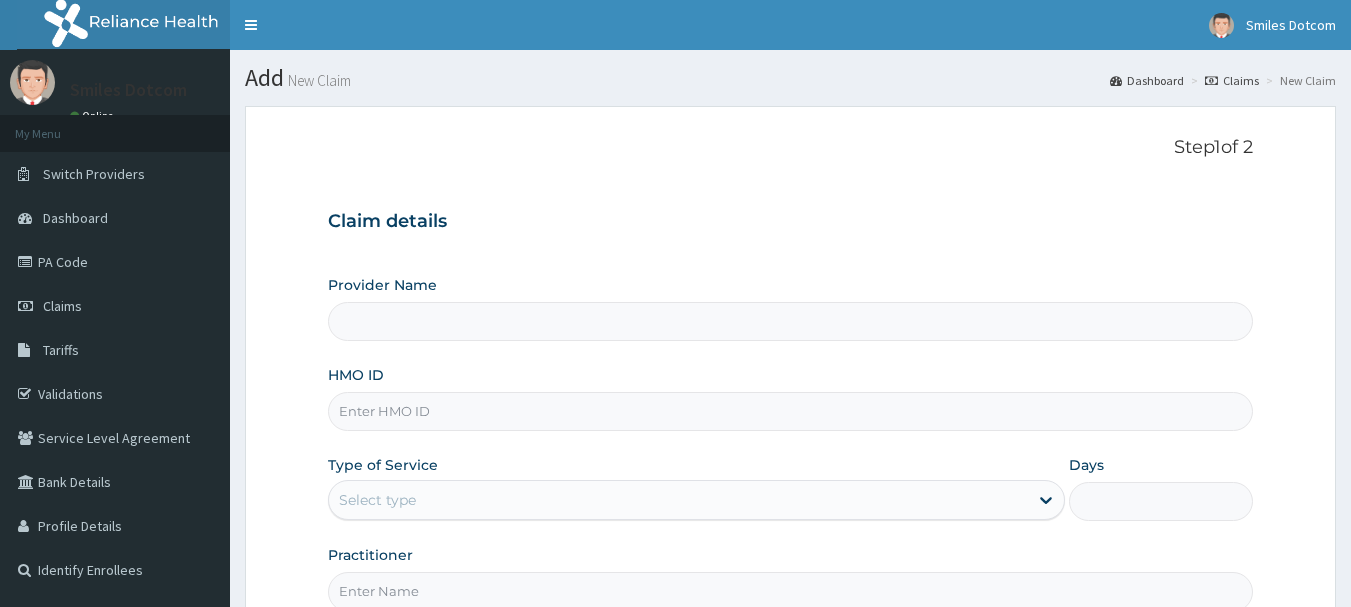 type on "SmilesDotCom - Gbagada" 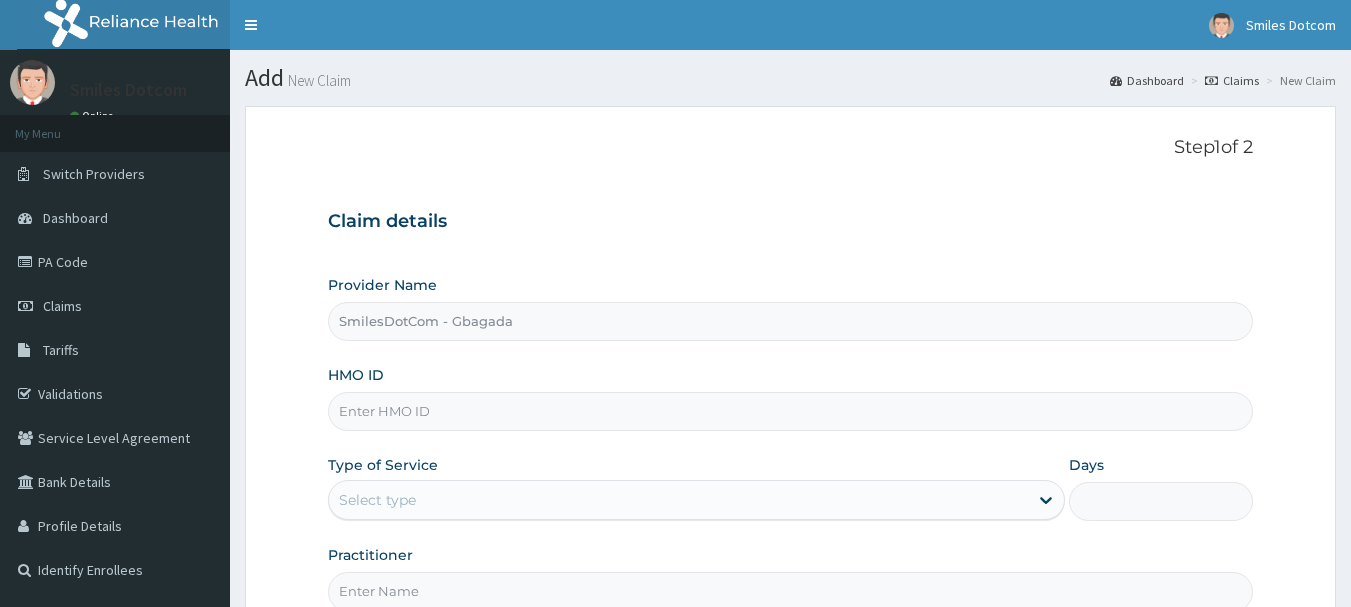 scroll, scrollTop: 0, scrollLeft: 0, axis: both 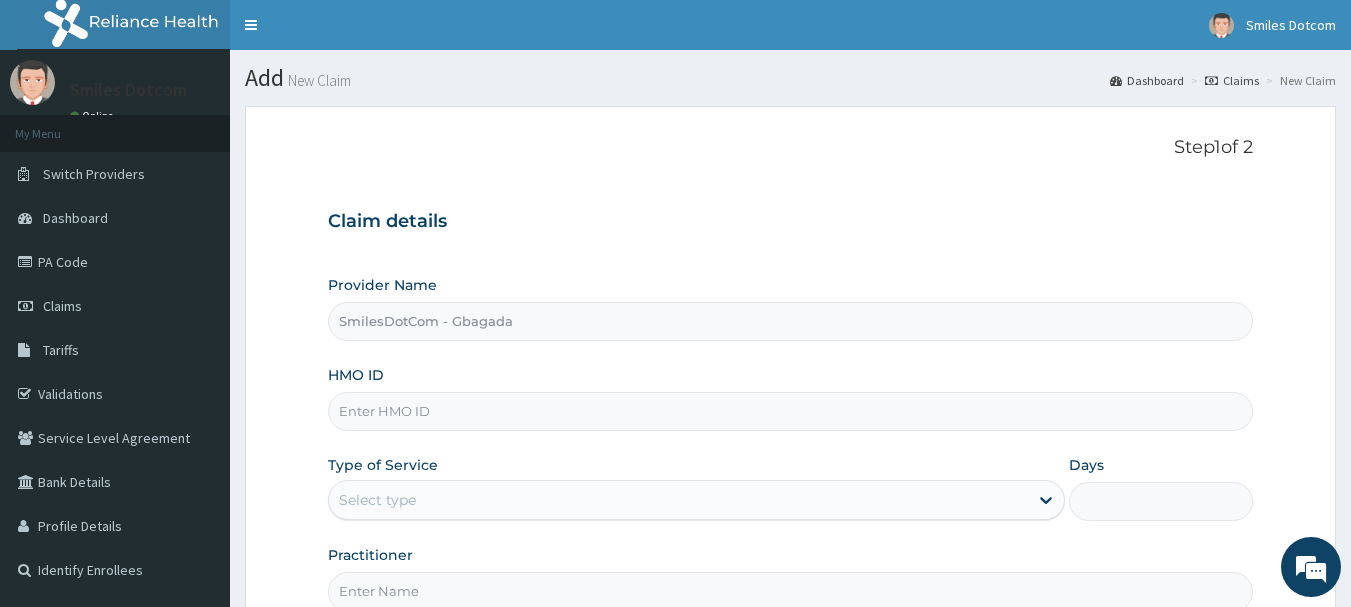 click on "HMO ID" at bounding box center (791, 411) 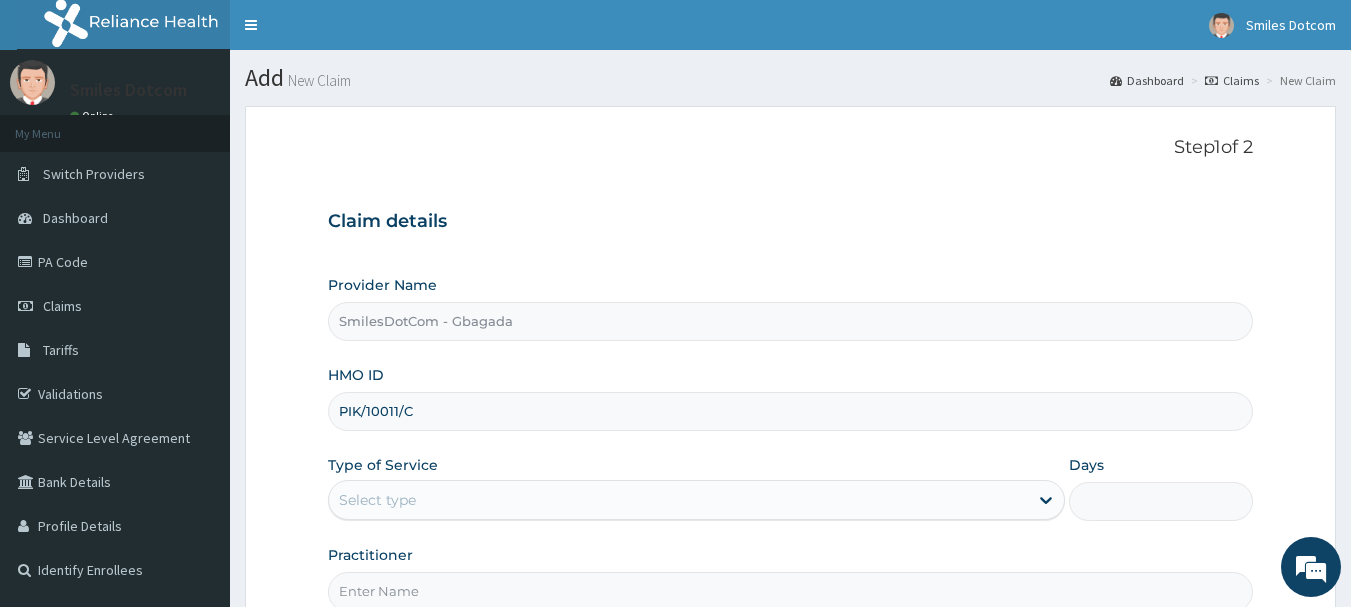 type on "PIK/10011/C" 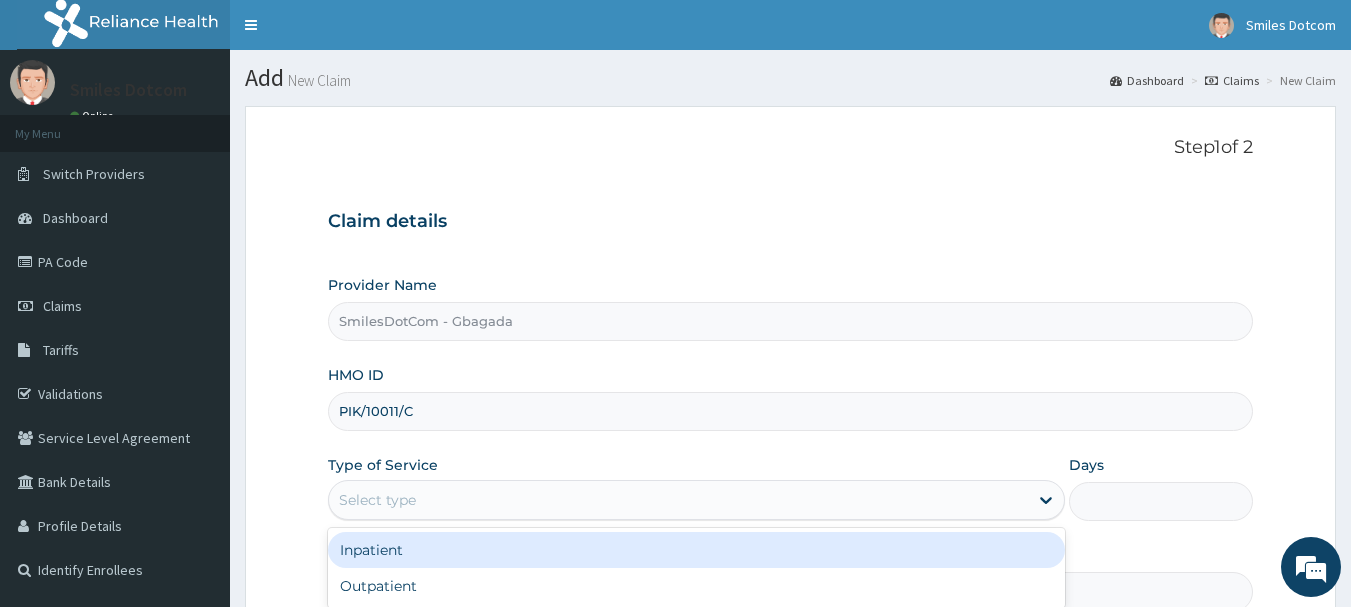 click on "Select type" at bounding box center [678, 500] 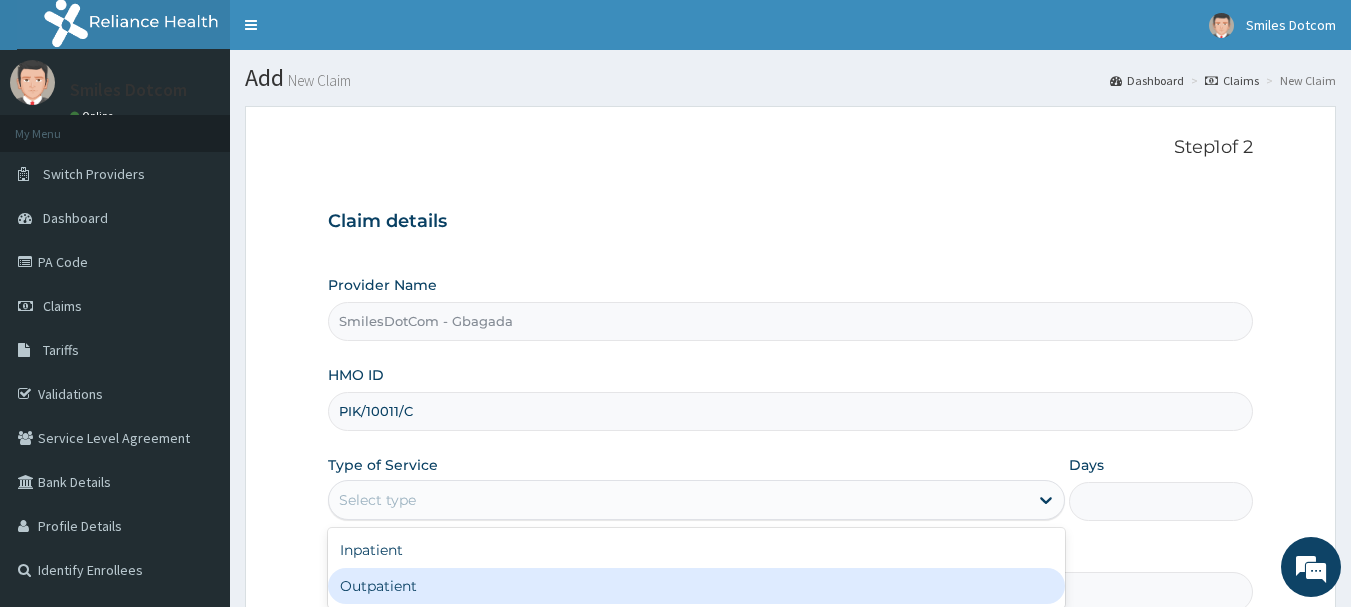 click on "Outpatient" at bounding box center [696, 586] 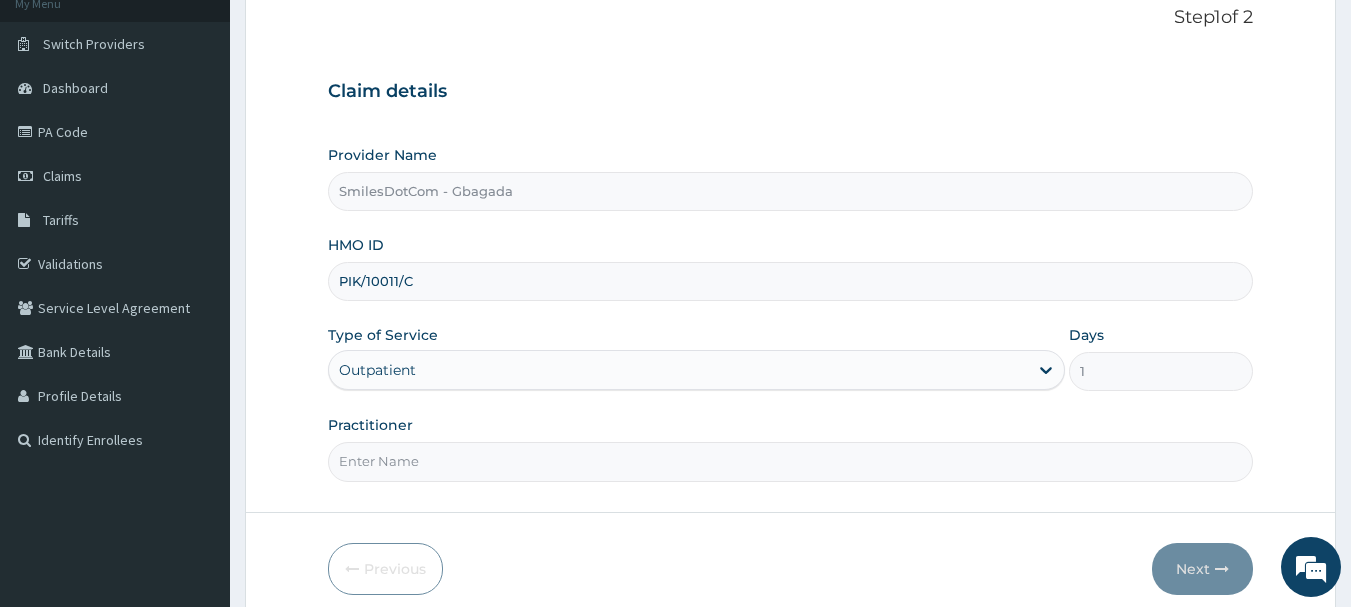 scroll, scrollTop: 215, scrollLeft: 0, axis: vertical 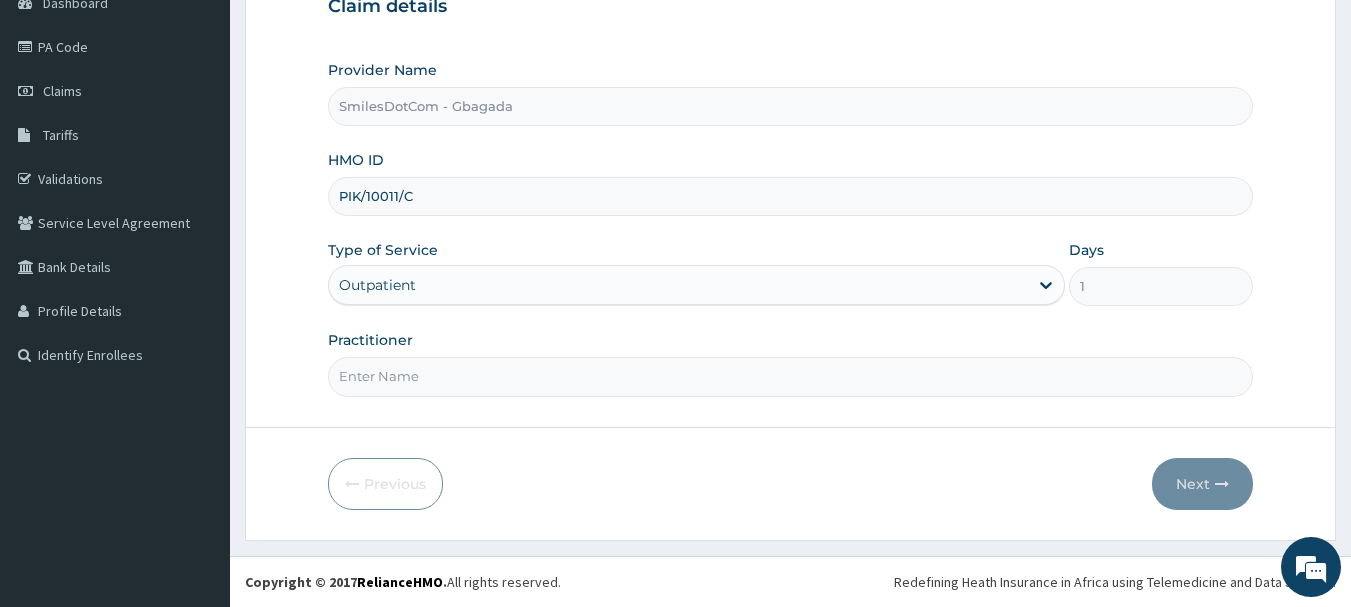 click on "Practitioner" at bounding box center (791, 376) 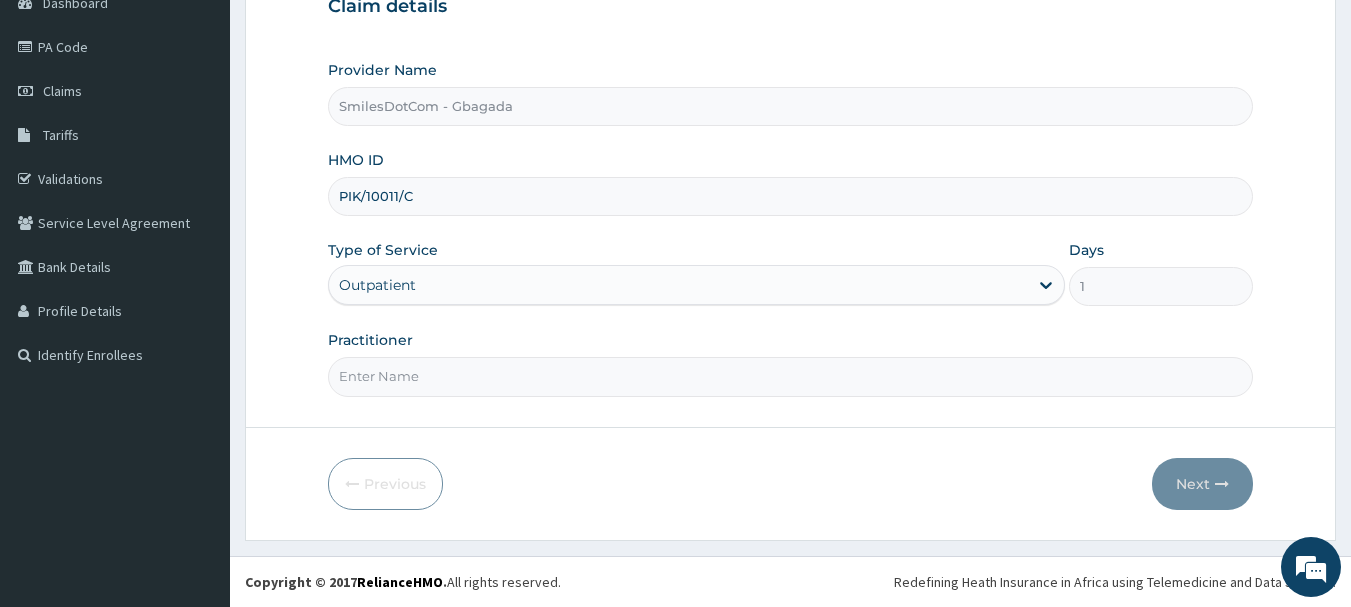 type on "Dr NuraenGI" 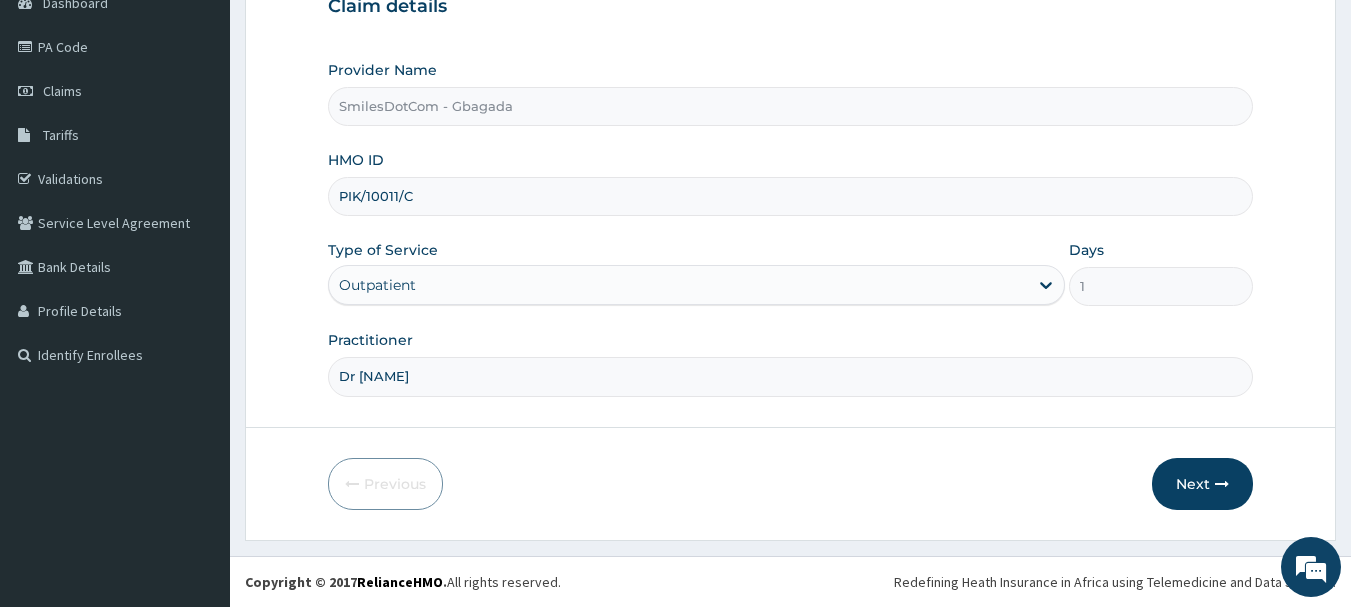 click on "Next" at bounding box center (1202, 484) 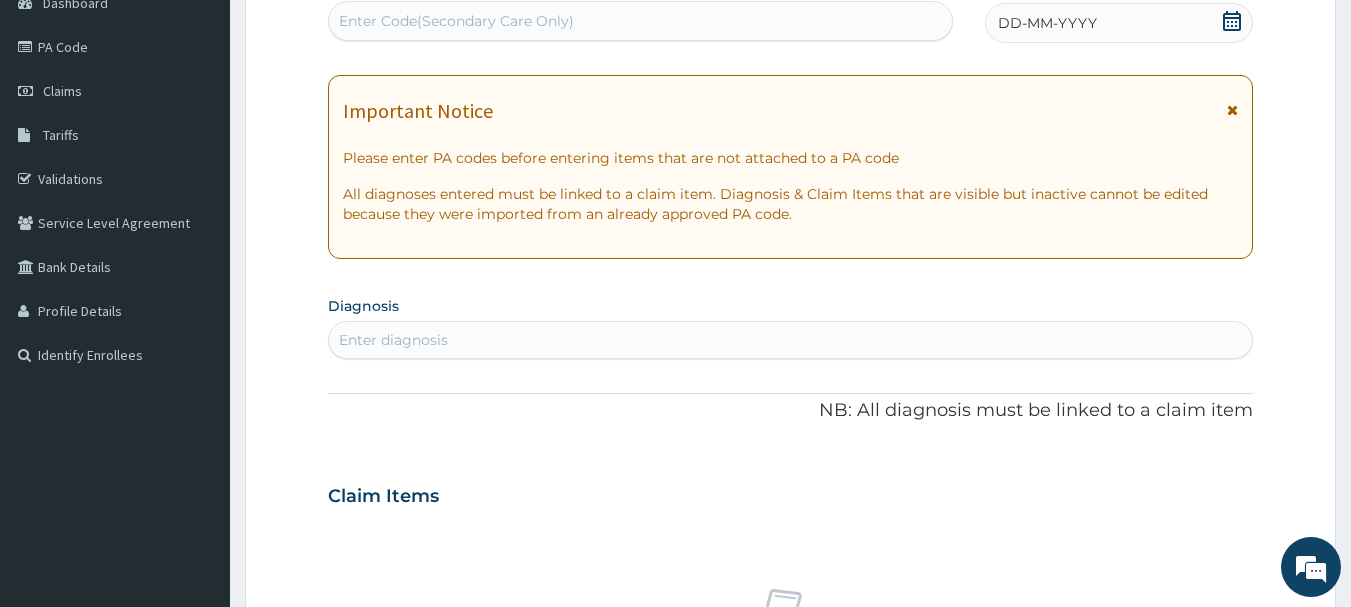 click on "Enter Code(Secondary Care Only)" at bounding box center (641, 21) 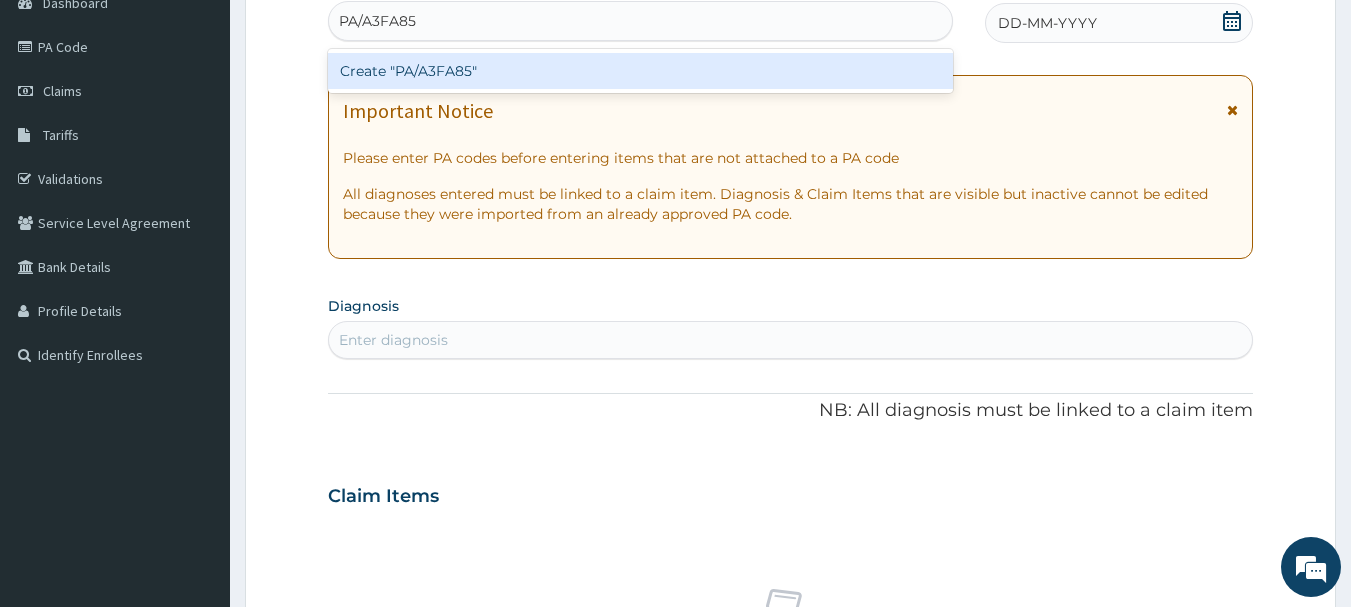 click on "Create "PA/A3FA85"" at bounding box center [641, 71] 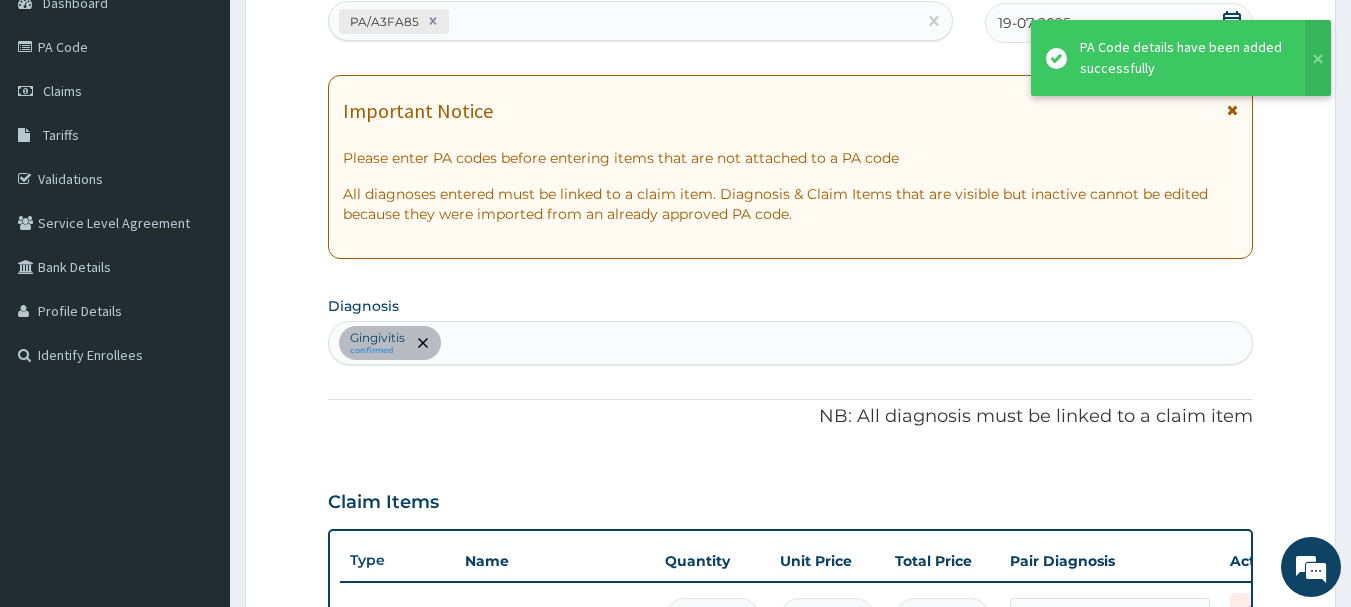 scroll, scrollTop: 598, scrollLeft: 0, axis: vertical 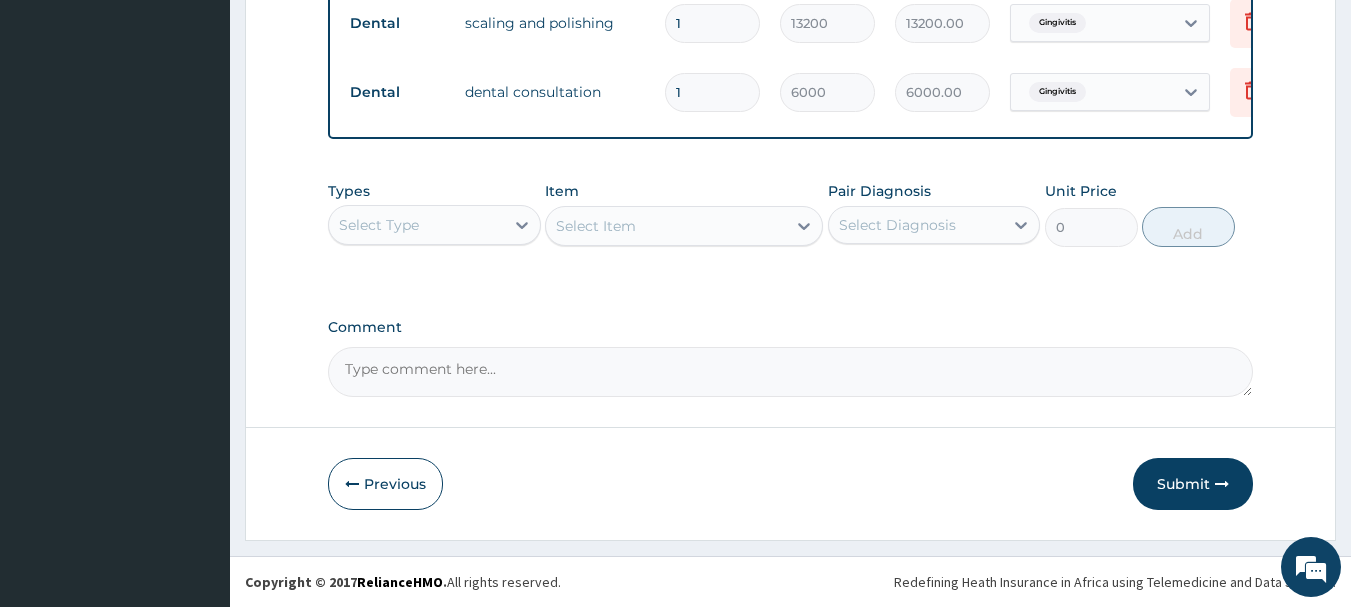 click on "Submit" at bounding box center [1193, 484] 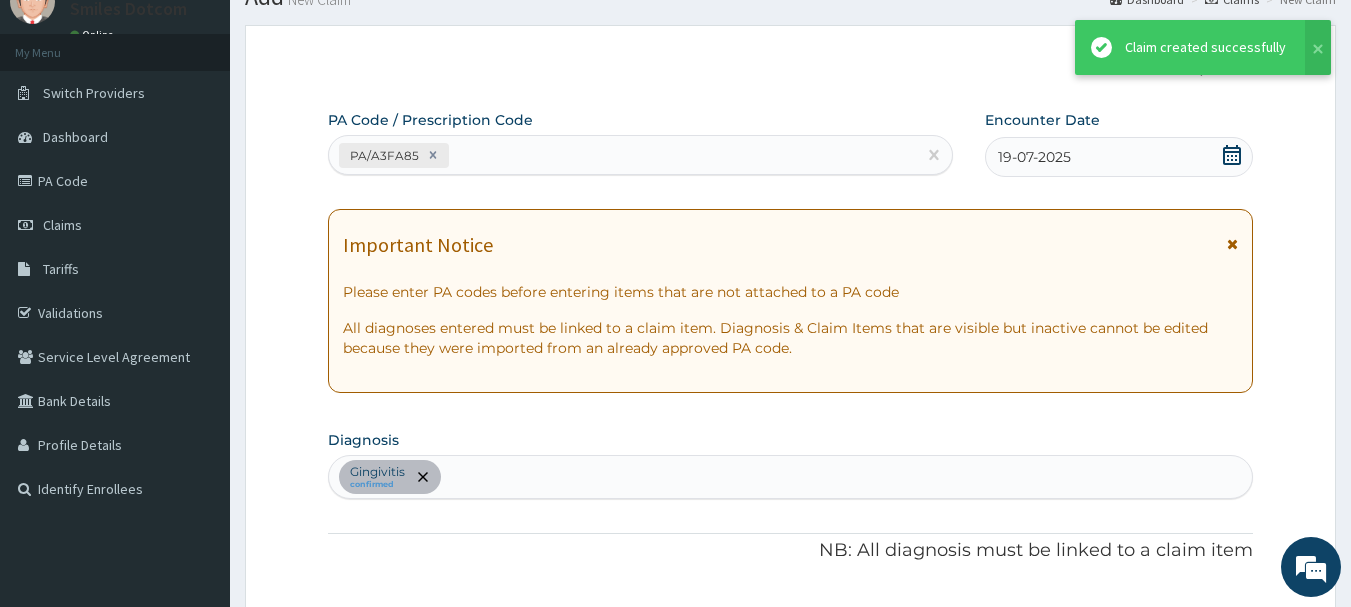 scroll, scrollTop: 824, scrollLeft: 0, axis: vertical 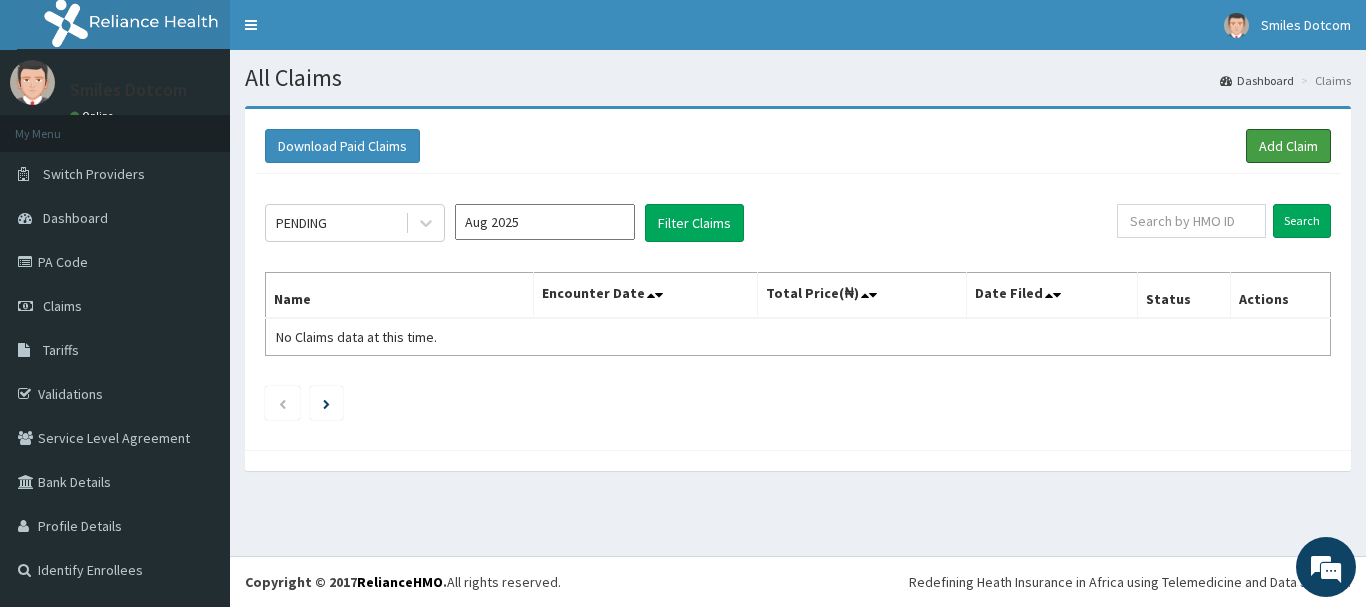 click on "Add Claim" at bounding box center [1288, 146] 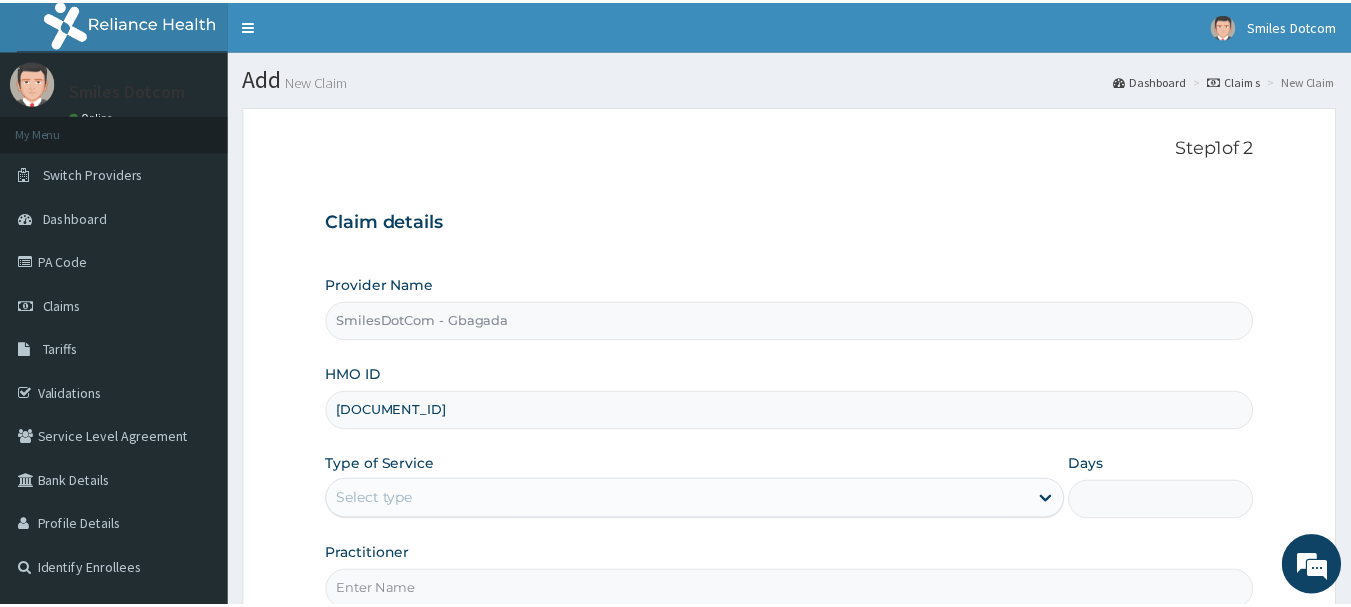 scroll, scrollTop: 0, scrollLeft: 0, axis: both 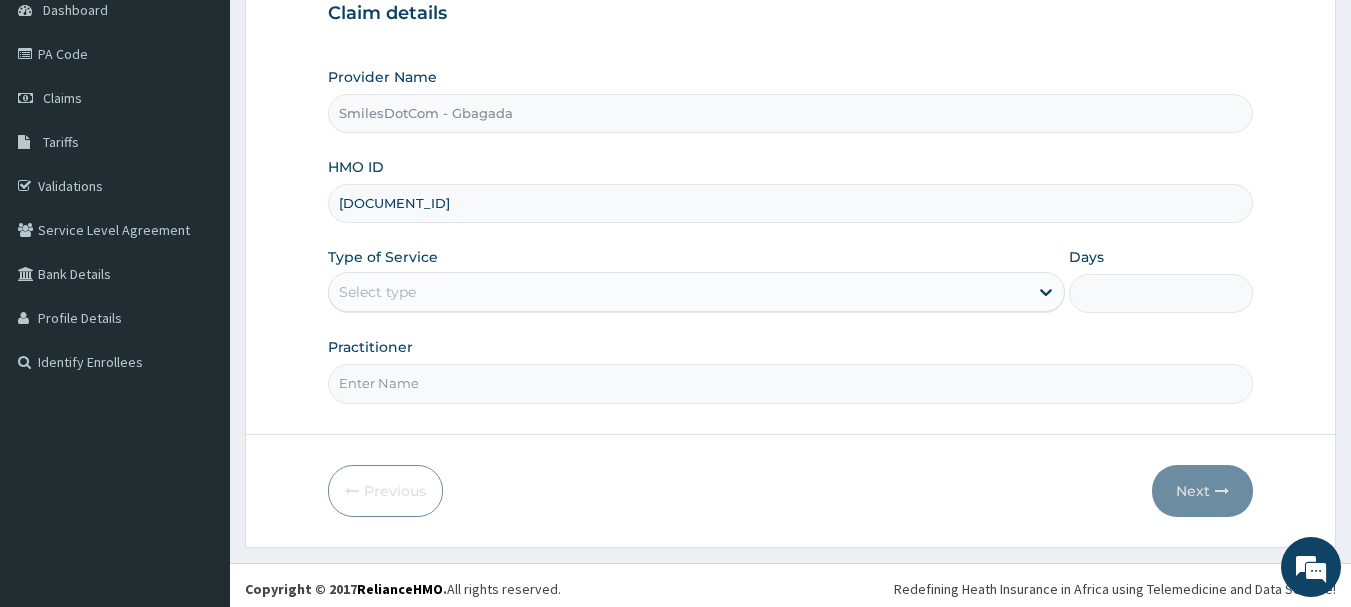 type on "[DOCUMENT_ID]" 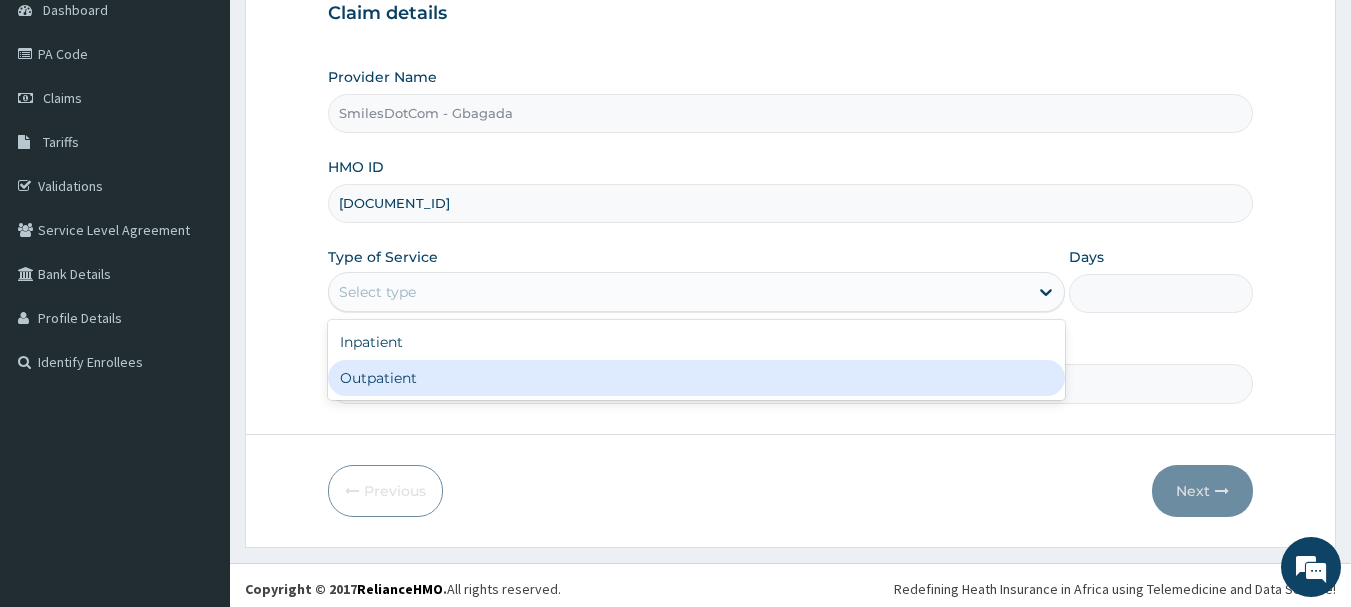 click on "Outpatient" at bounding box center (696, 378) 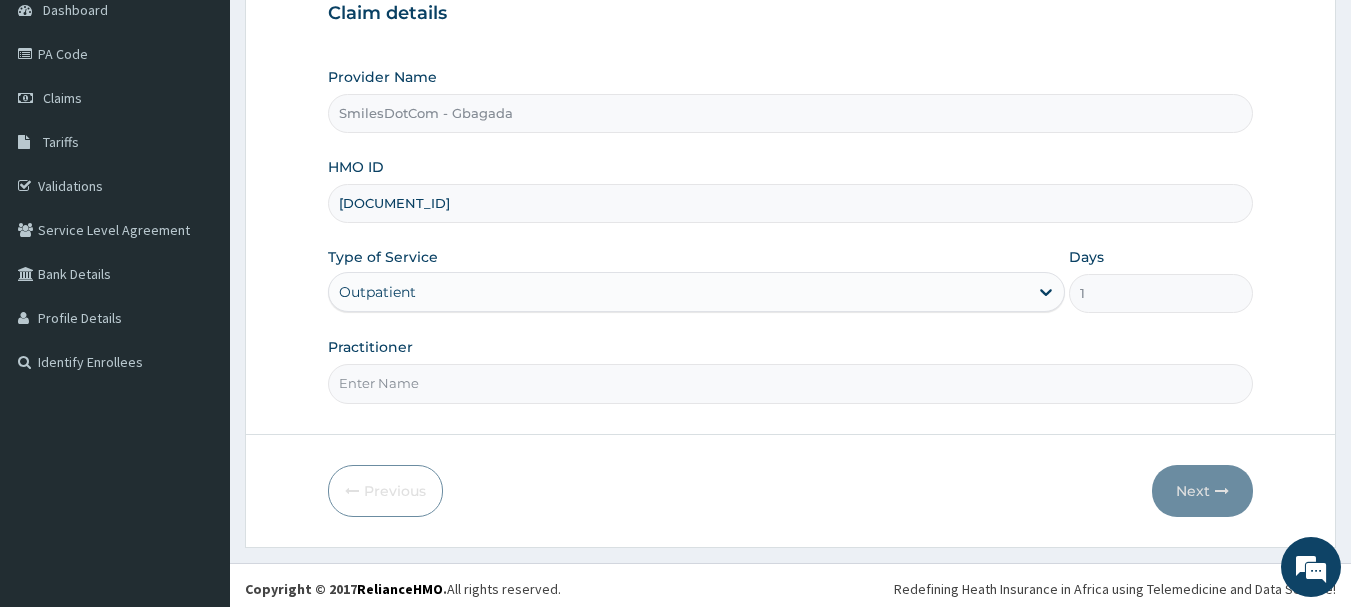 click on "Practitioner" at bounding box center [791, 383] 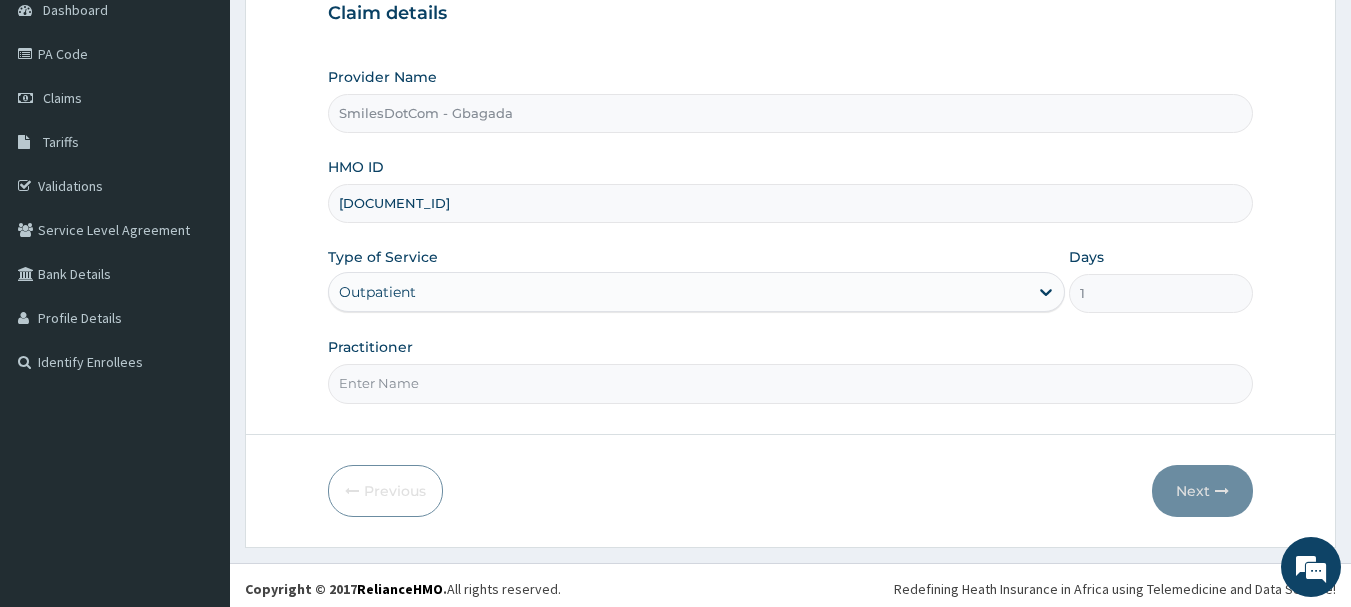 scroll, scrollTop: 0, scrollLeft: 0, axis: both 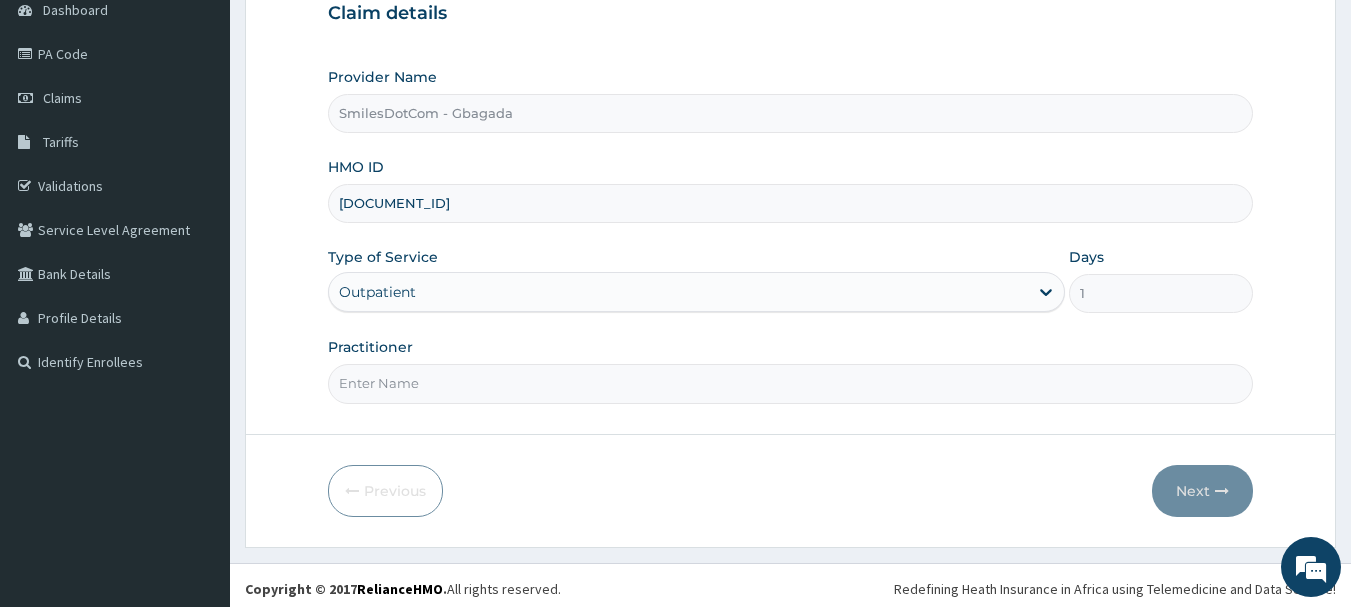 type on "[TITLE] [LAST]" 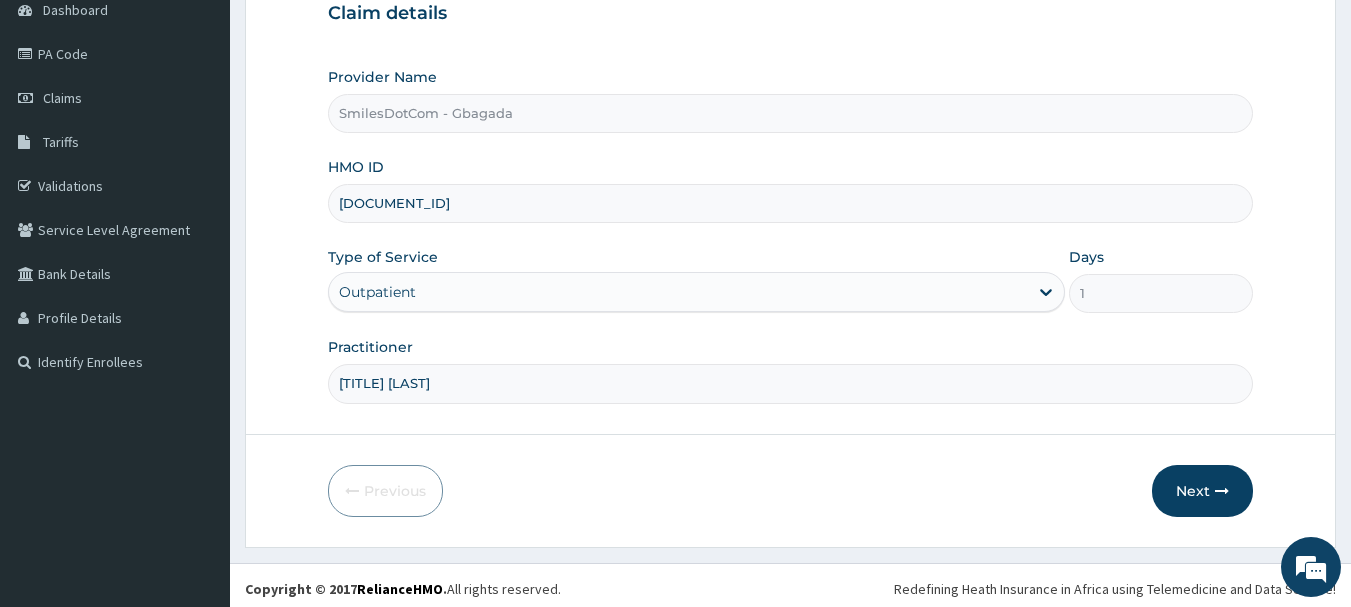 click on "Next" at bounding box center [1202, 491] 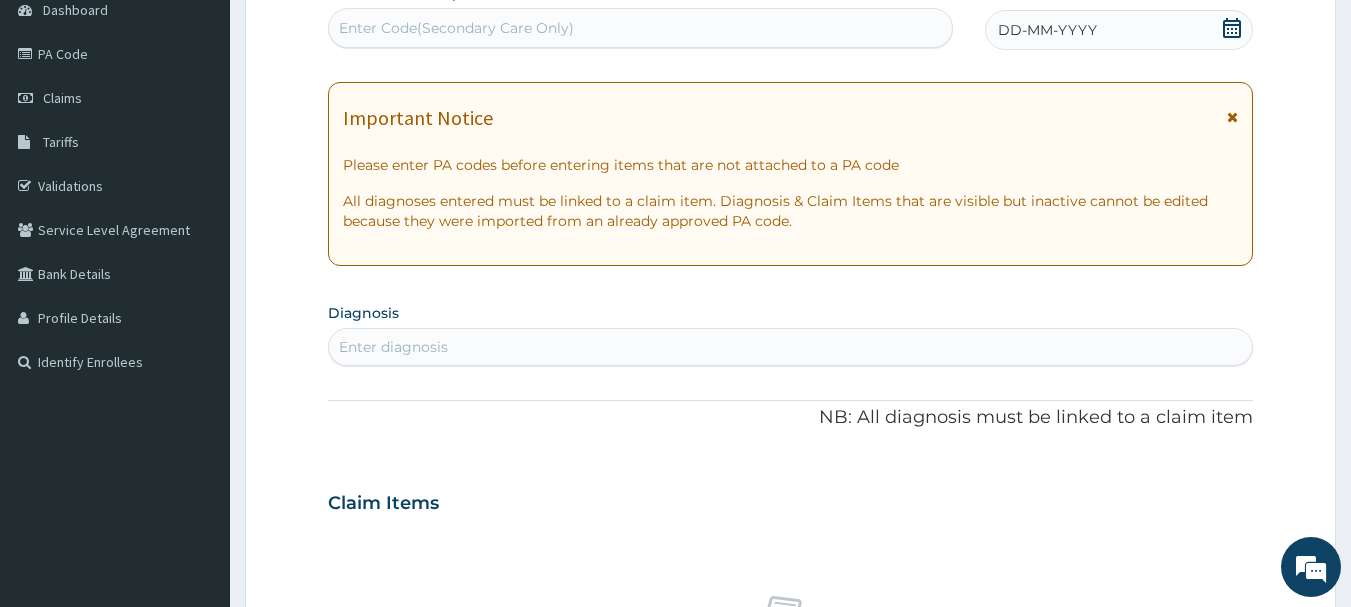 click on "Enter Code(Secondary Care Only)" at bounding box center [641, 28] 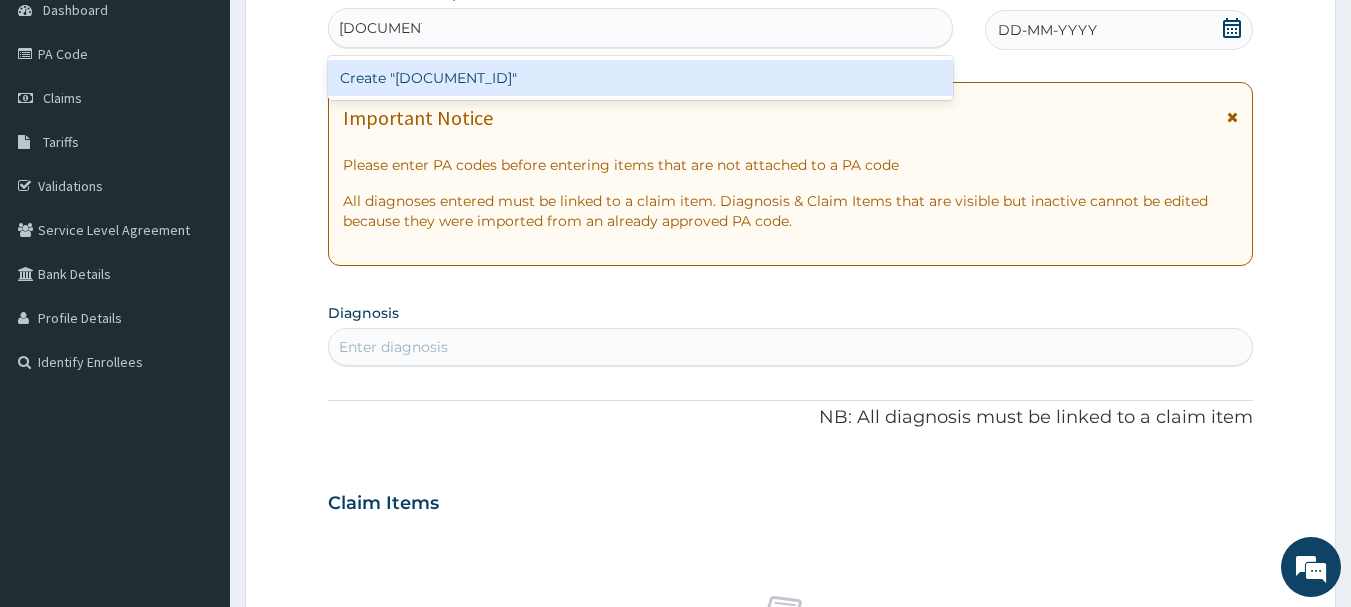 type on "PA/E0CC6B" 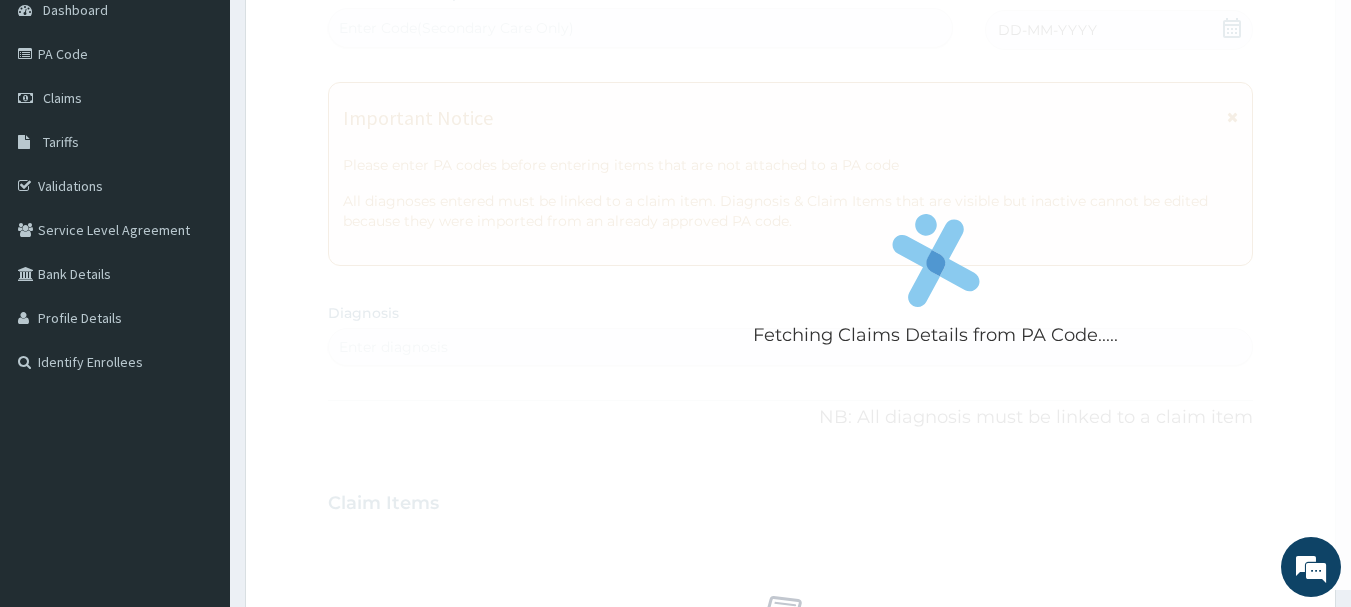 click on "Fetching Claims Details from PA Code..... PA Code / Prescription Code Enter Code(Secondary Care Only) Encounter Date DD-MM-YYYY Important Notice Please enter PA codes before entering items that are not attached to a PA code   All diagnoses entered must be linked to a claim item. Diagnosis & Claim Items that are visible but inactive cannot be edited because they were imported from an already approved PA code. Diagnosis Enter diagnosis NB: All diagnosis must be linked to a claim item Claim Items No claim item Types Select Type Item Select Item Pair Diagnosis Select Diagnosis Unit Price 0 Add Comment" at bounding box center (791, 500) 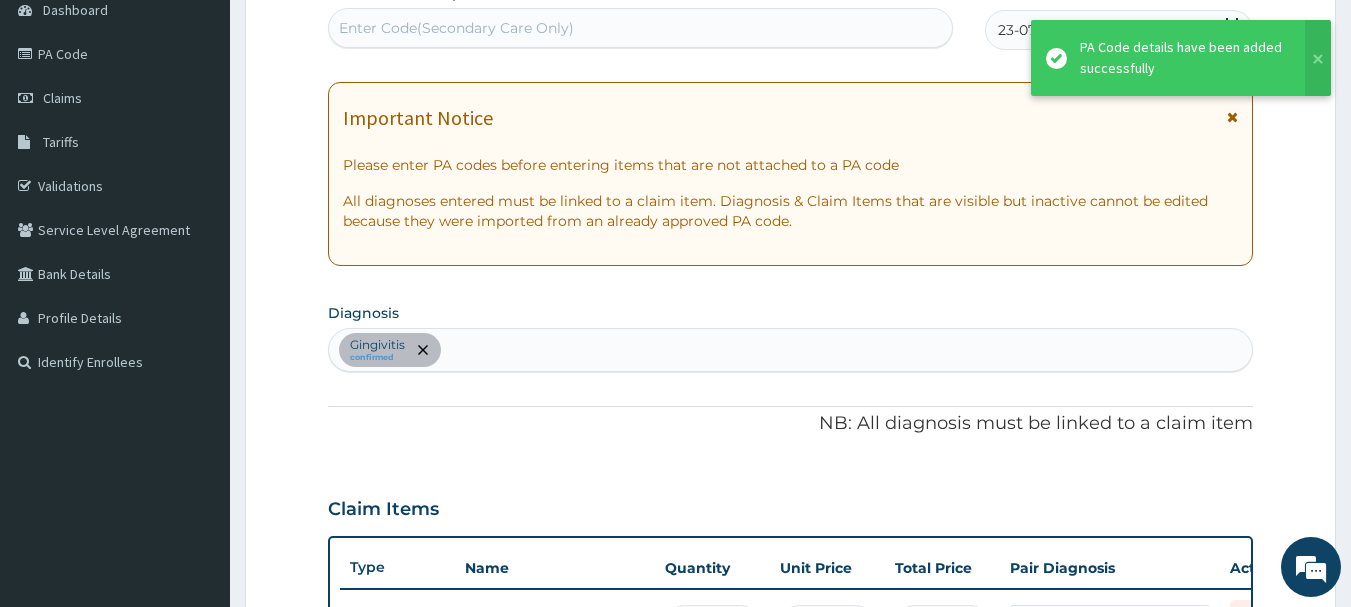 scroll, scrollTop: 598, scrollLeft: 0, axis: vertical 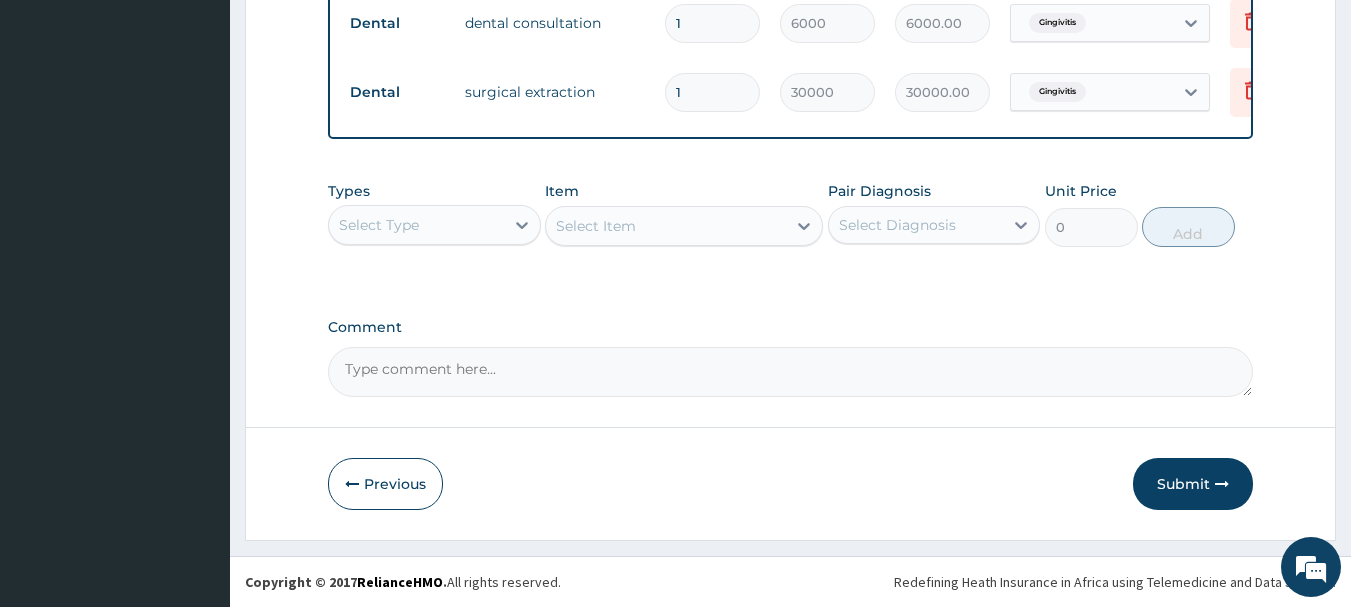 click on "Submit" at bounding box center (1193, 484) 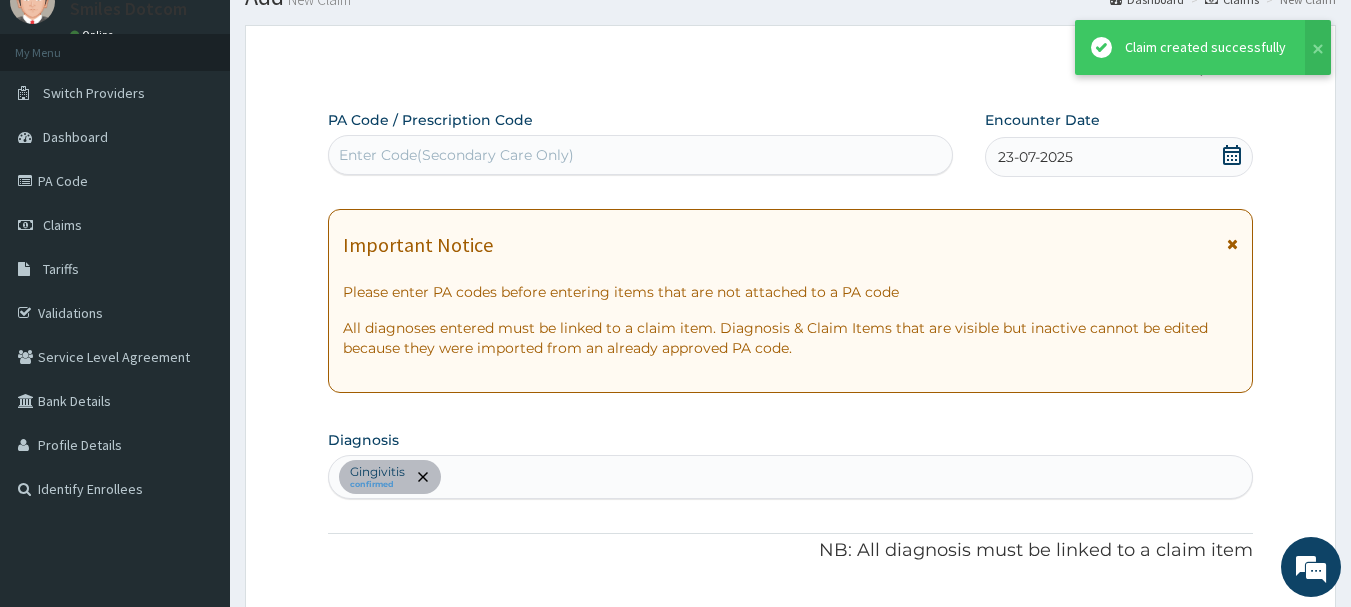 scroll, scrollTop: 824, scrollLeft: 0, axis: vertical 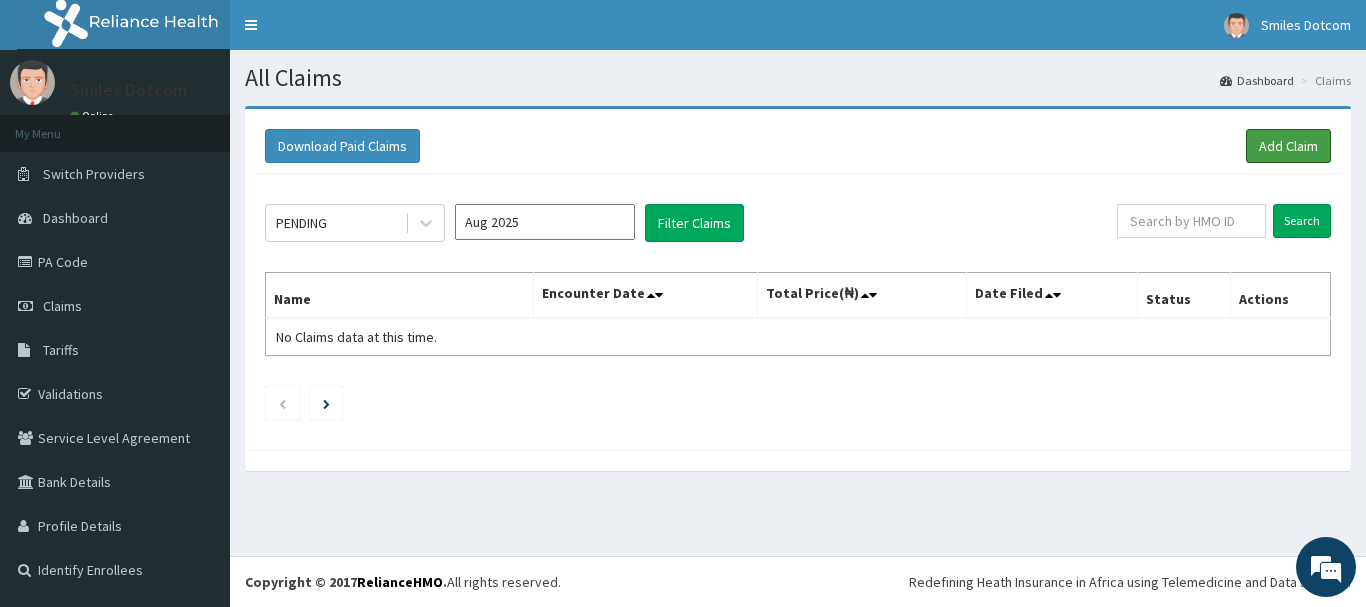 click on "Add Claim" at bounding box center [1288, 146] 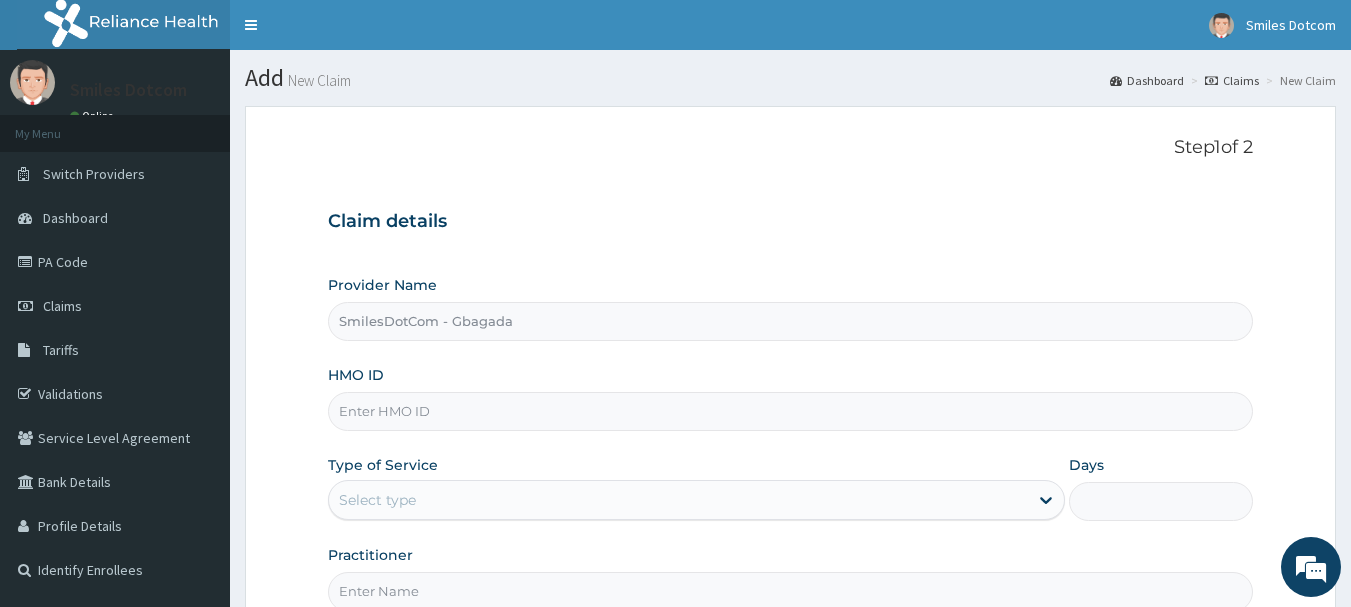 scroll, scrollTop: 0, scrollLeft: 0, axis: both 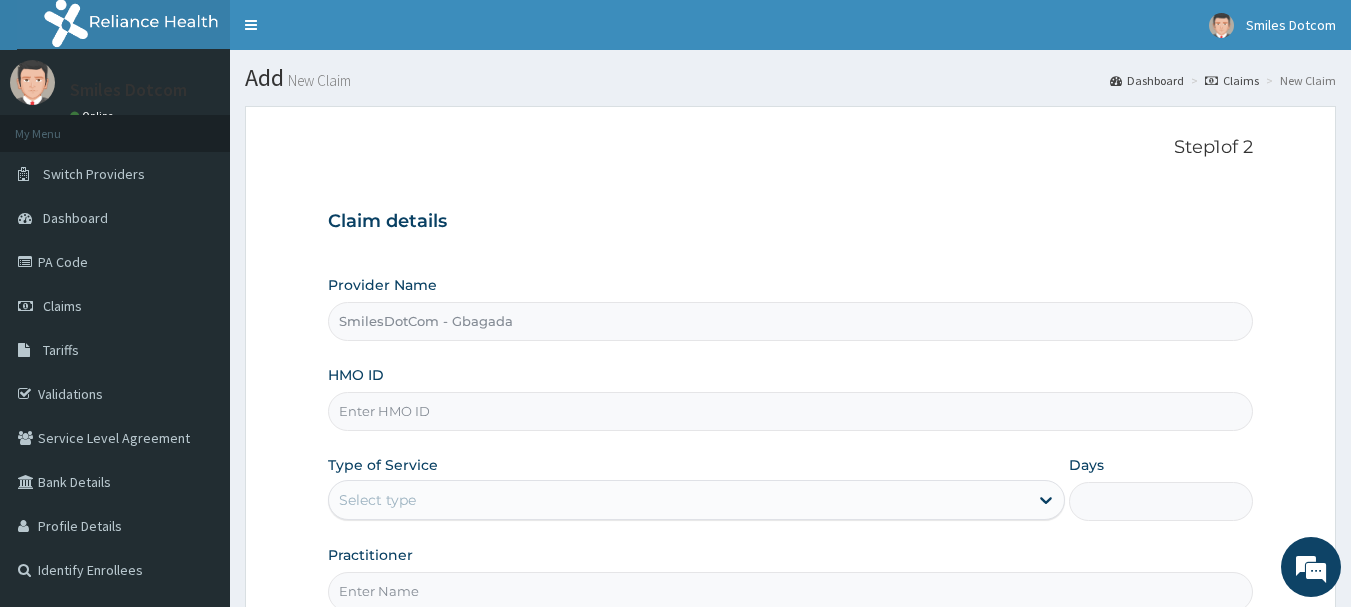 click on "HMO ID" at bounding box center [791, 411] 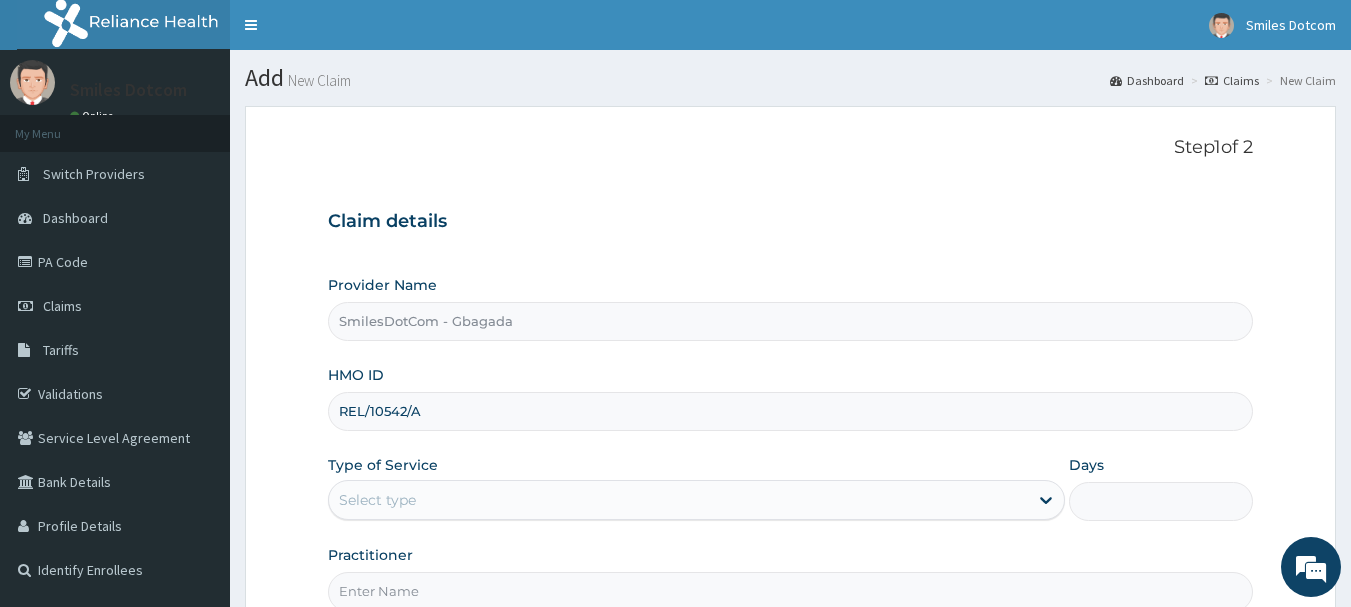 type on "REL/10542/A" 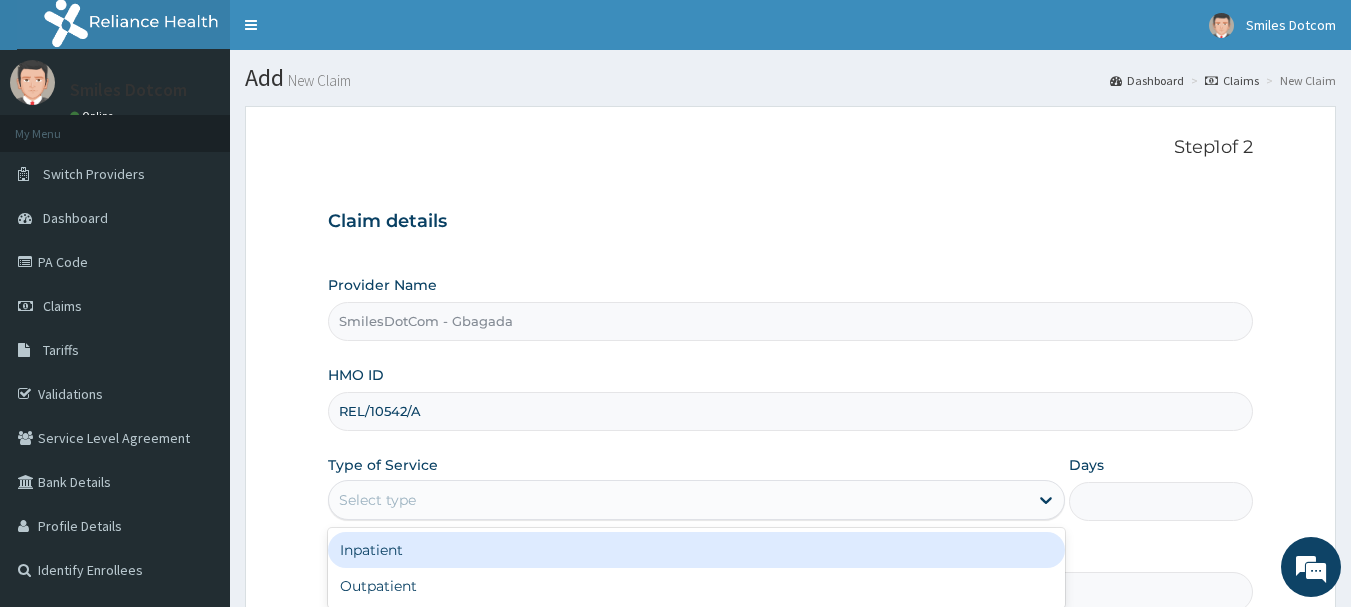 click on "Select type" at bounding box center (678, 500) 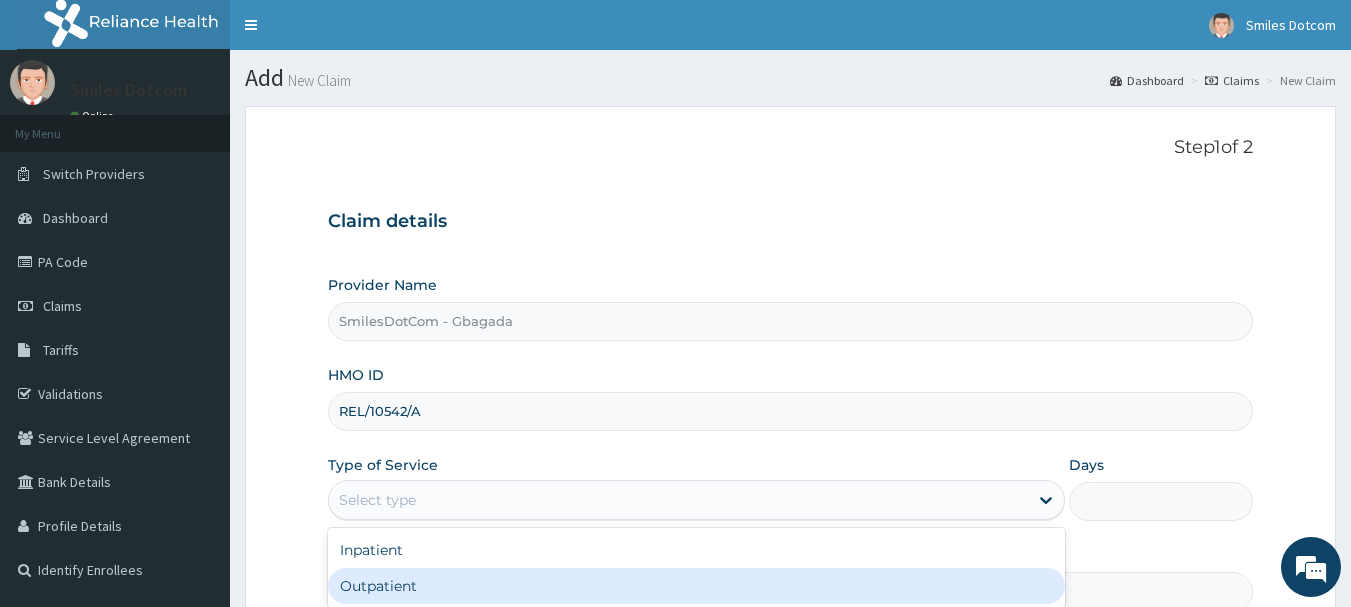 scroll, scrollTop: 0, scrollLeft: 0, axis: both 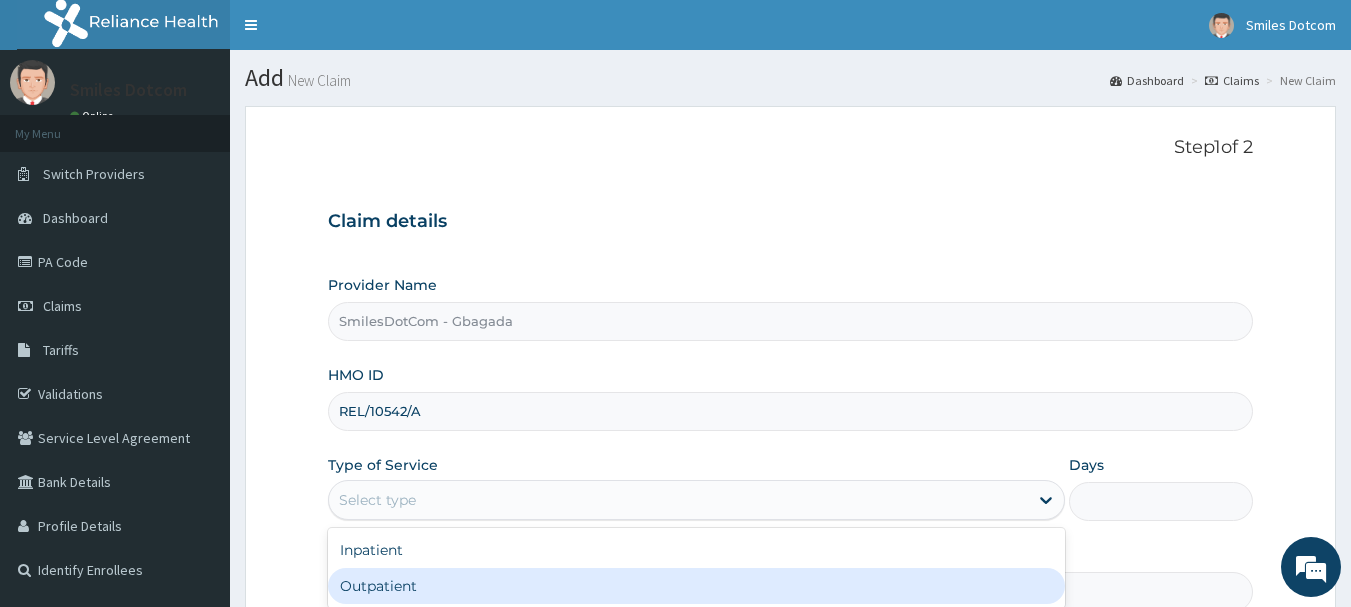click on "Outpatient" at bounding box center (696, 586) 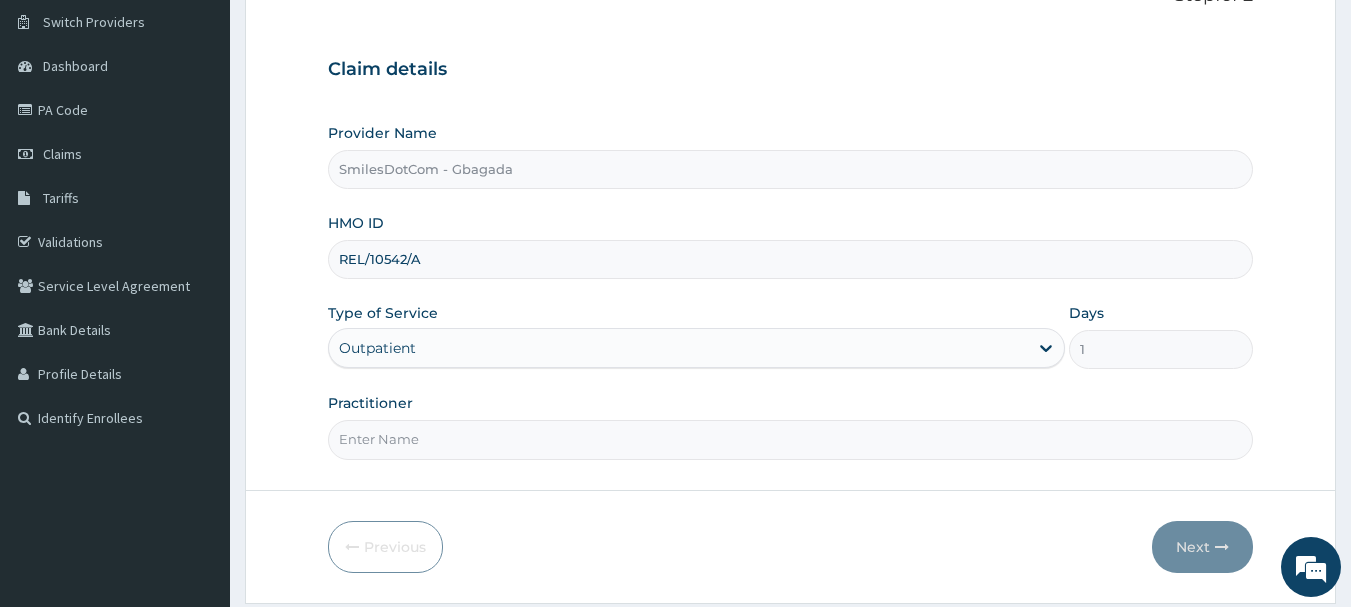 scroll, scrollTop: 215, scrollLeft: 0, axis: vertical 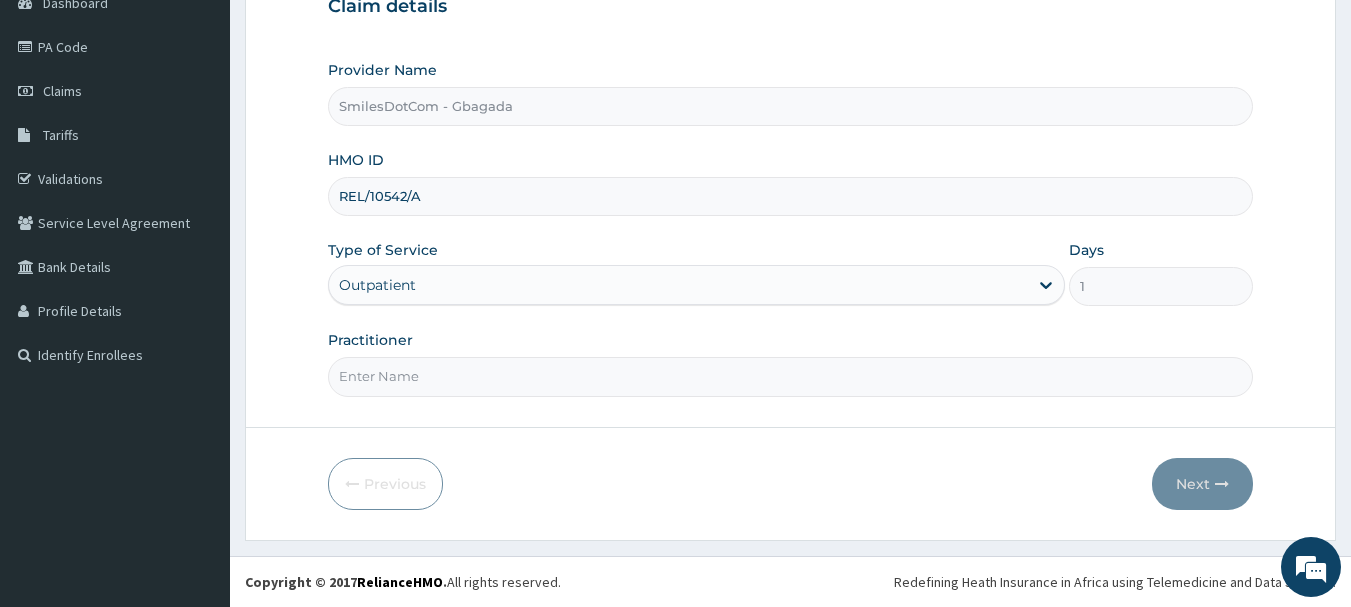 click on "Practitioner" at bounding box center [791, 376] 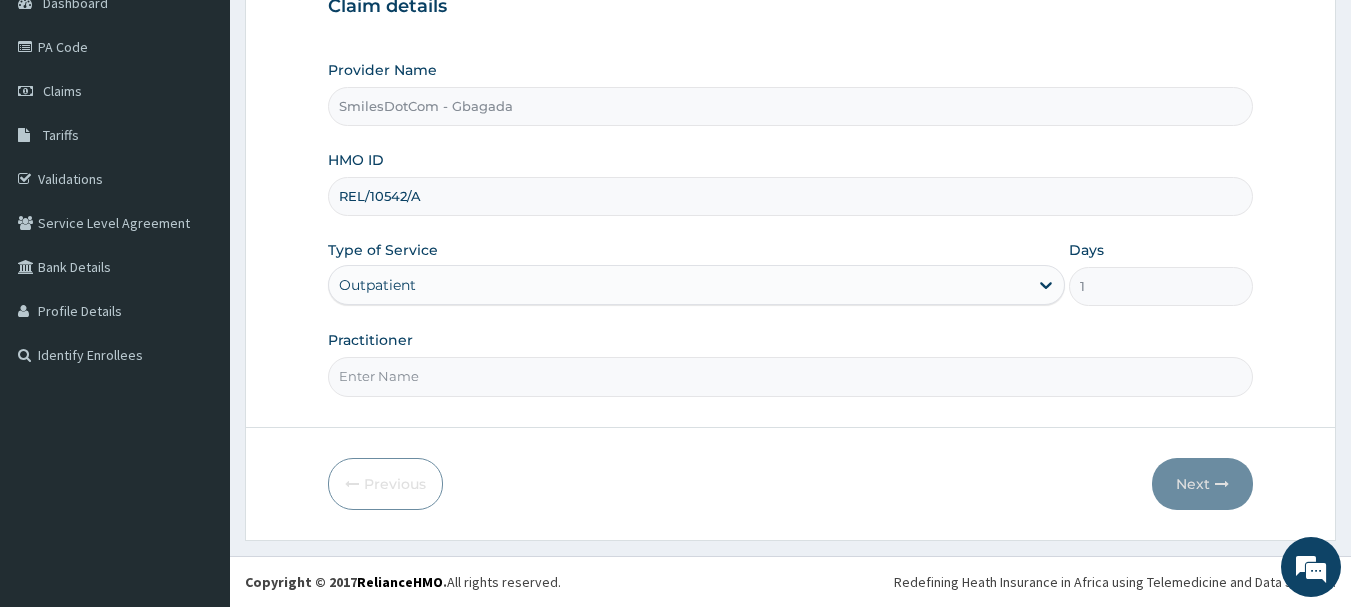 type on "Dr NuraenGI" 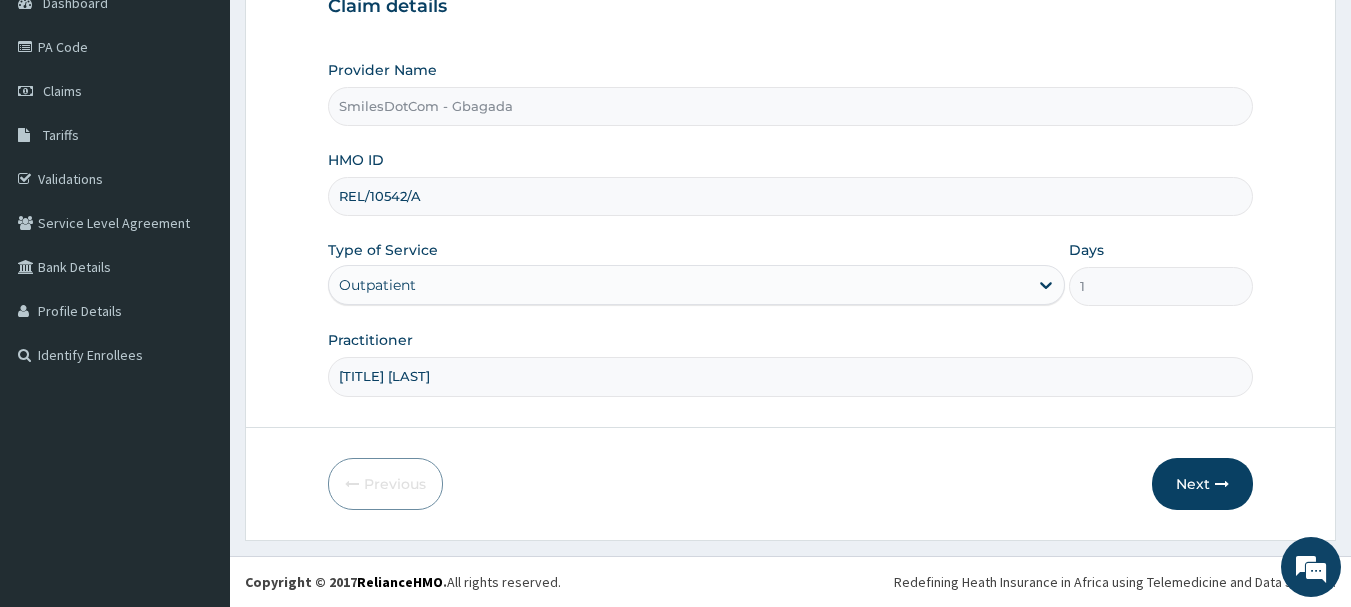 click on "Next" at bounding box center (1202, 484) 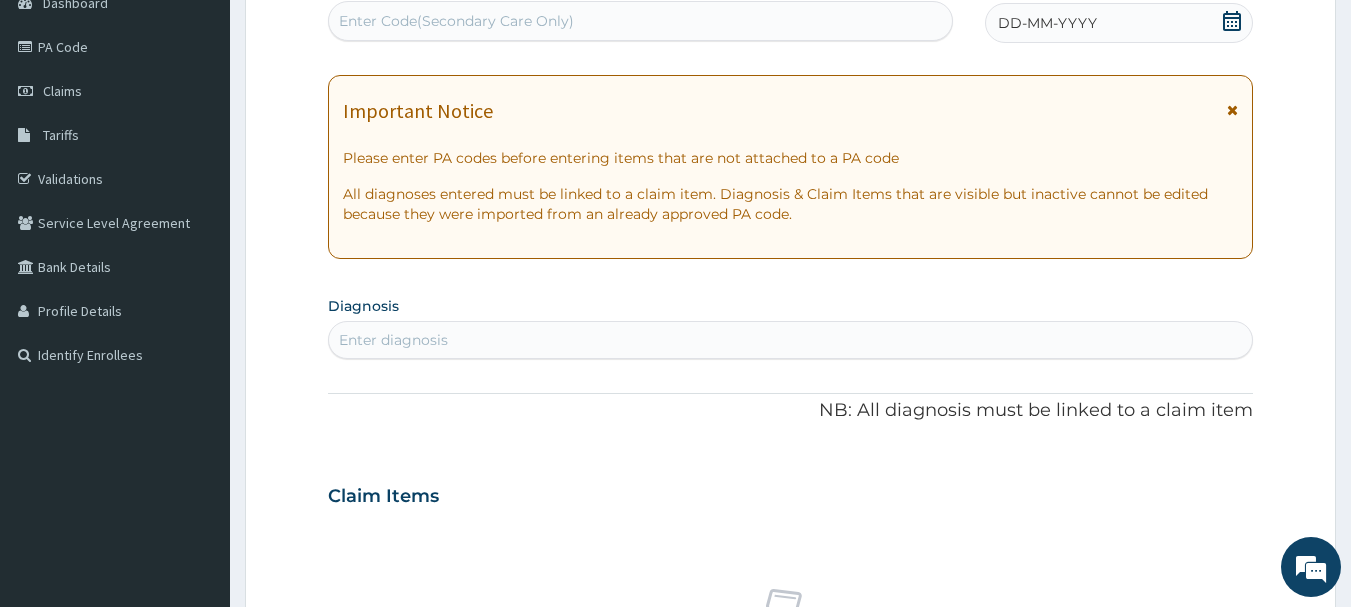 click on "Enter Code(Secondary Care Only)" at bounding box center (641, 21) 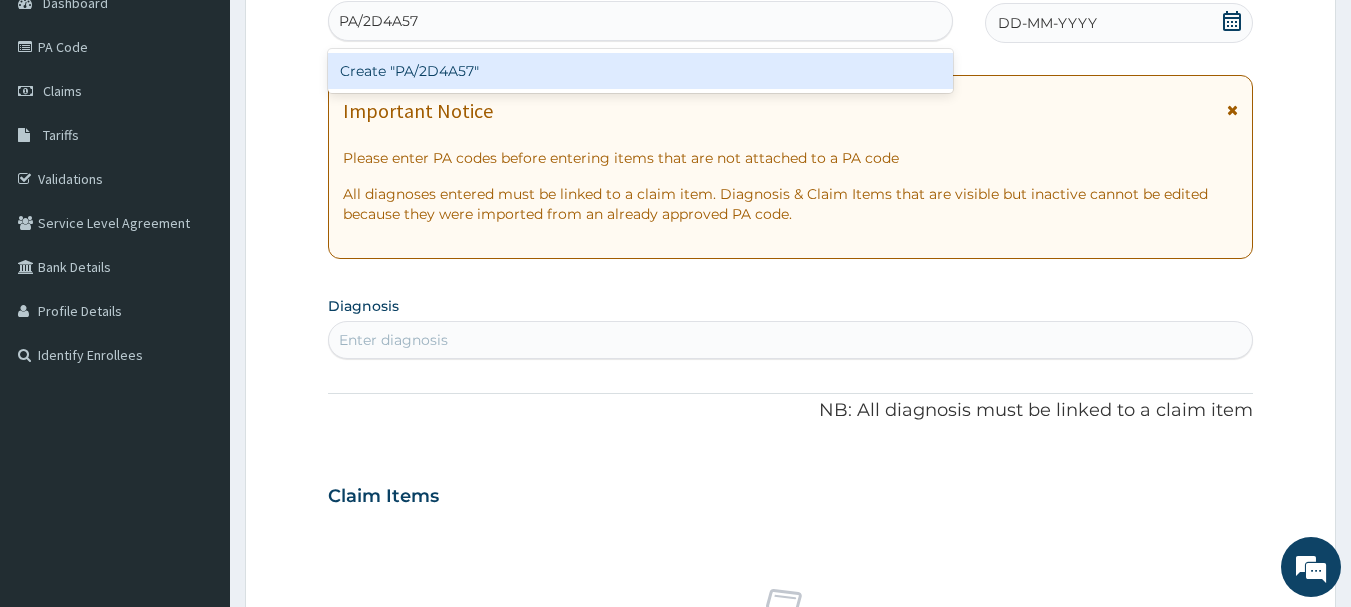 click on "Create "PA/2D4A57"" at bounding box center [641, 71] 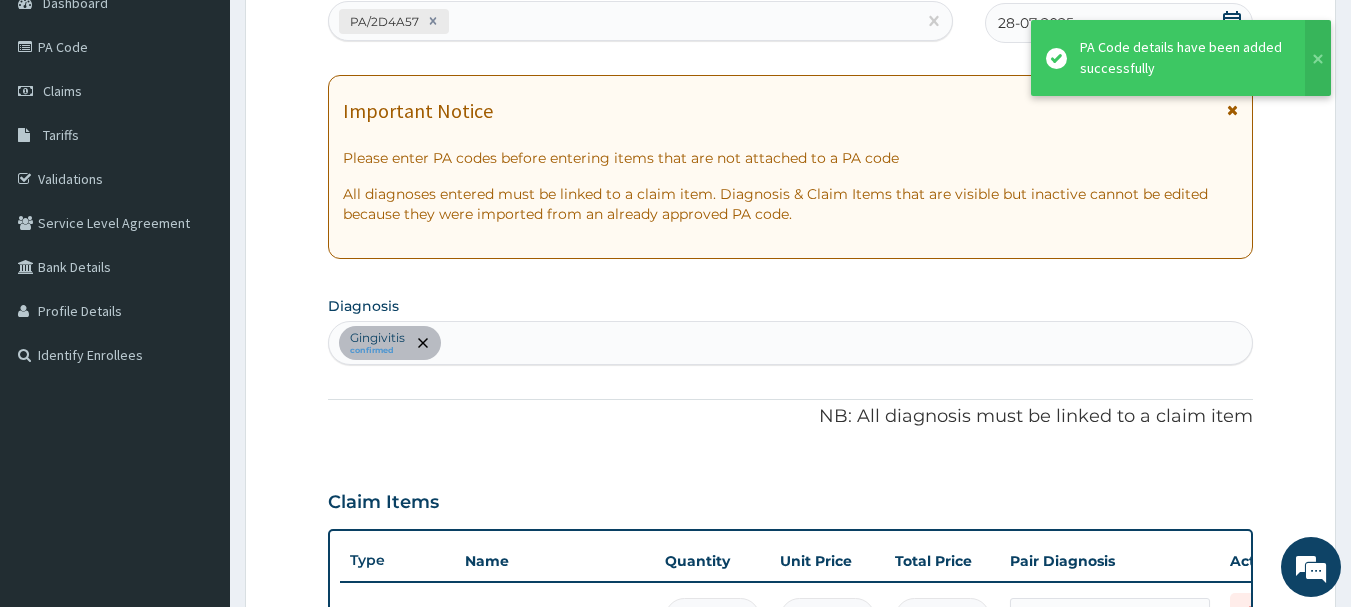 scroll, scrollTop: 598, scrollLeft: 0, axis: vertical 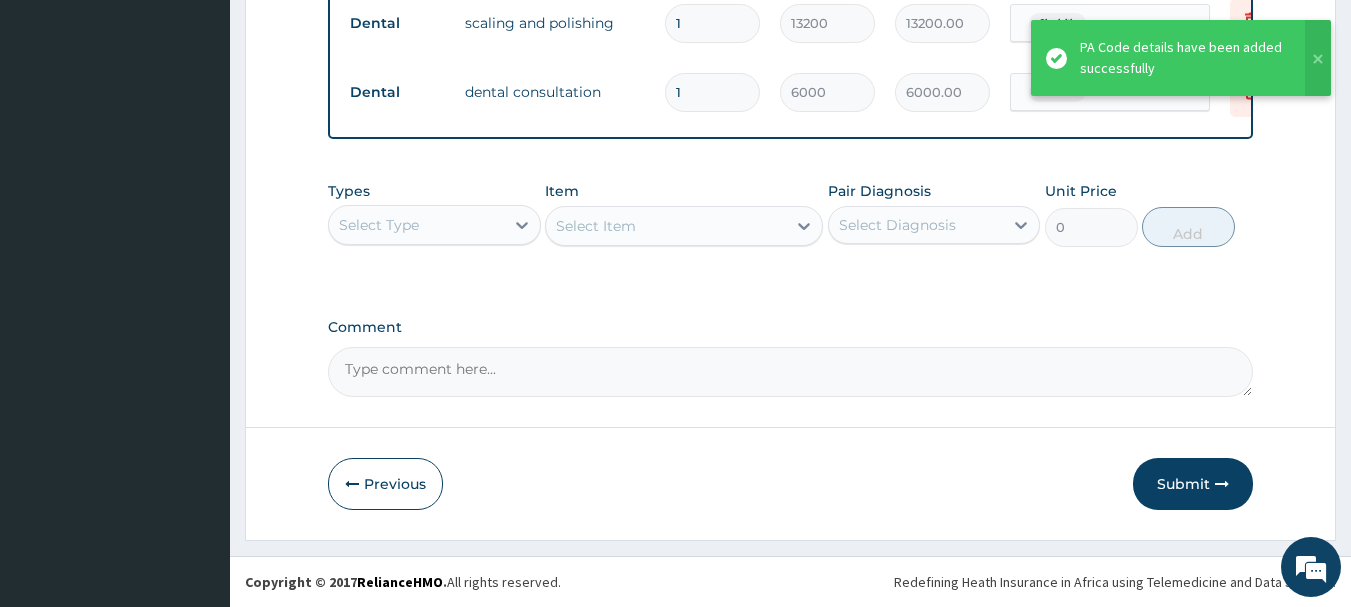 click on "Submit" at bounding box center [1193, 484] 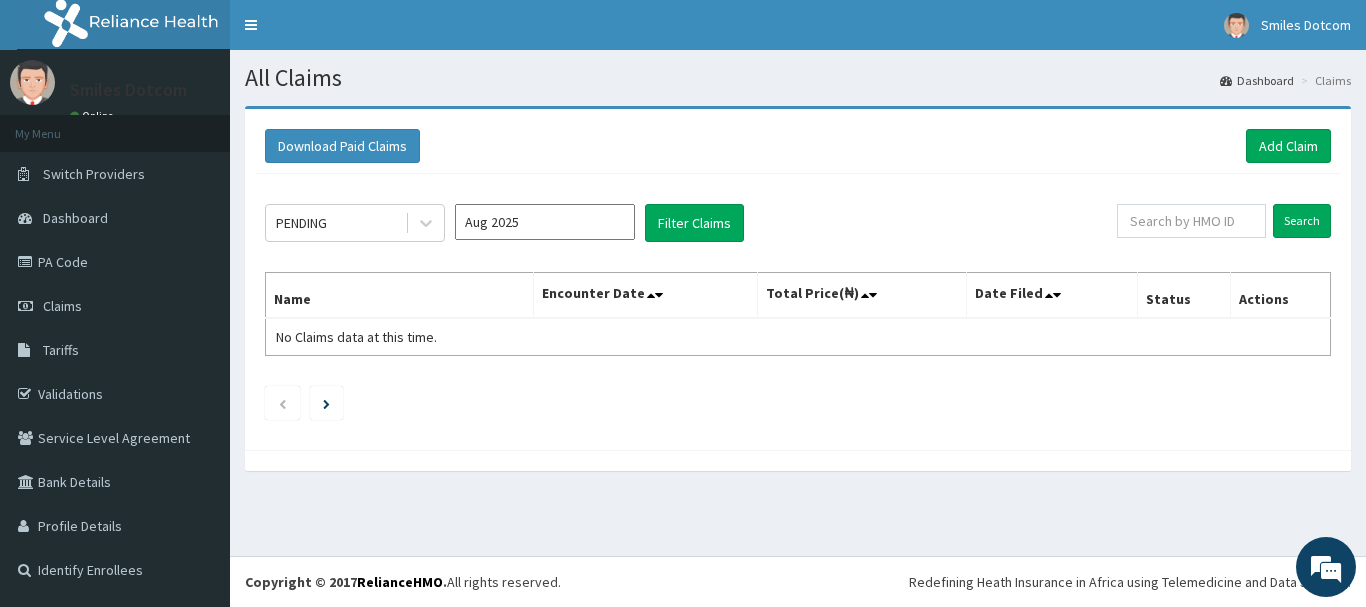 scroll, scrollTop: 0, scrollLeft: 0, axis: both 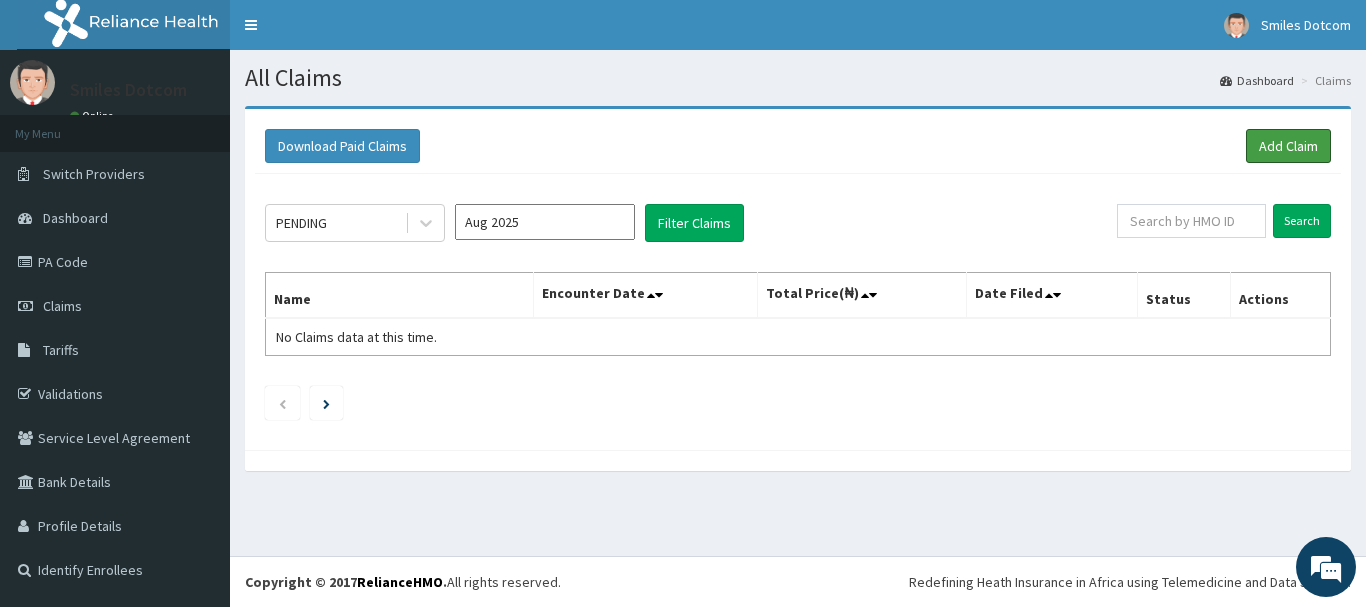 click on "Add Claim" at bounding box center [1288, 146] 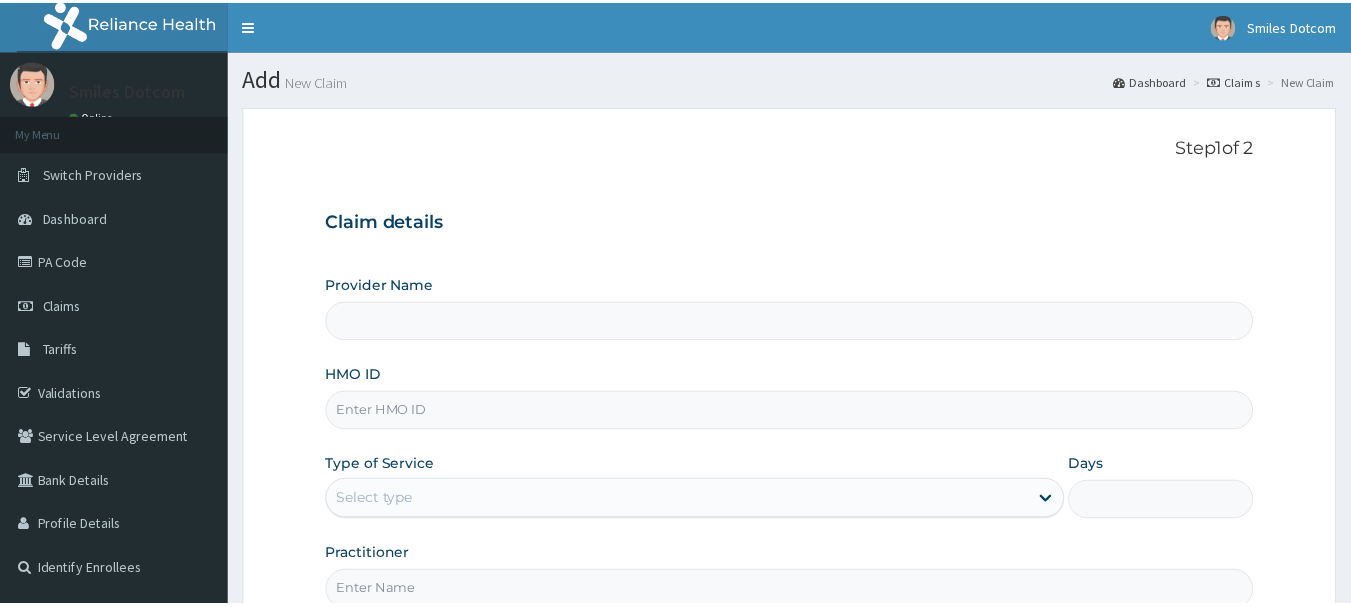 scroll, scrollTop: 0, scrollLeft: 0, axis: both 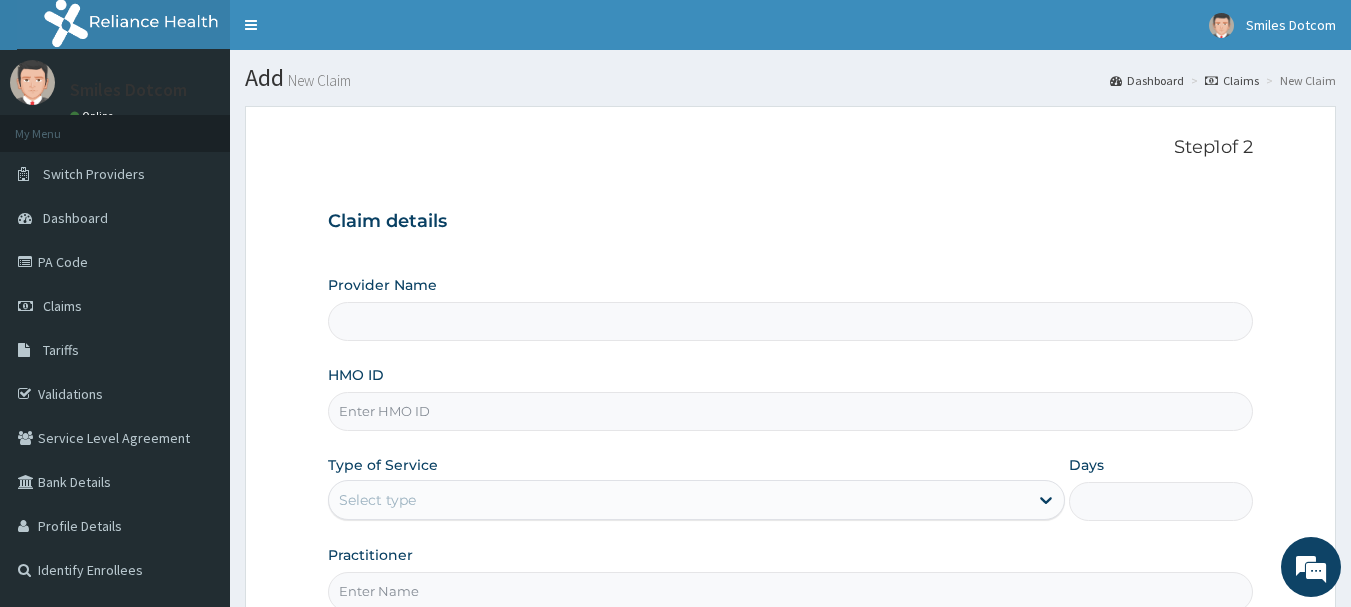 click on "HMO ID" at bounding box center [791, 411] 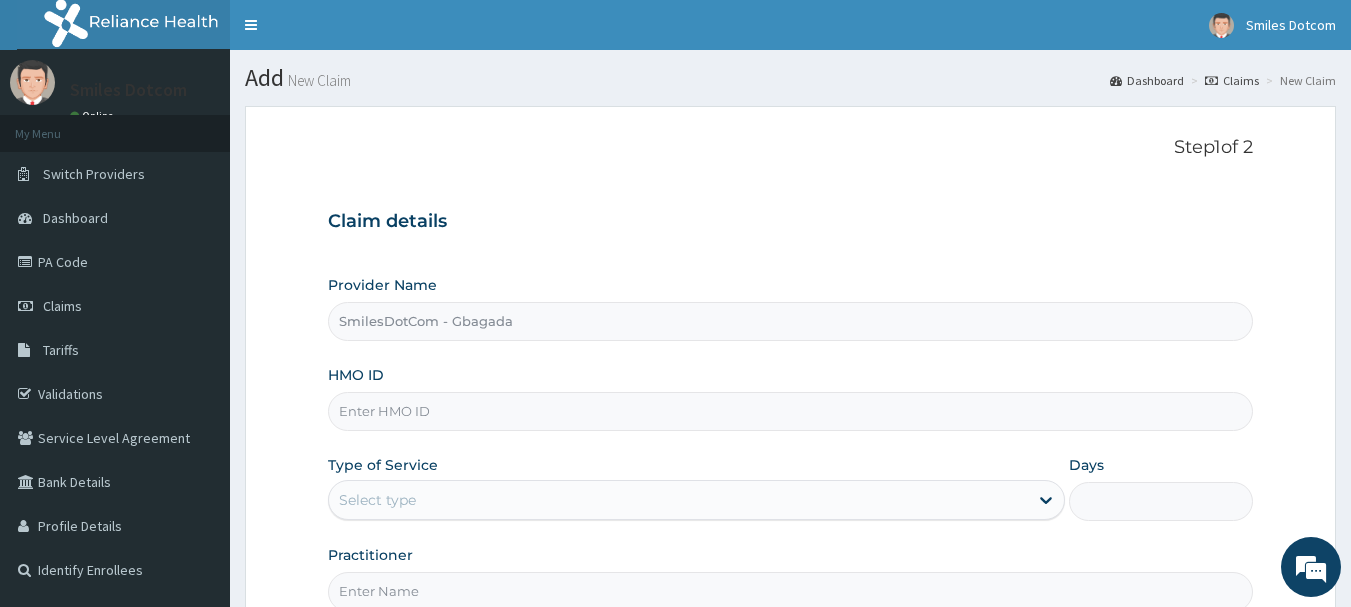 paste on "PPY/10146/H" 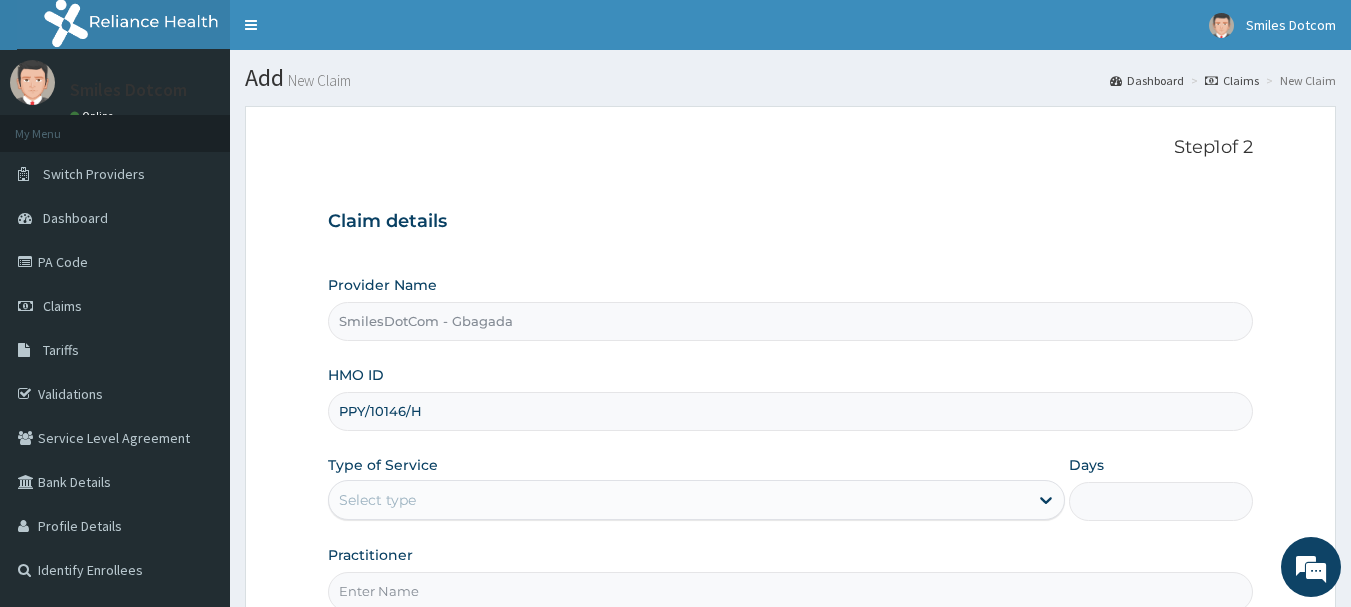 type on "PPY/10146/H" 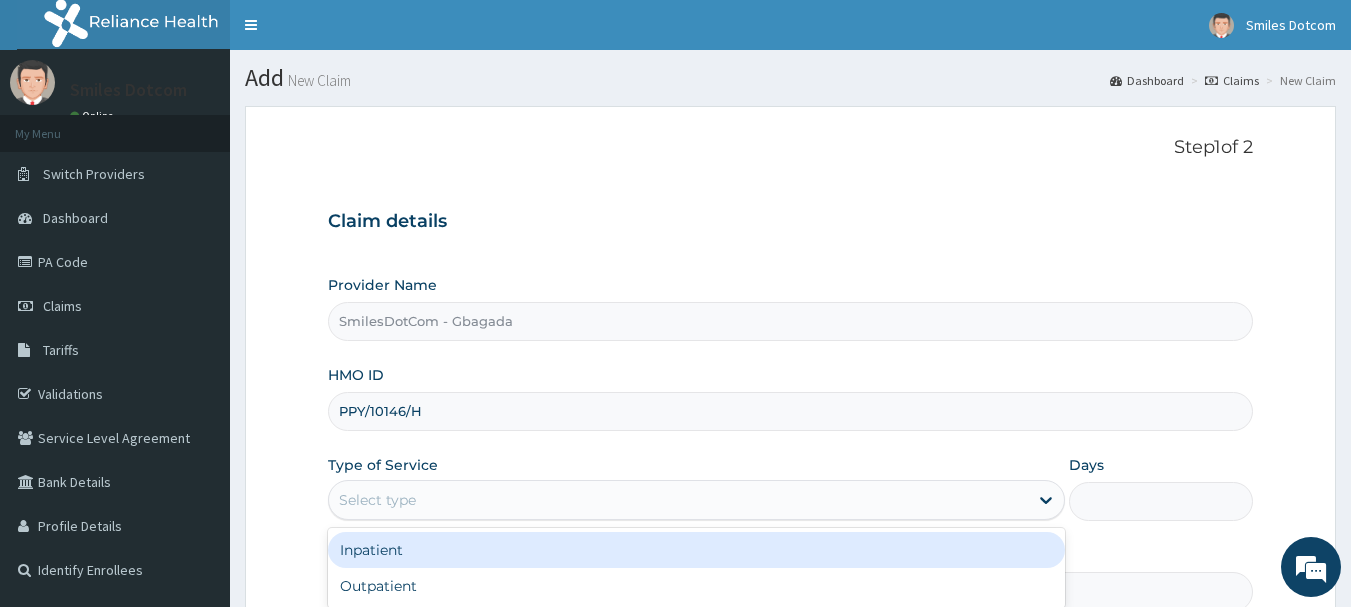 click on "Select type" at bounding box center (678, 500) 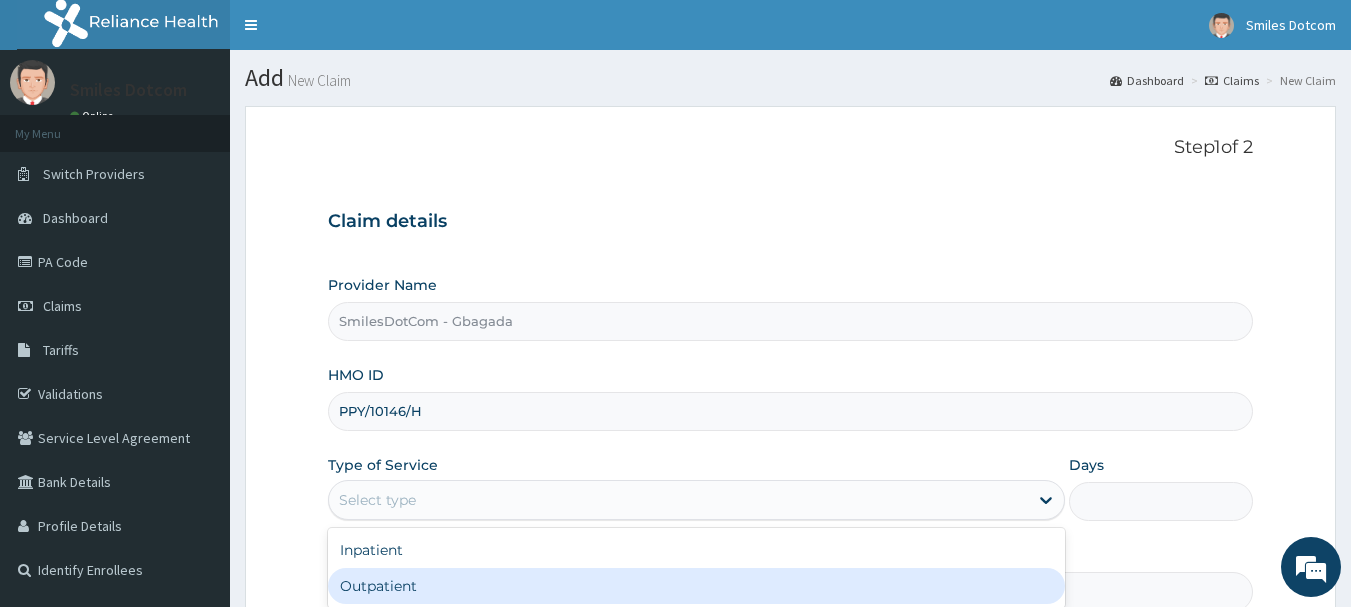 click on "Outpatient" at bounding box center [696, 586] 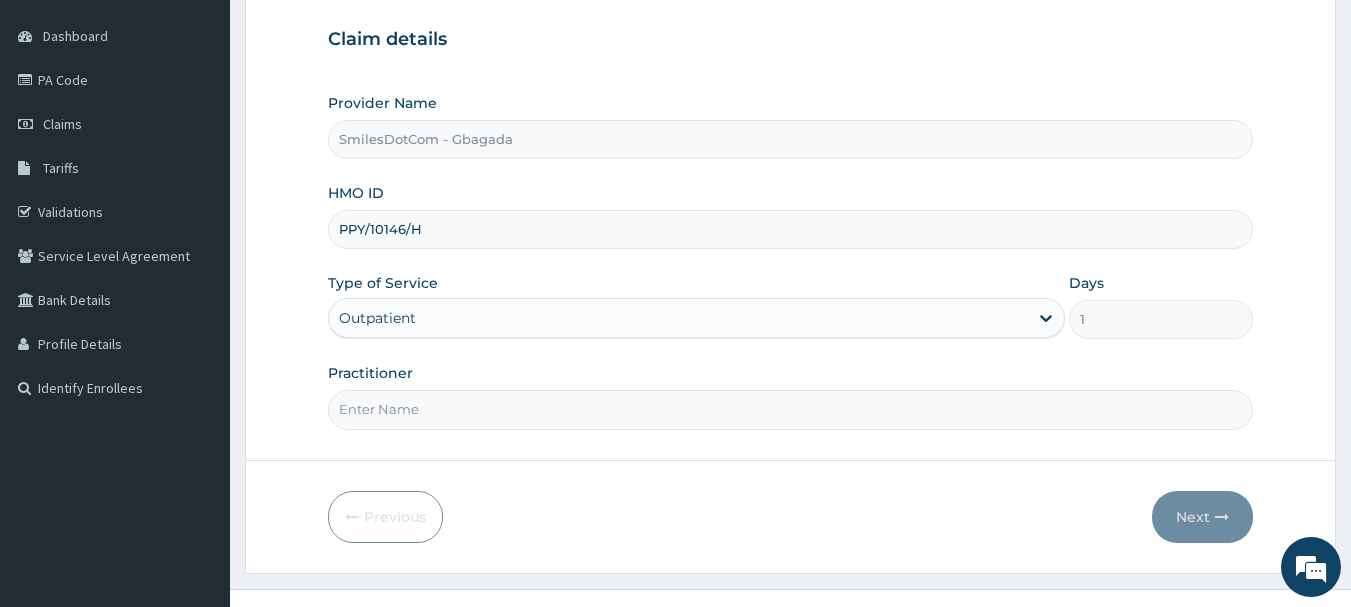 scroll, scrollTop: 199, scrollLeft: 0, axis: vertical 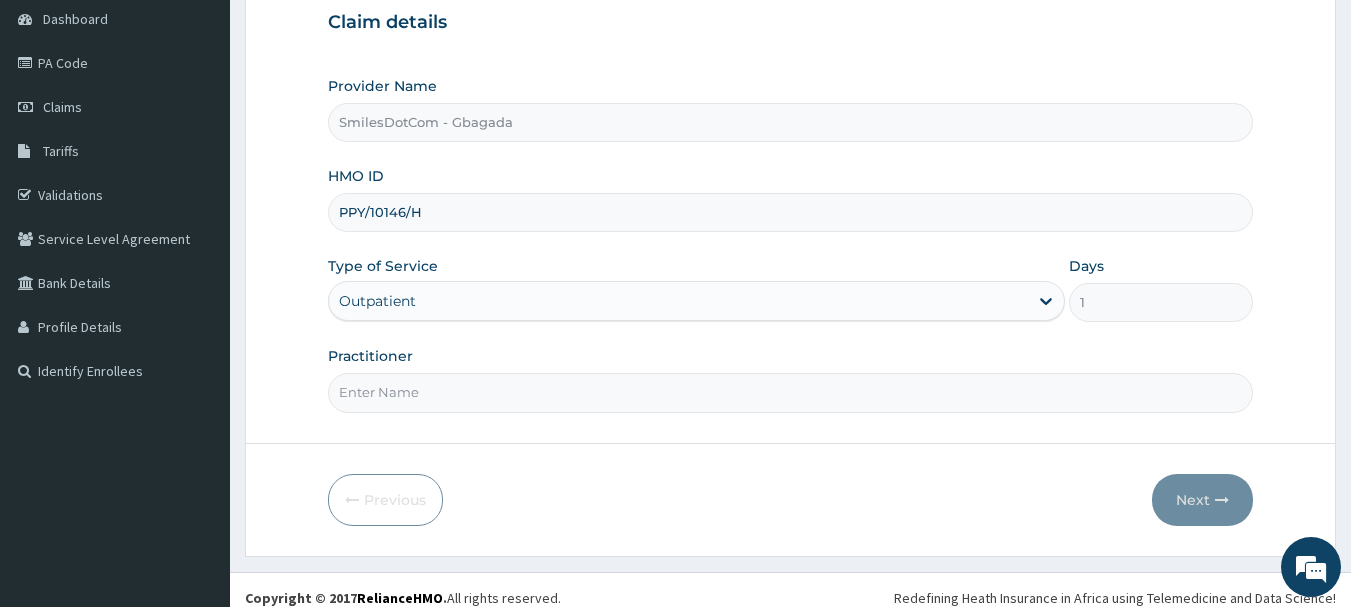 click on "Practitioner" at bounding box center [791, 392] 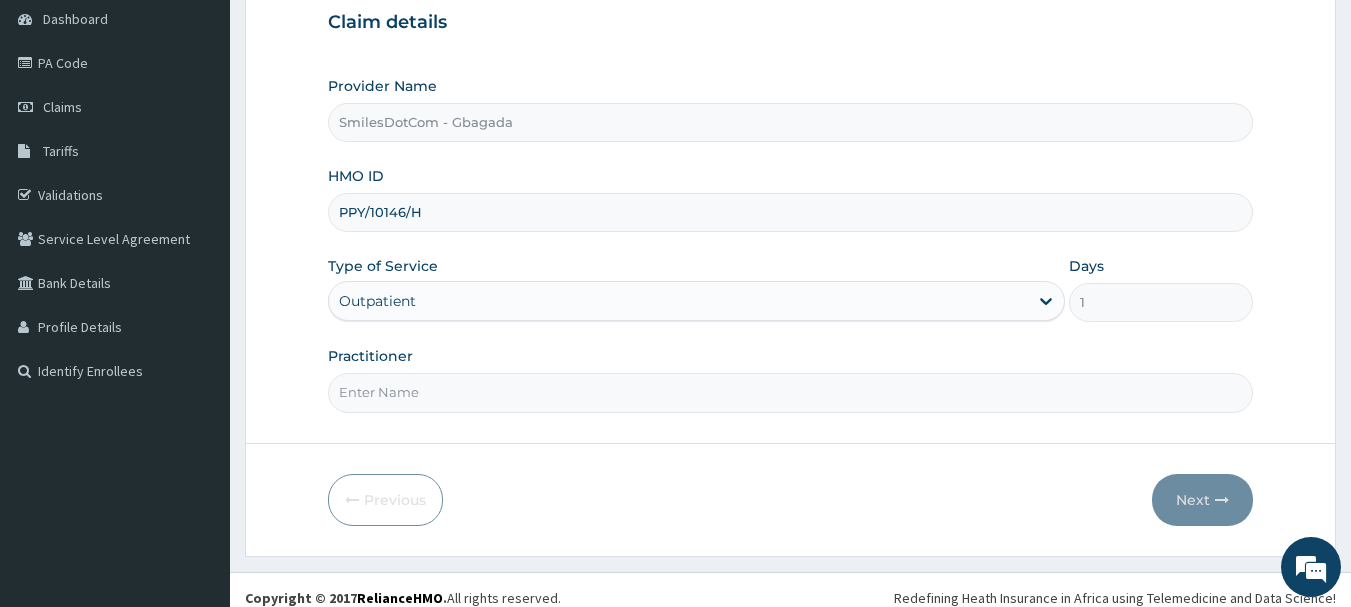 type on "Dr Teni" 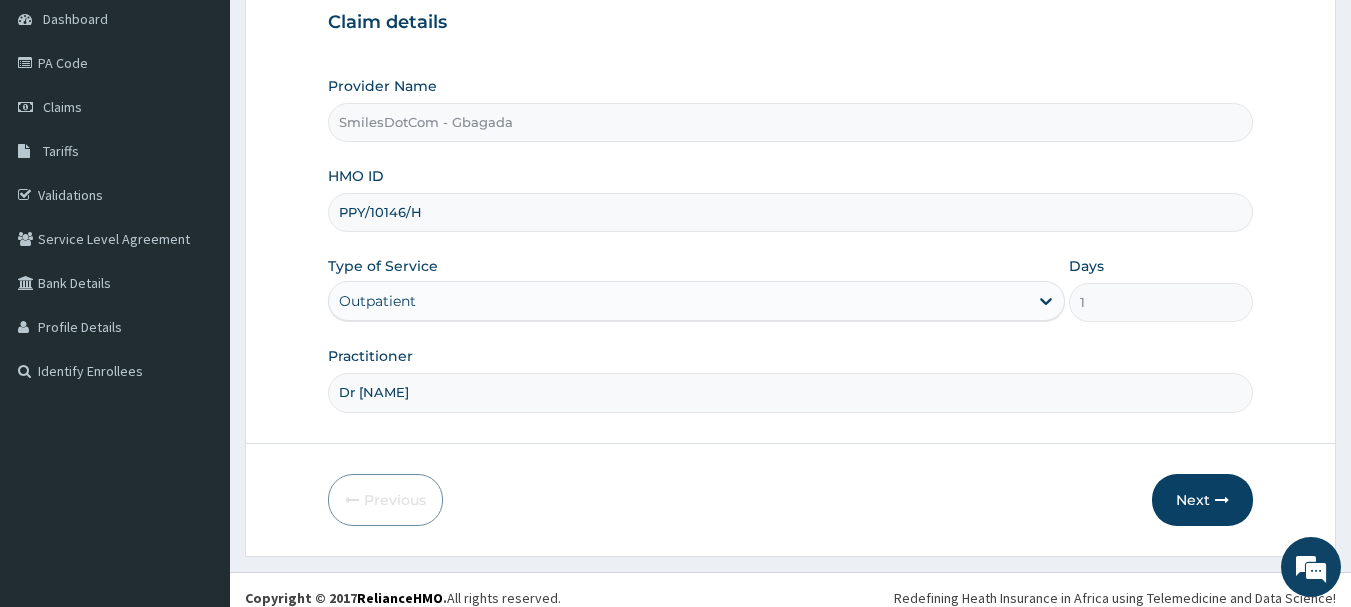 click on "Next" at bounding box center (1202, 500) 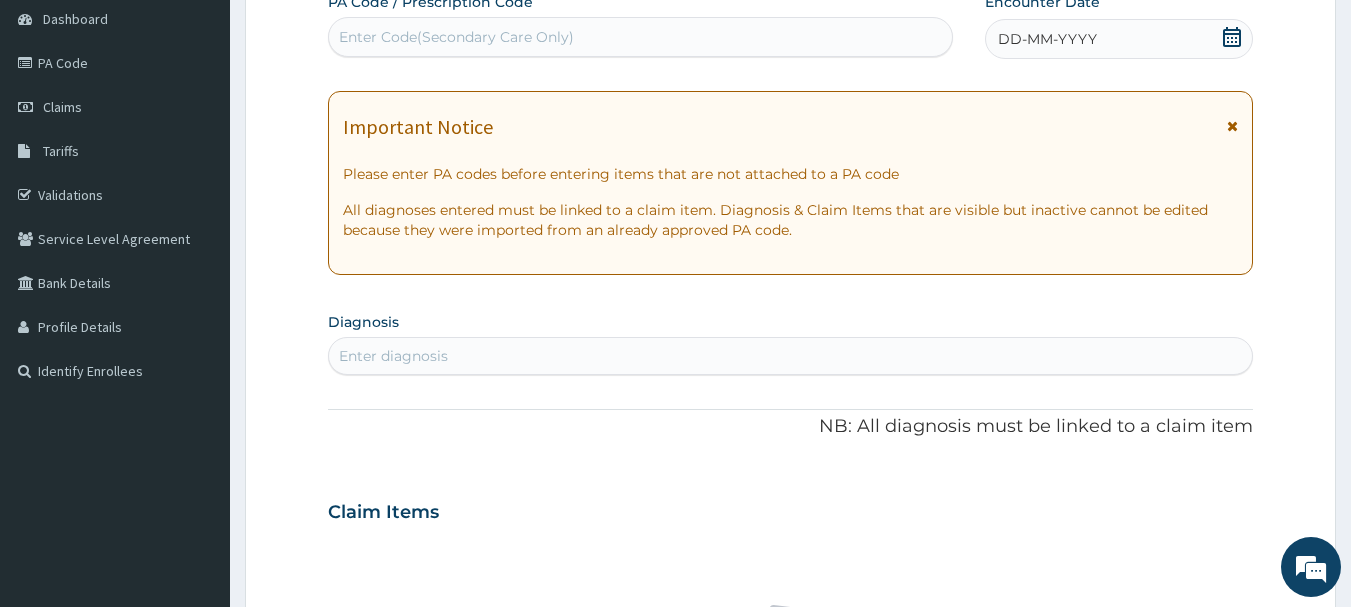 click on "Enter Code(Secondary Care Only)" at bounding box center [641, 37] 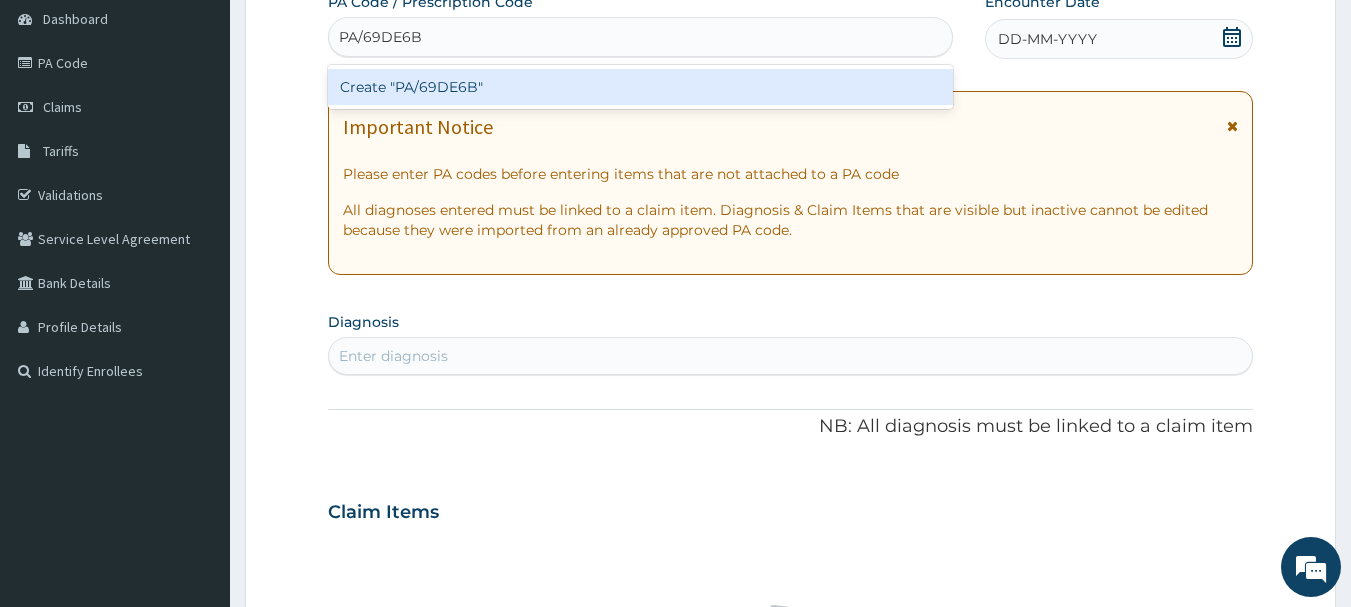 click on "Create "PA/69DE6B"" at bounding box center [641, 87] 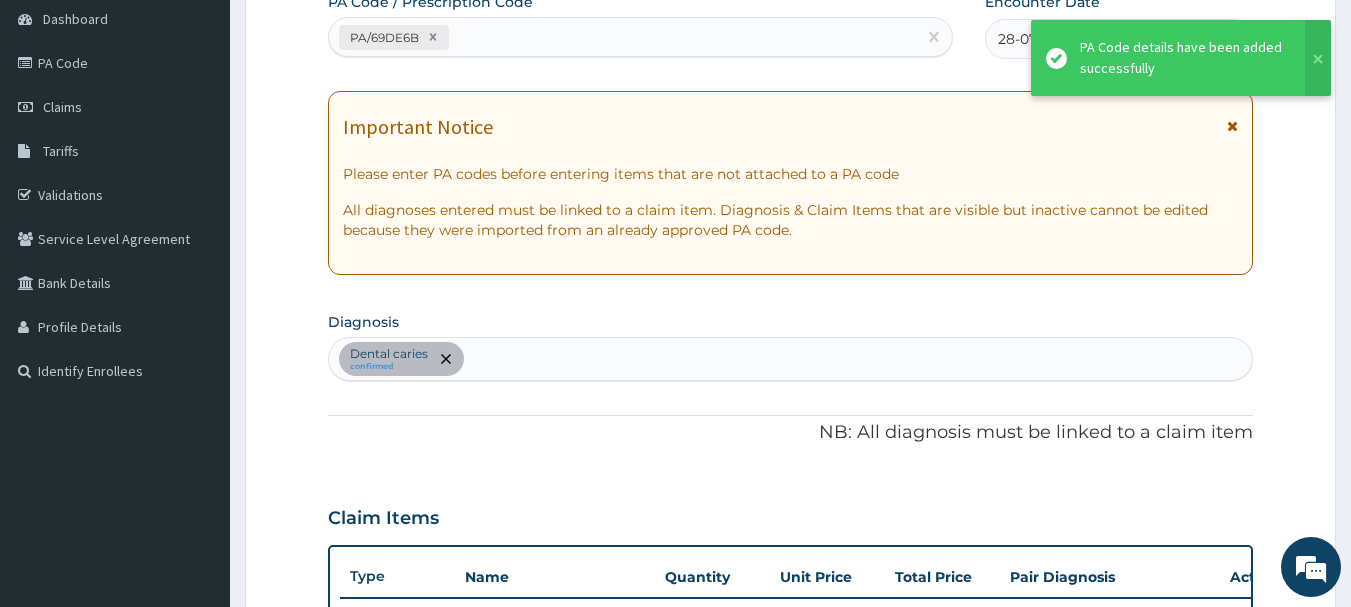 scroll, scrollTop: 598, scrollLeft: 0, axis: vertical 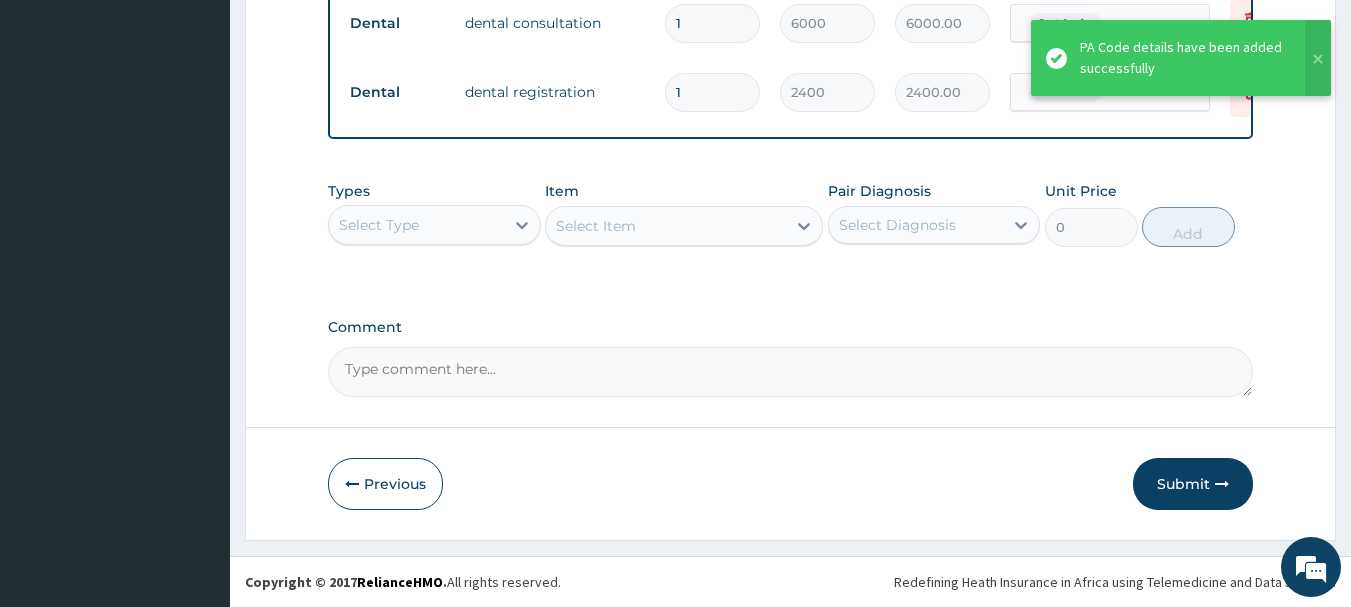 click on "Submit" at bounding box center (1193, 484) 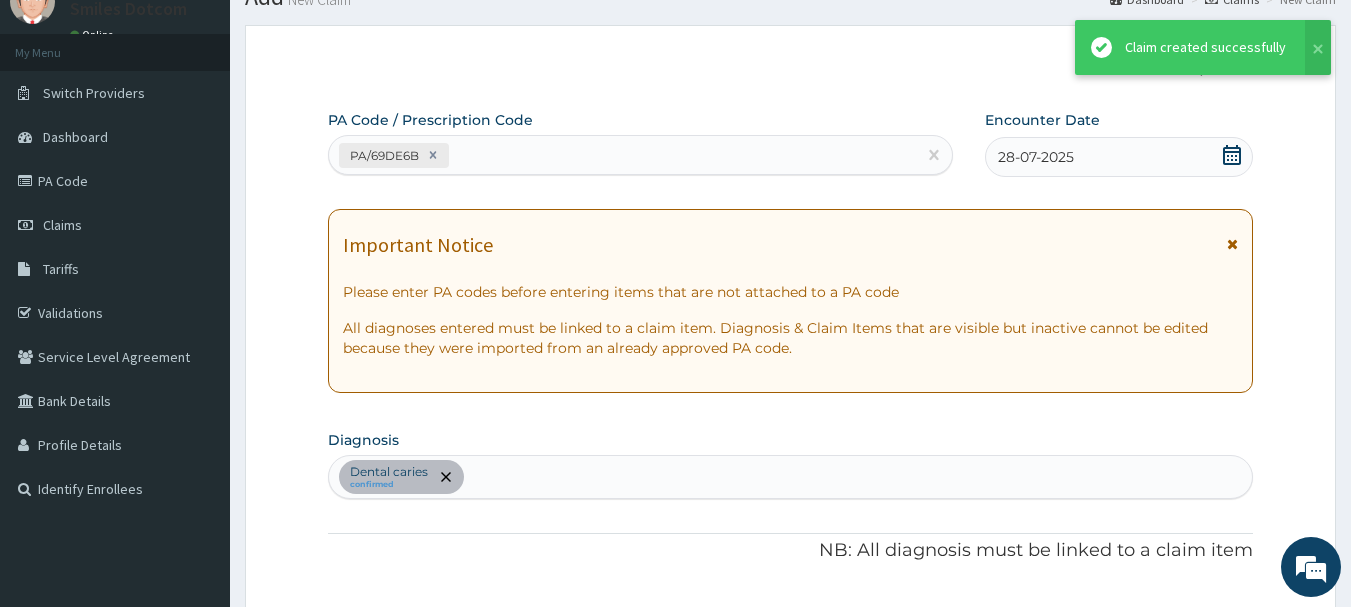 scroll, scrollTop: 824, scrollLeft: 0, axis: vertical 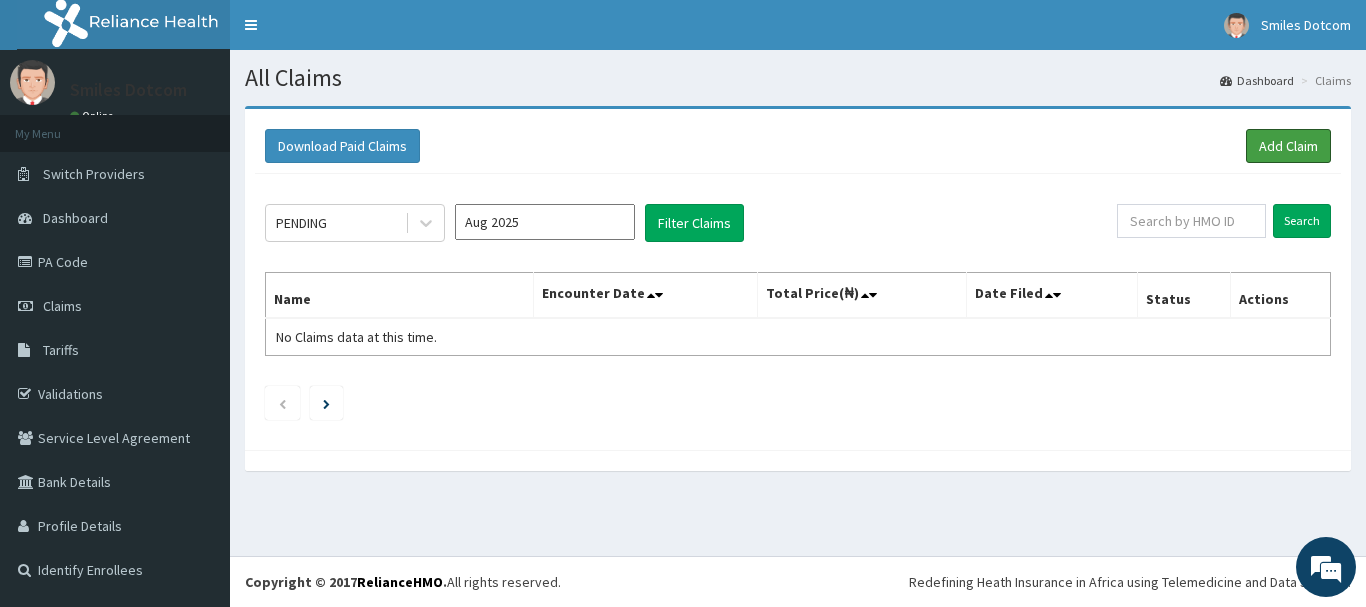 click on "Add Claim" at bounding box center [1288, 146] 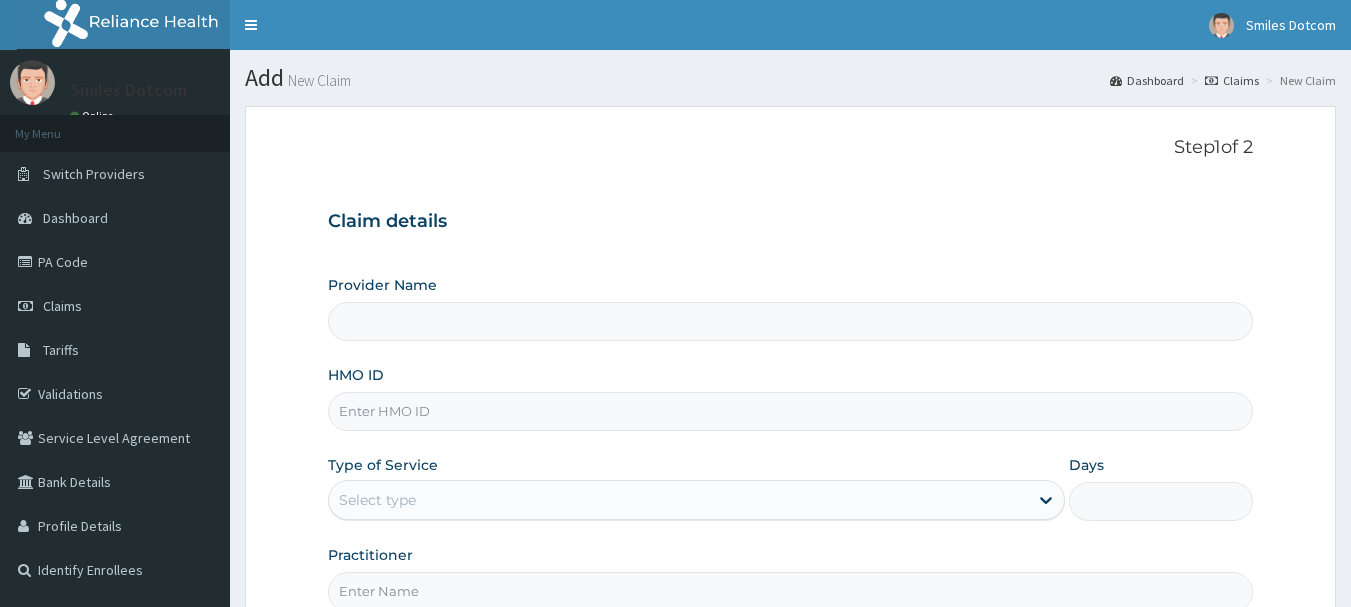 scroll, scrollTop: 0, scrollLeft: 0, axis: both 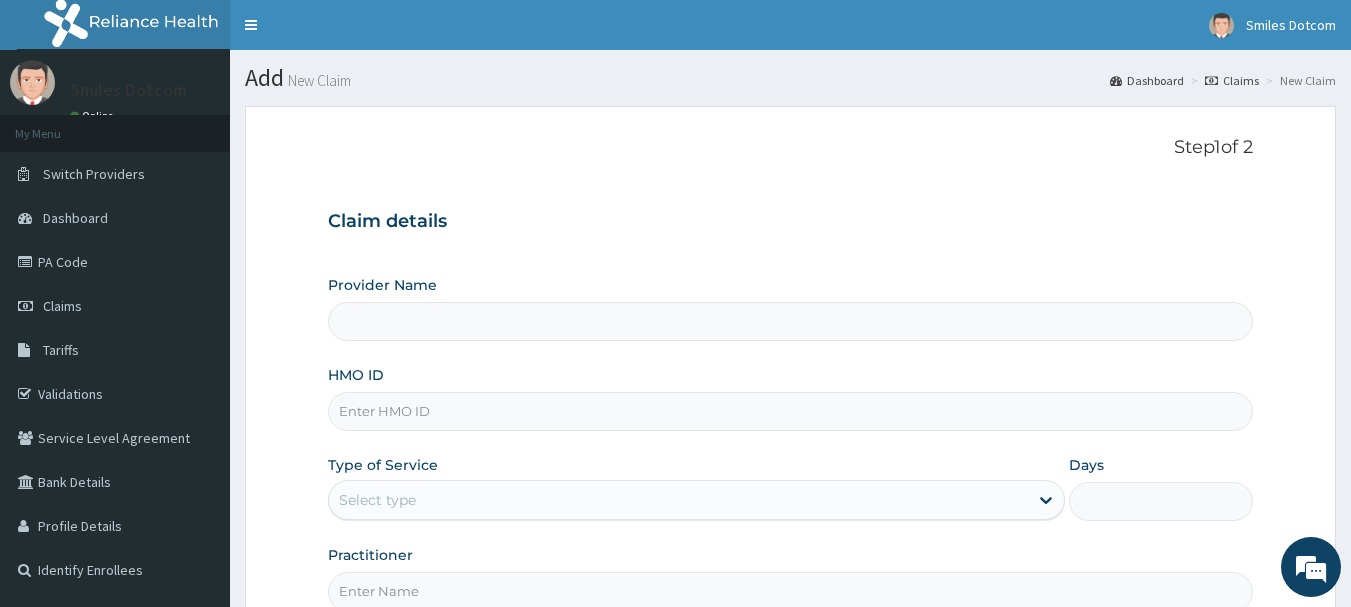 type on "SmilesDotCom - Gbagada" 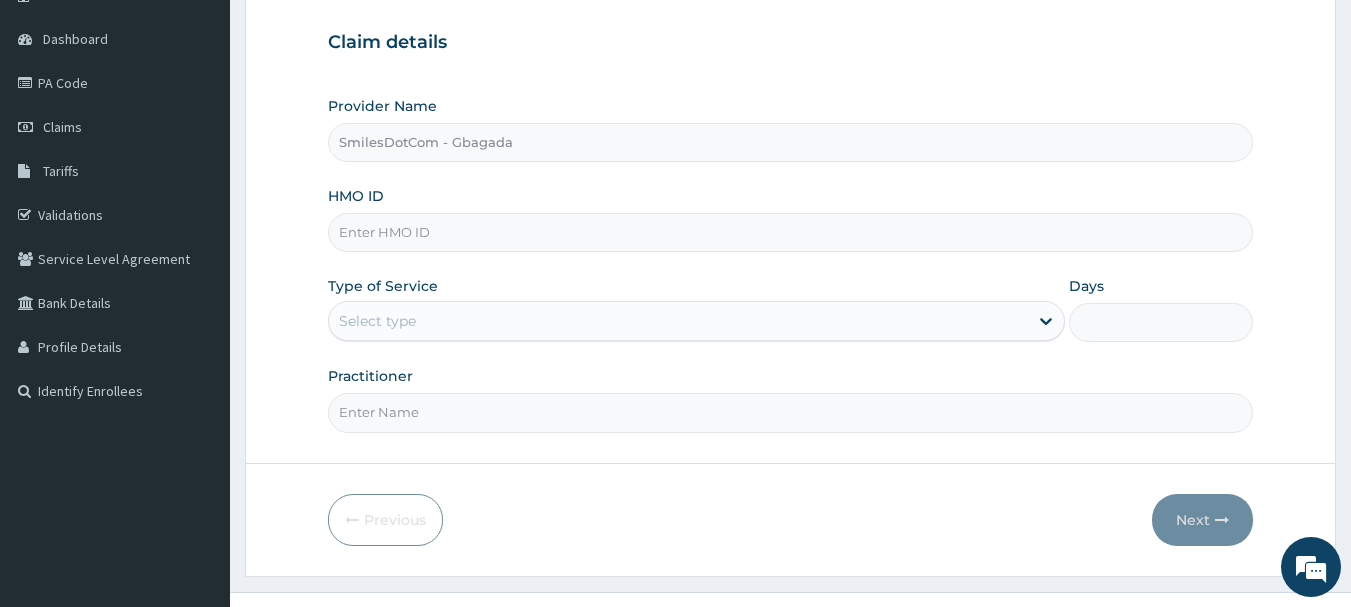 scroll, scrollTop: 176, scrollLeft: 0, axis: vertical 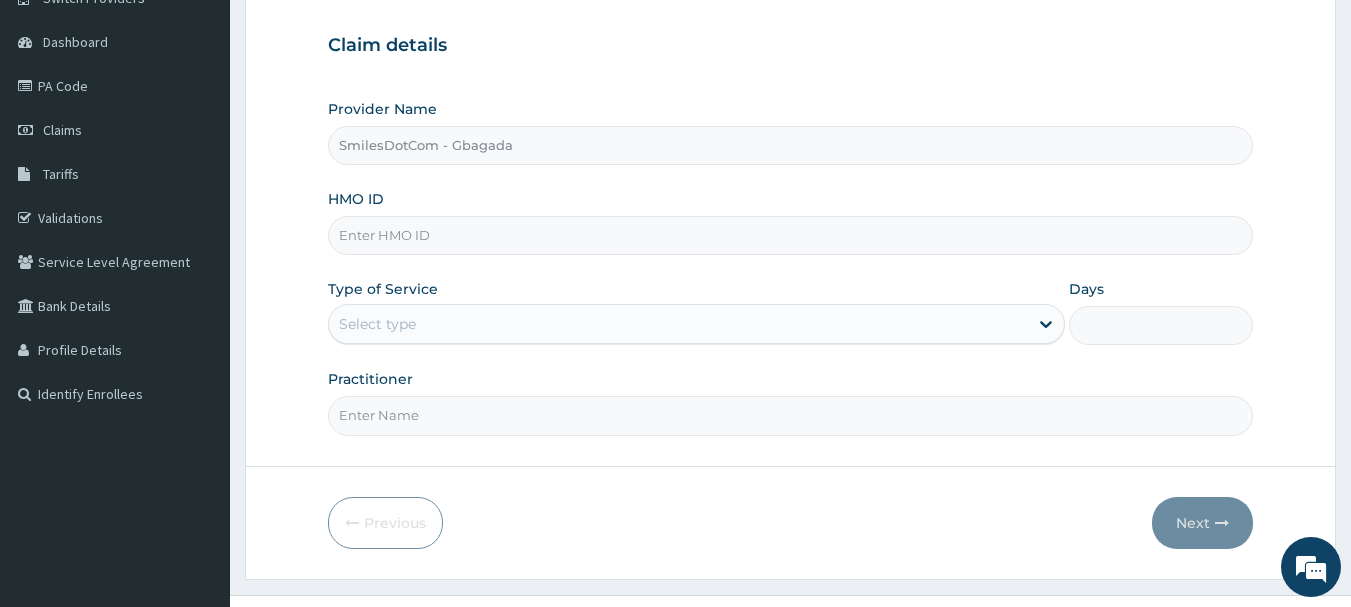 click on "HMO ID" at bounding box center [791, 235] 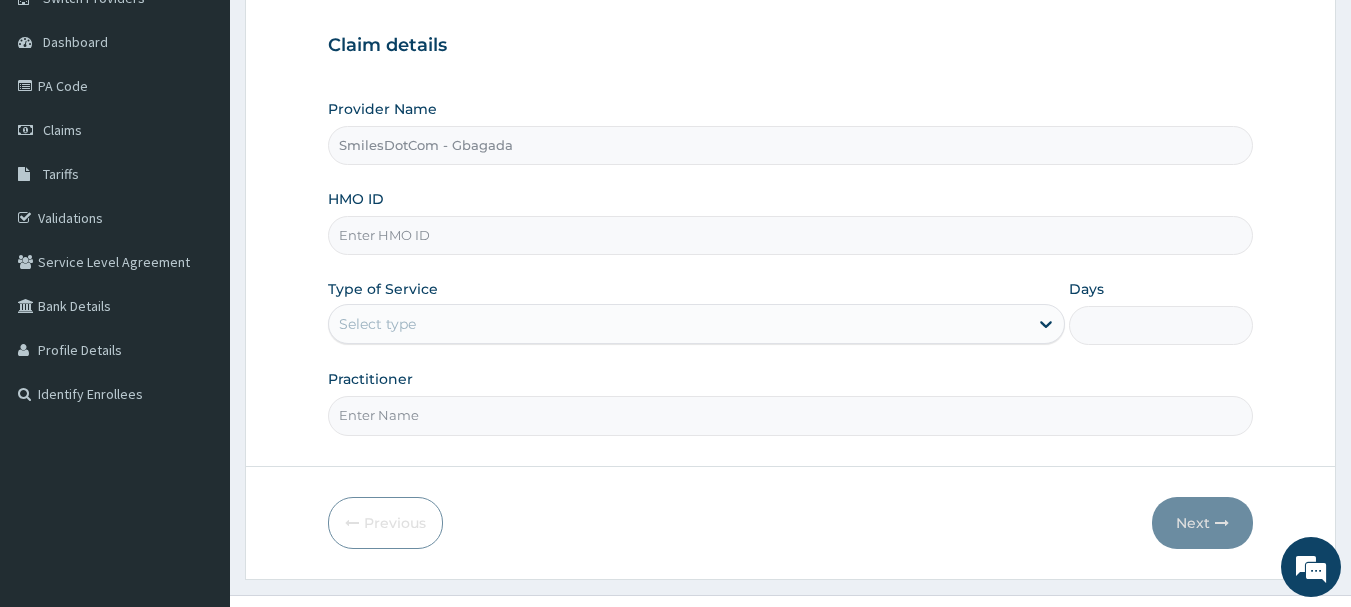 paste on "ABP/10410/A" 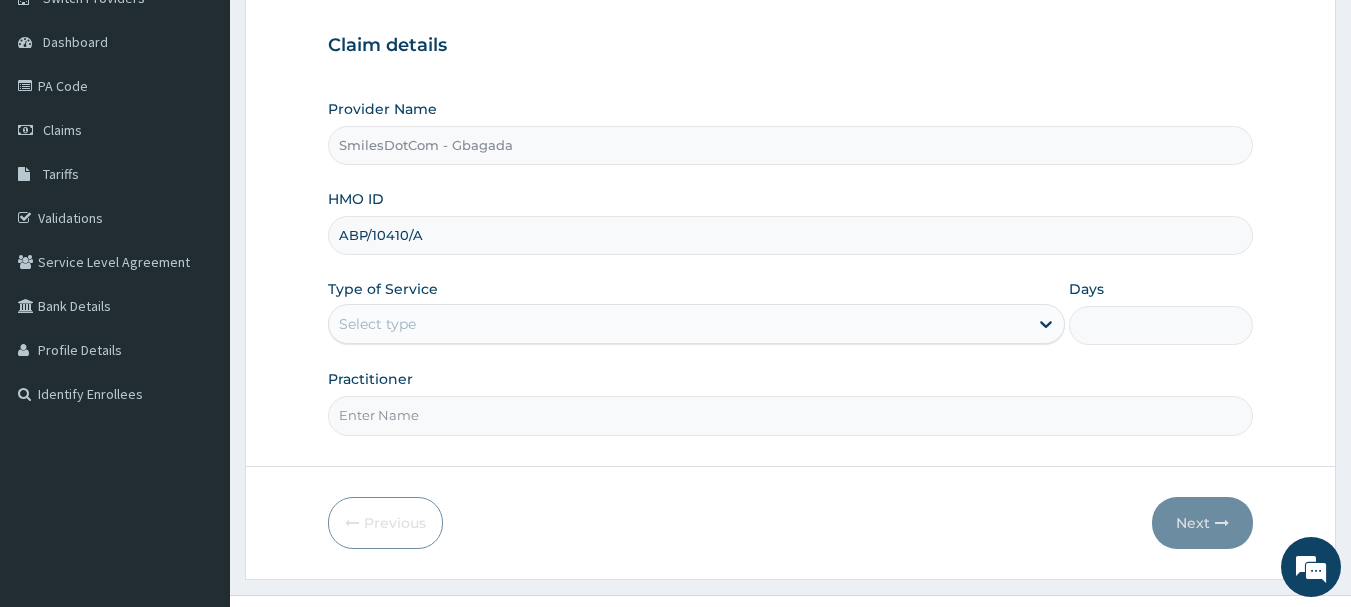 type on "ABP/10410/A" 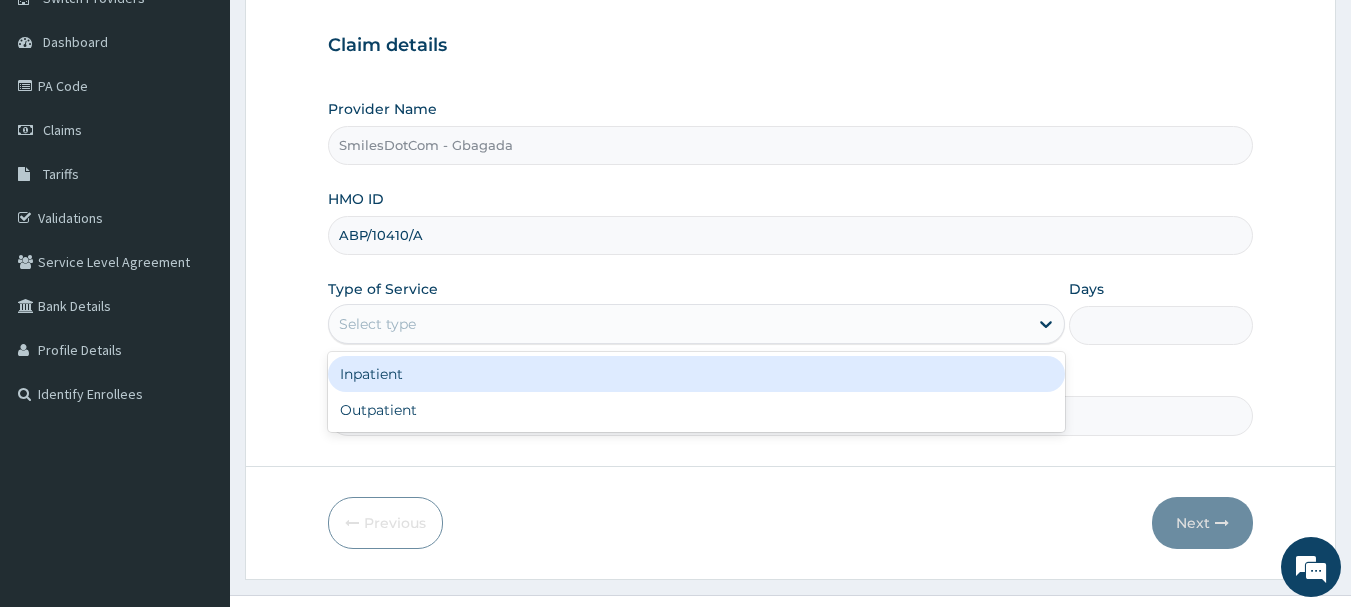 click 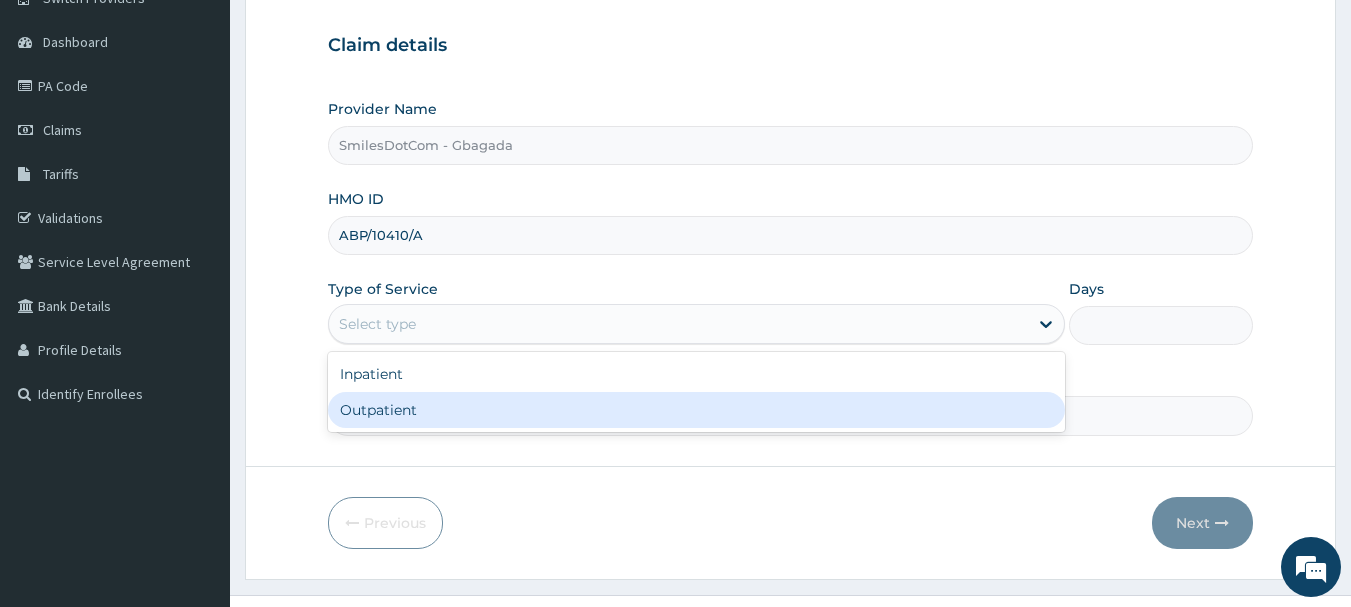 click on "Outpatient" at bounding box center (696, 410) 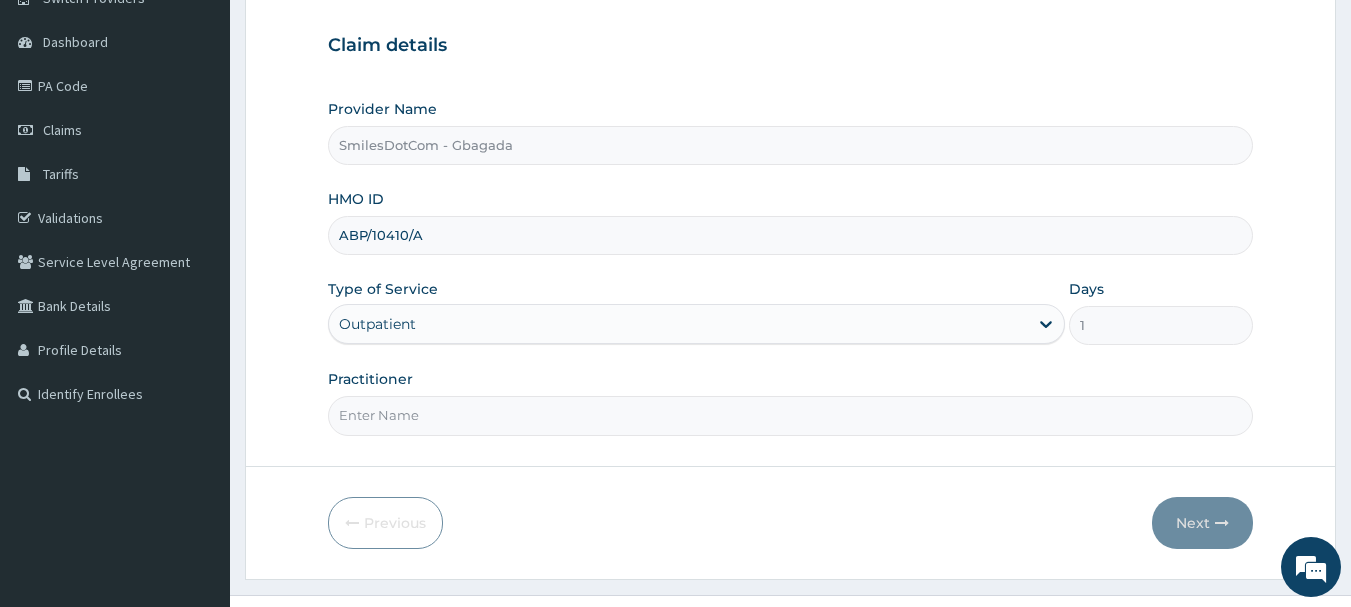 scroll, scrollTop: 0, scrollLeft: 0, axis: both 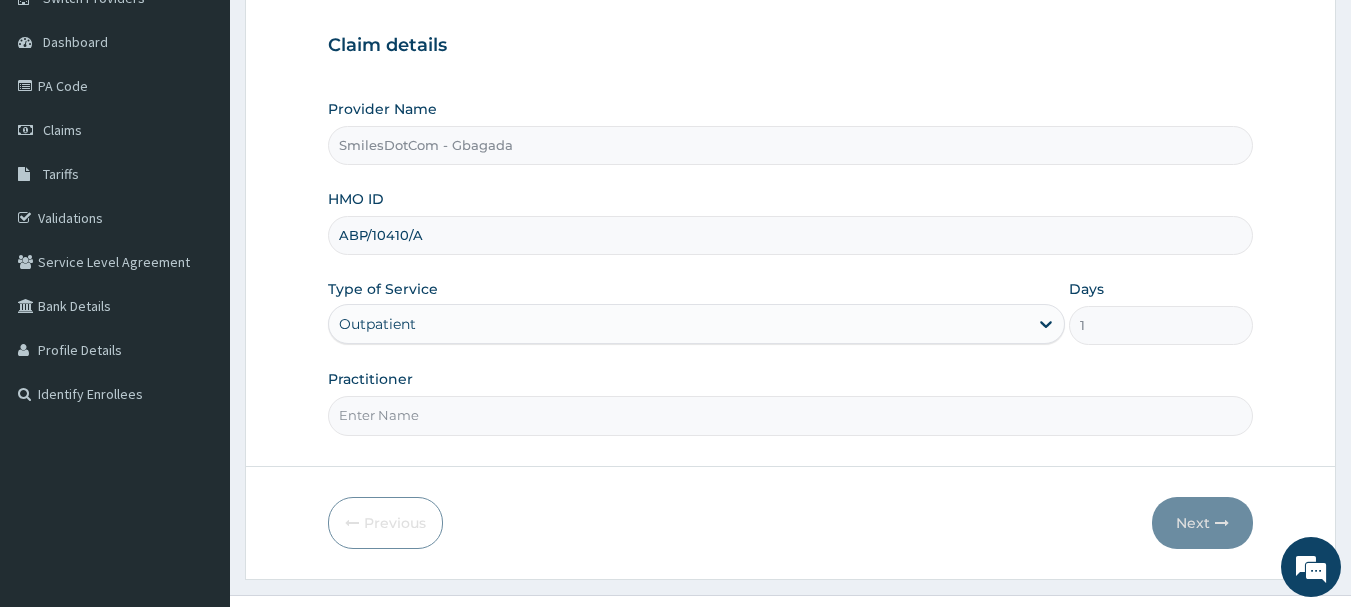 click on "Practitioner" at bounding box center [791, 415] 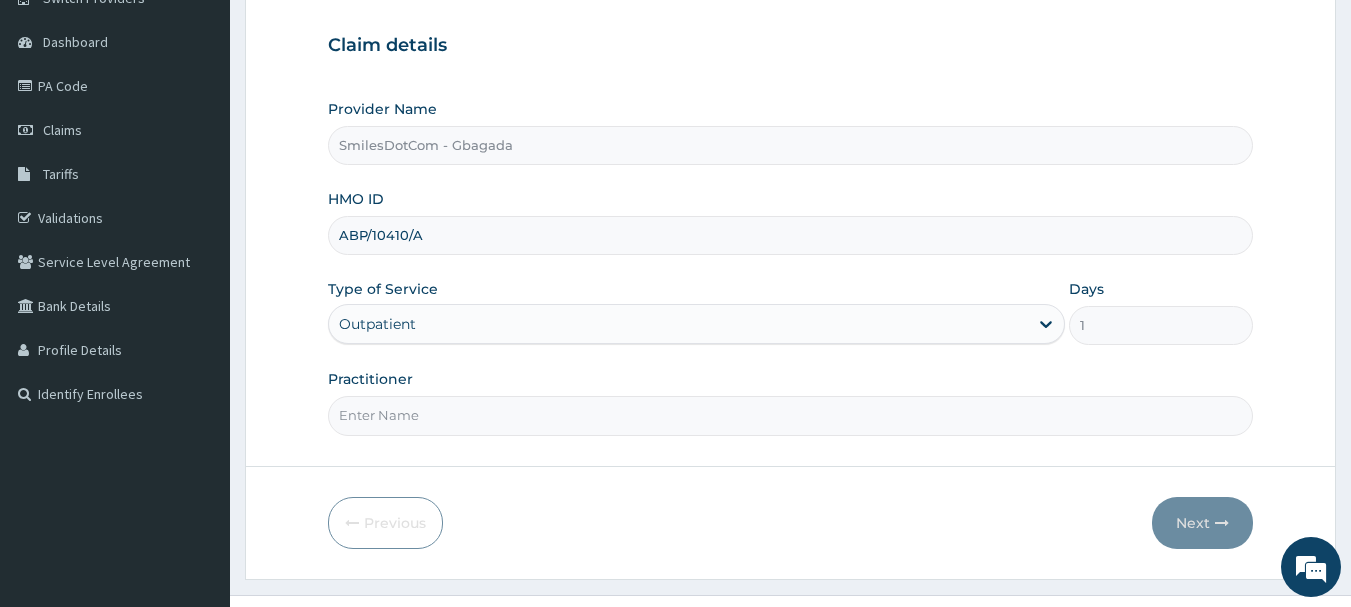 type on "[TITLE] [LAST]" 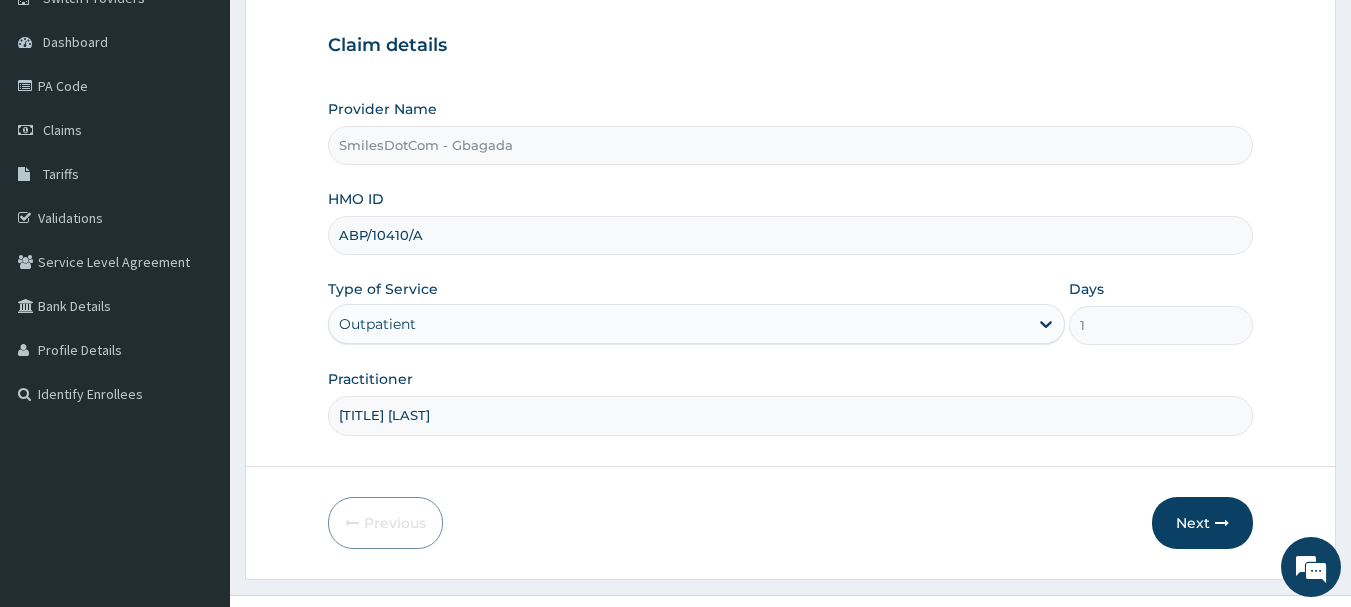 click on "Next" at bounding box center [1202, 523] 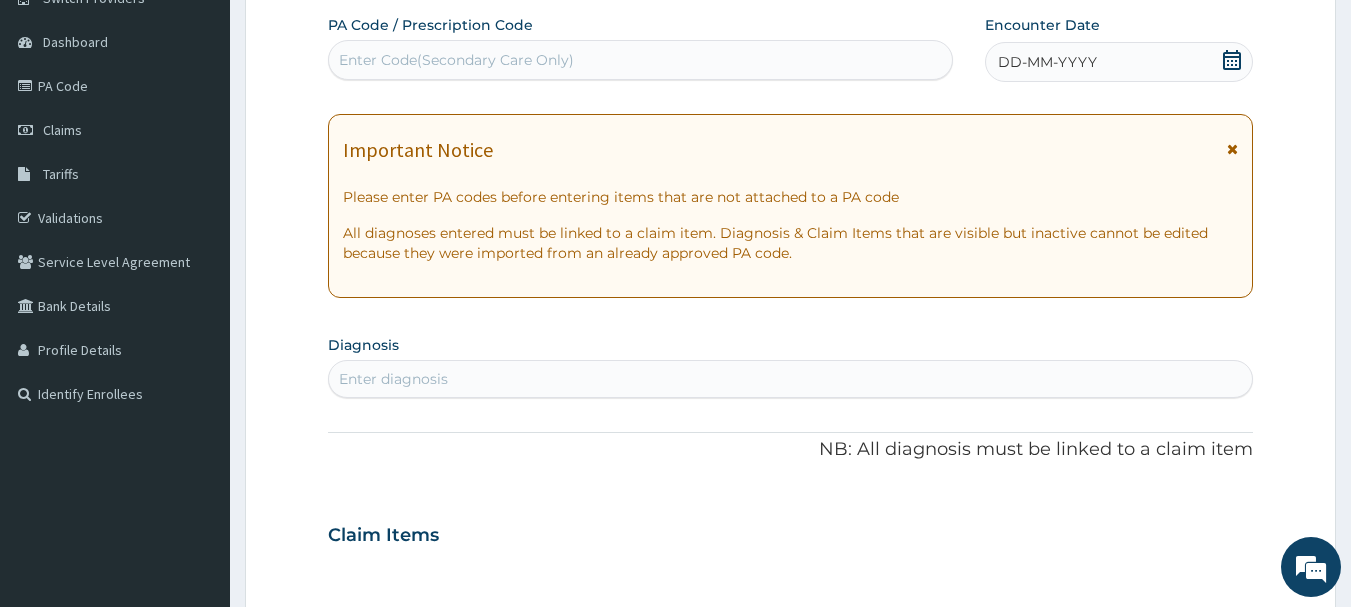 scroll, scrollTop: 0, scrollLeft: 0, axis: both 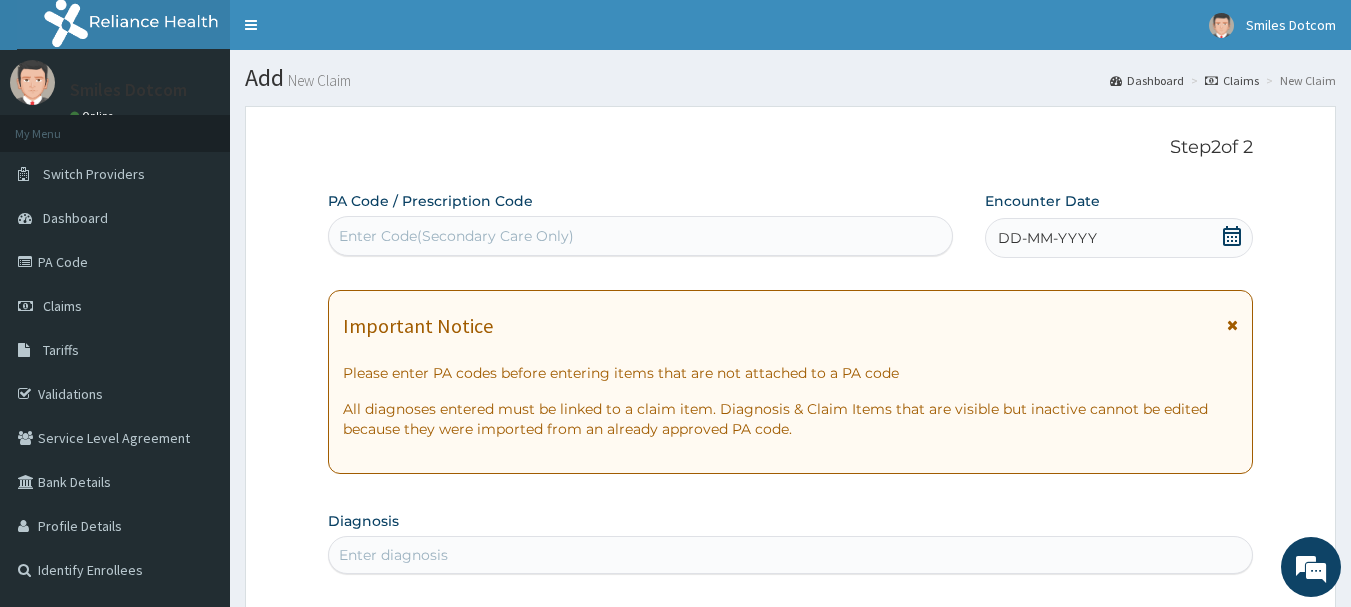 click on "Enter Code(Secondary Care Only)" at bounding box center (641, 236) 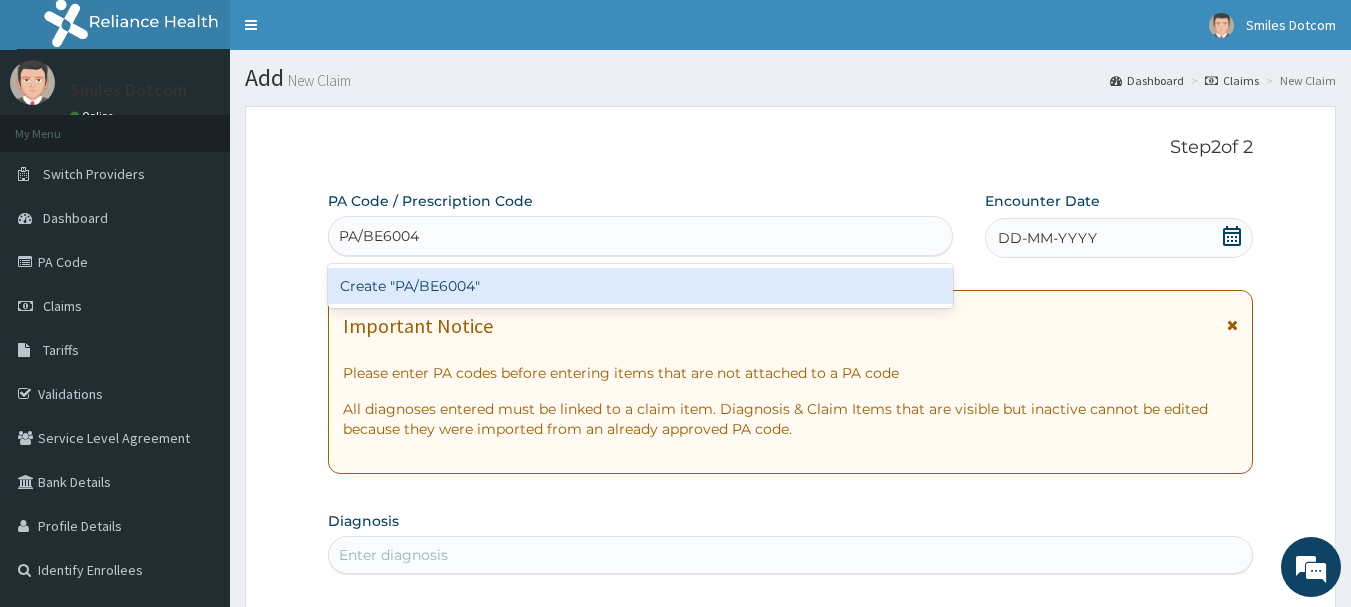 click on "Create "PA/BE6004"" at bounding box center (641, 286) 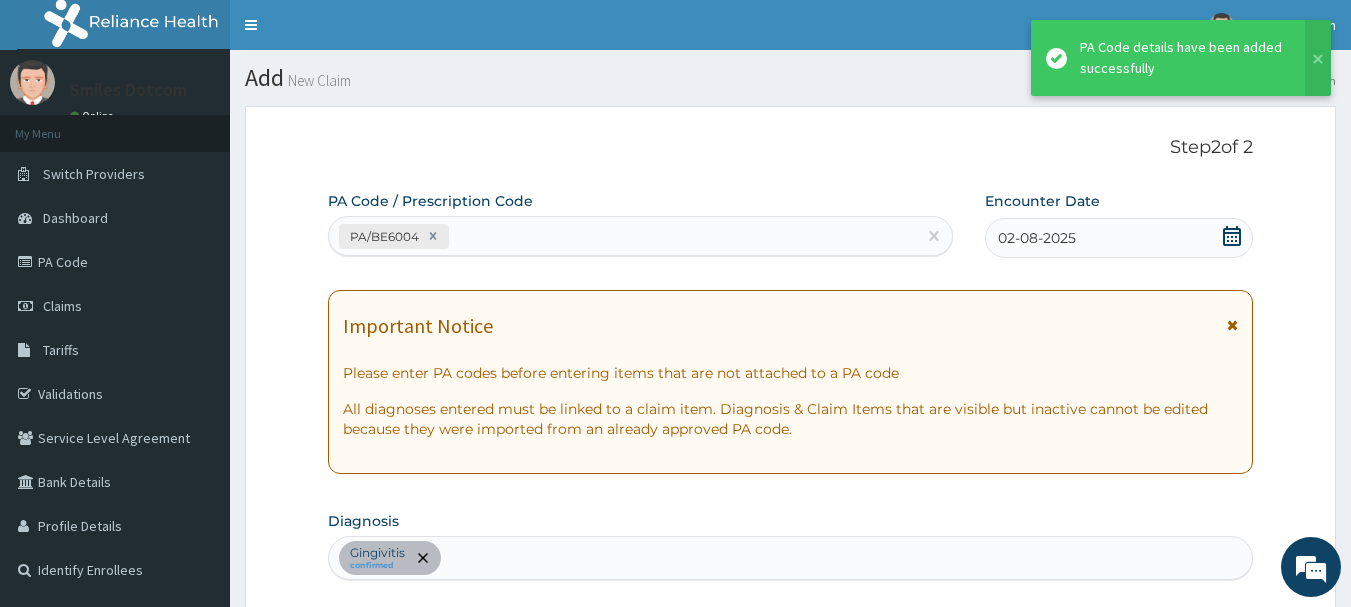 scroll, scrollTop: 667, scrollLeft: 0, axis: vertical 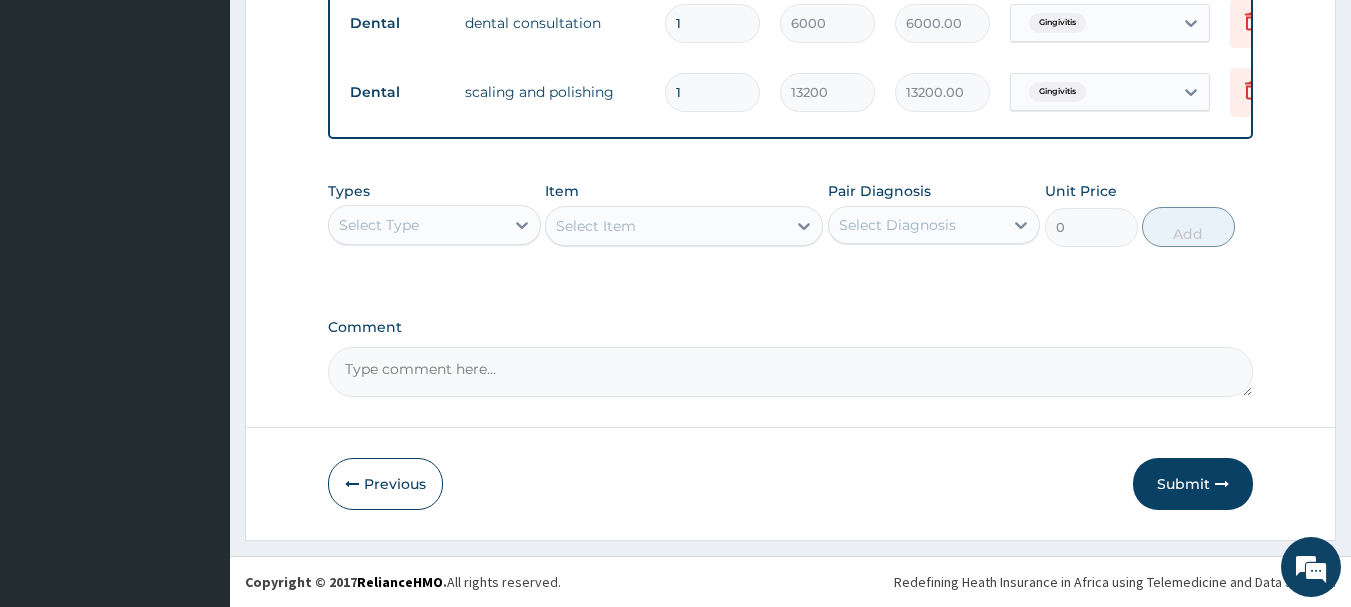 click on "Submit" at bounding box center (1193, 484) 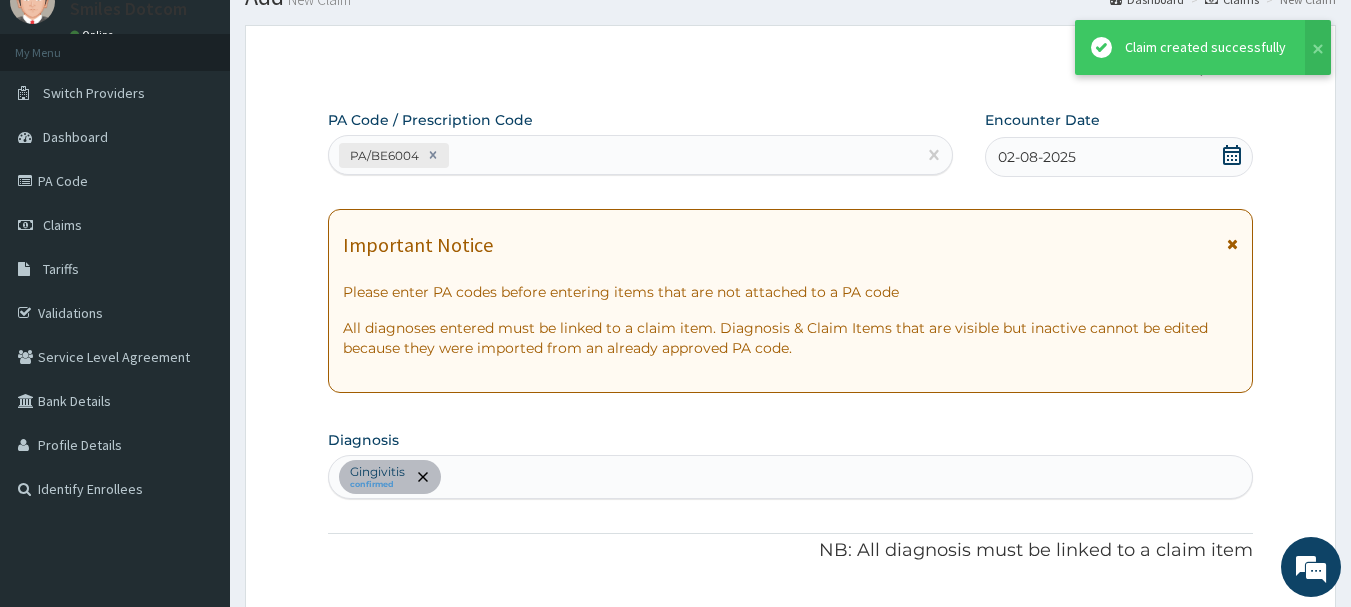 scroll, scrollTop: 893, scrollLeft: 0, axis: vertical 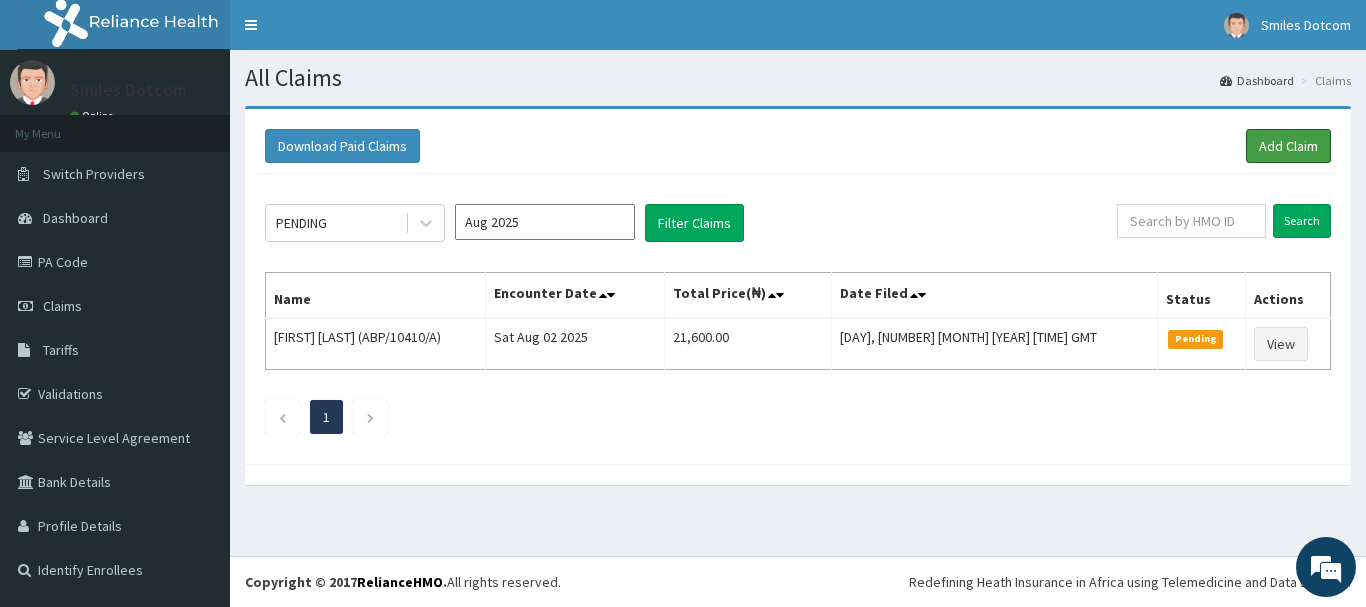 click on "Add Claim" at bounding box center (1288, 146) 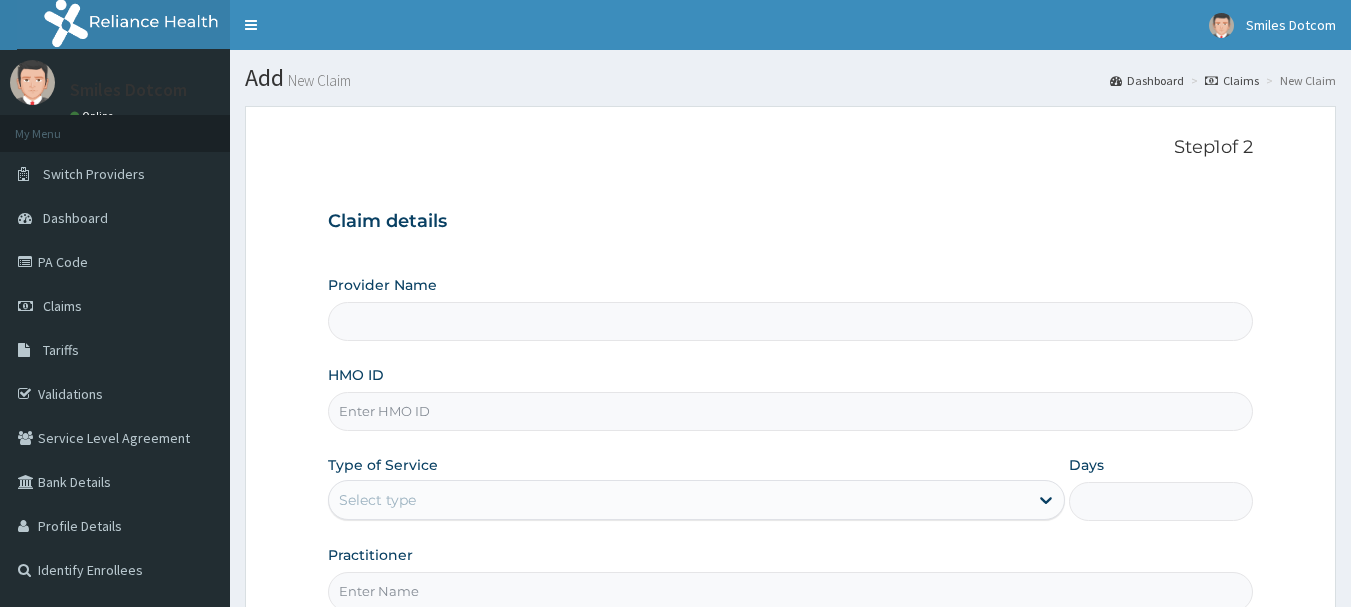 scroll, scrollTop: 0, scrollLeft: 0, axis: both 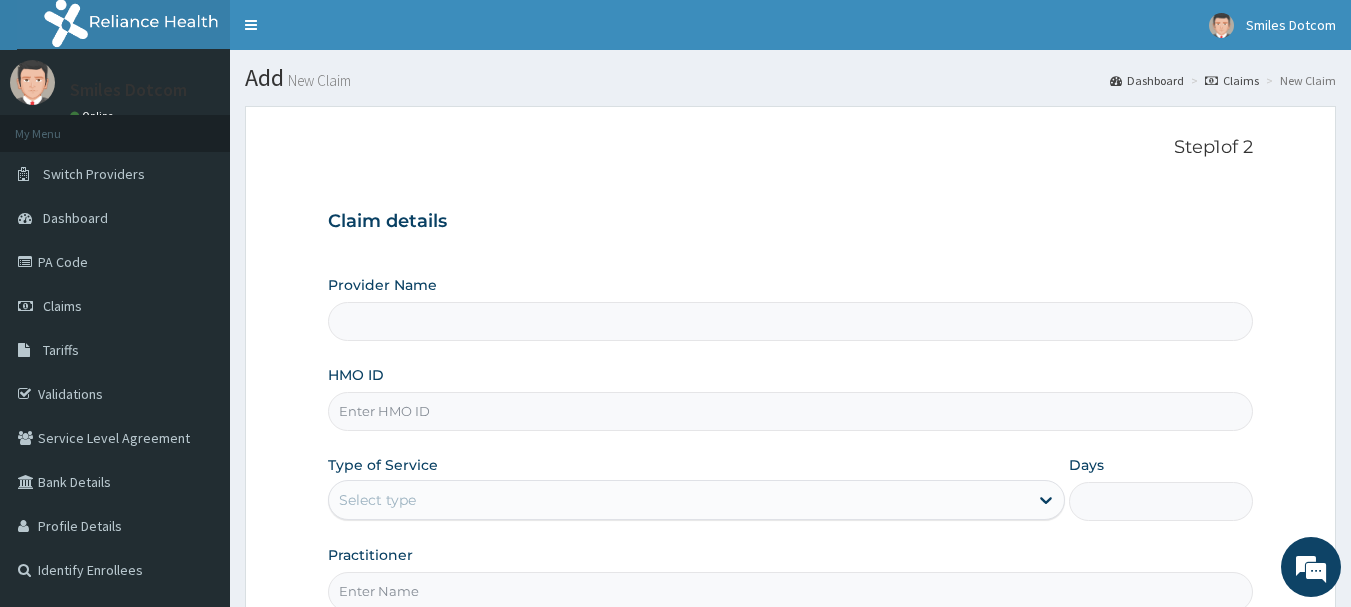 type on "SmilesDotCom - Gbagada" 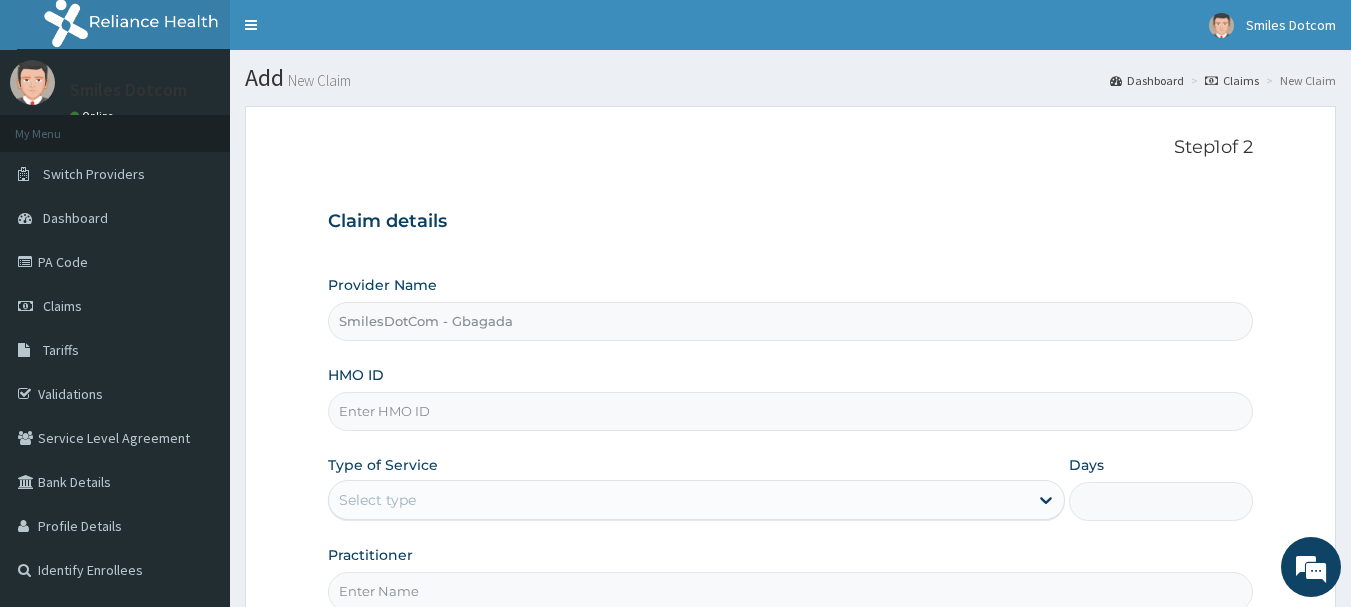 click on "HMO ID" at bounding box center [791, 411] 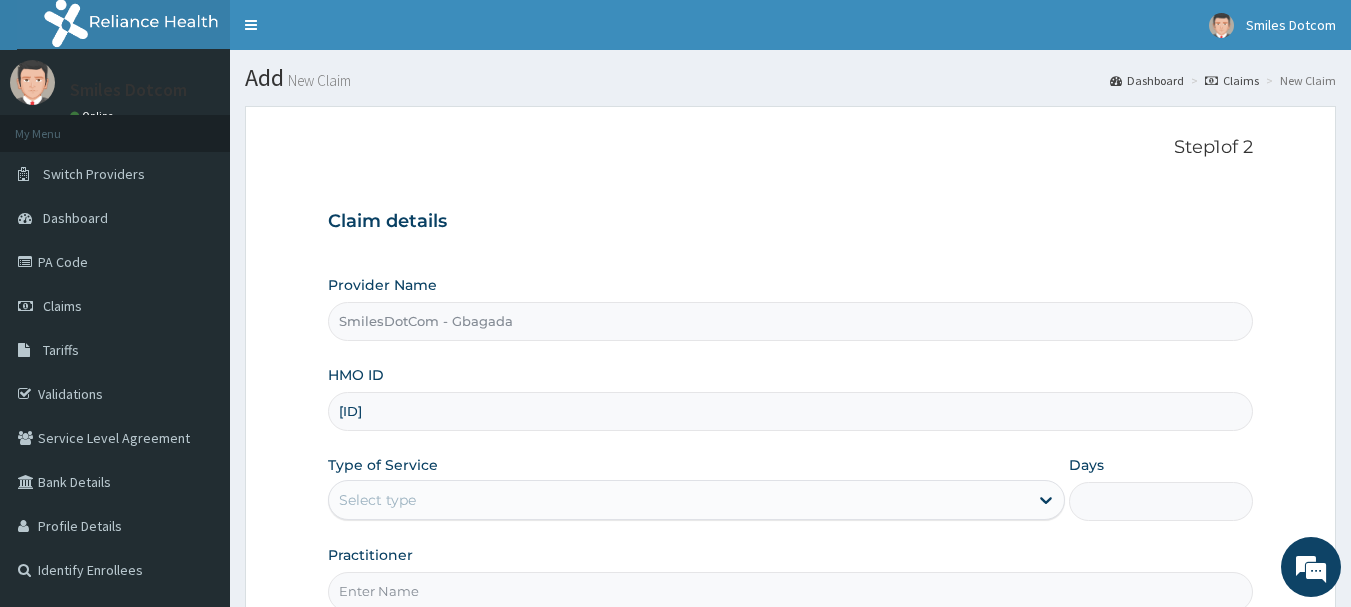 type on "[ID]" 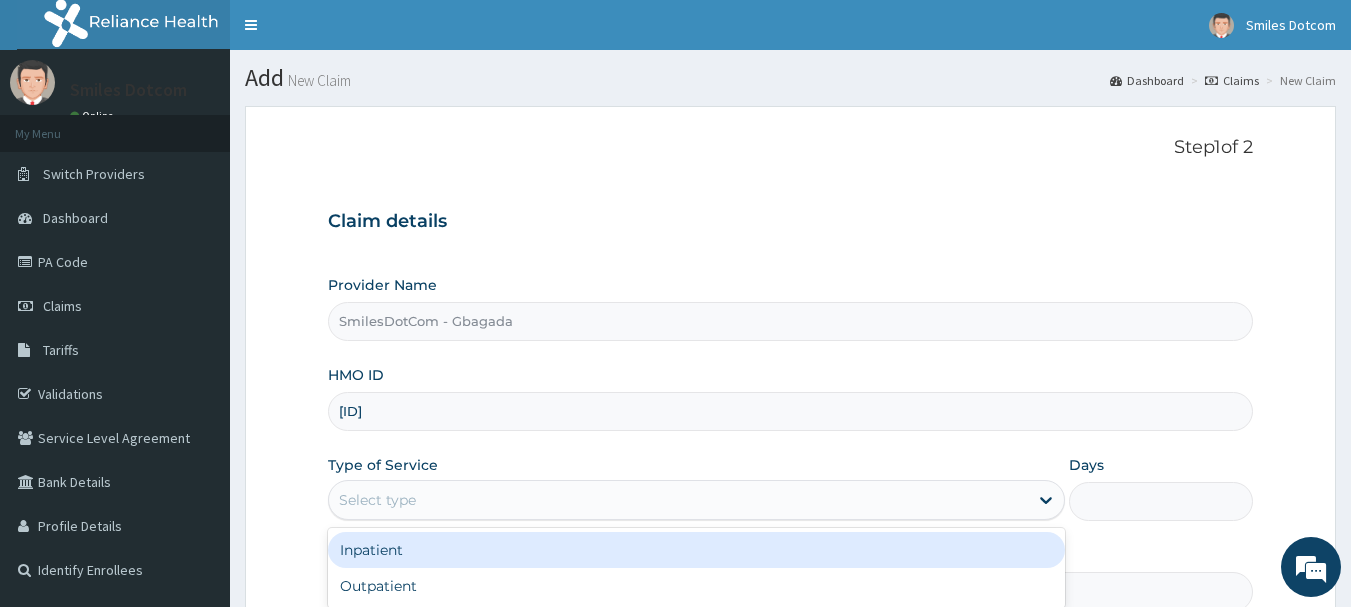 click at bounding box center [1046, 500] 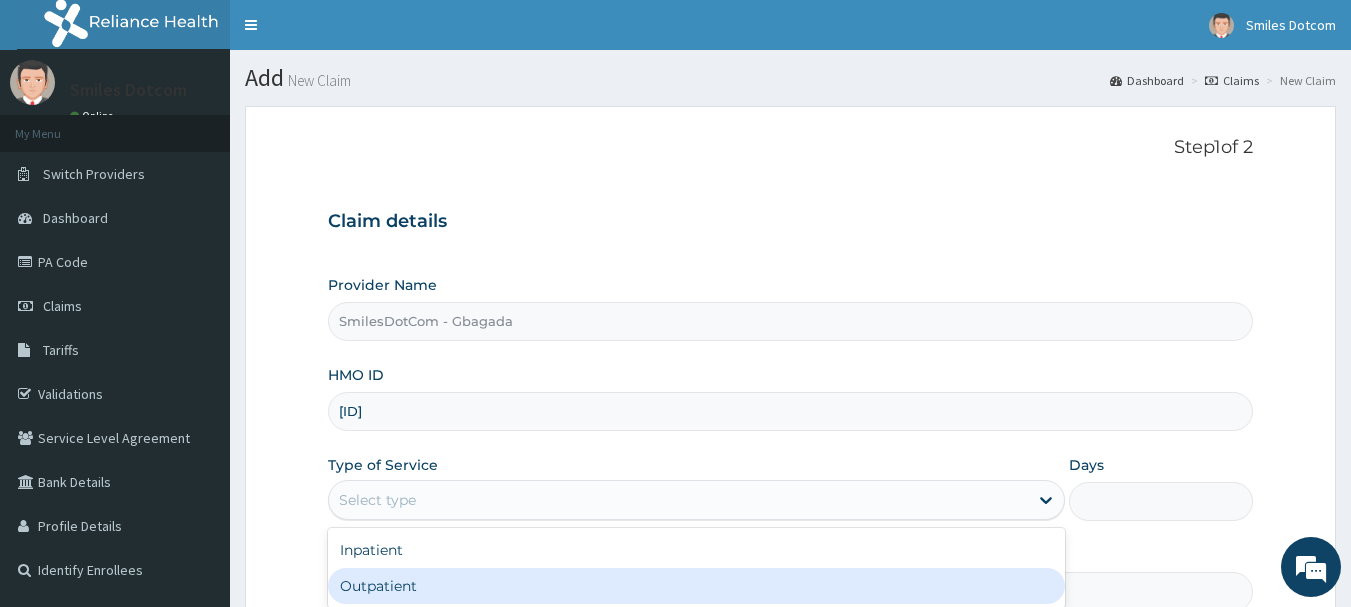 click on "Outpatient" at bounding box center (696, 586) 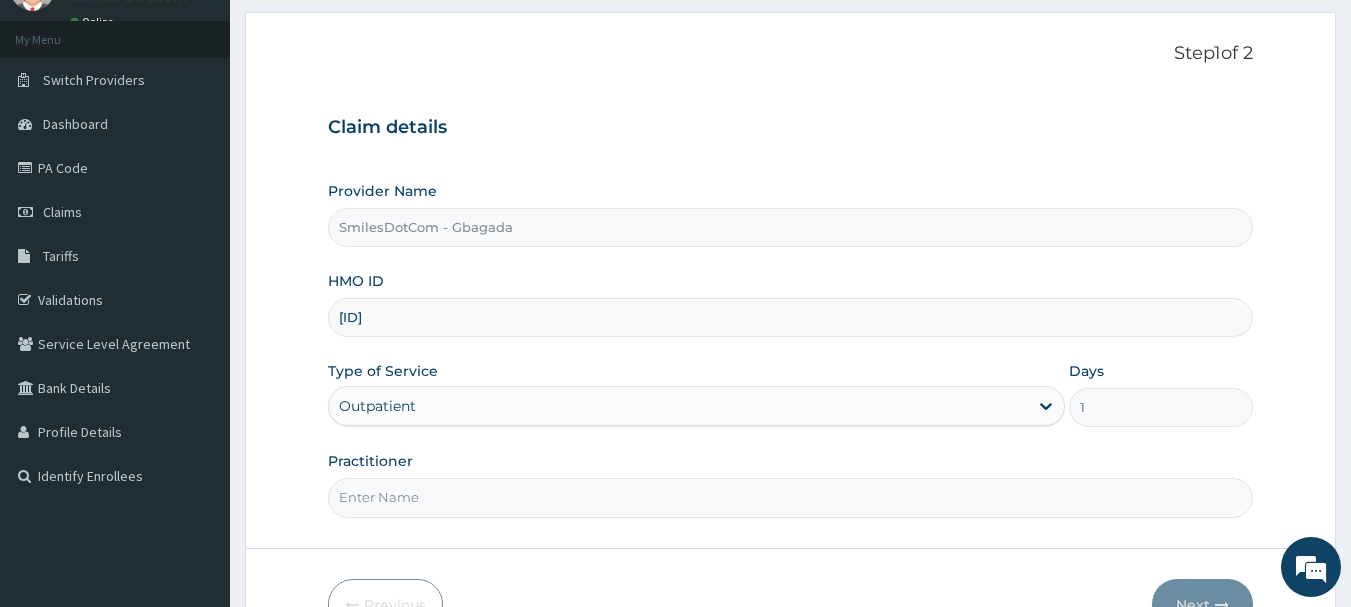 scroll, scrollTop: 215, scrollLeft: 0, axis: vertical 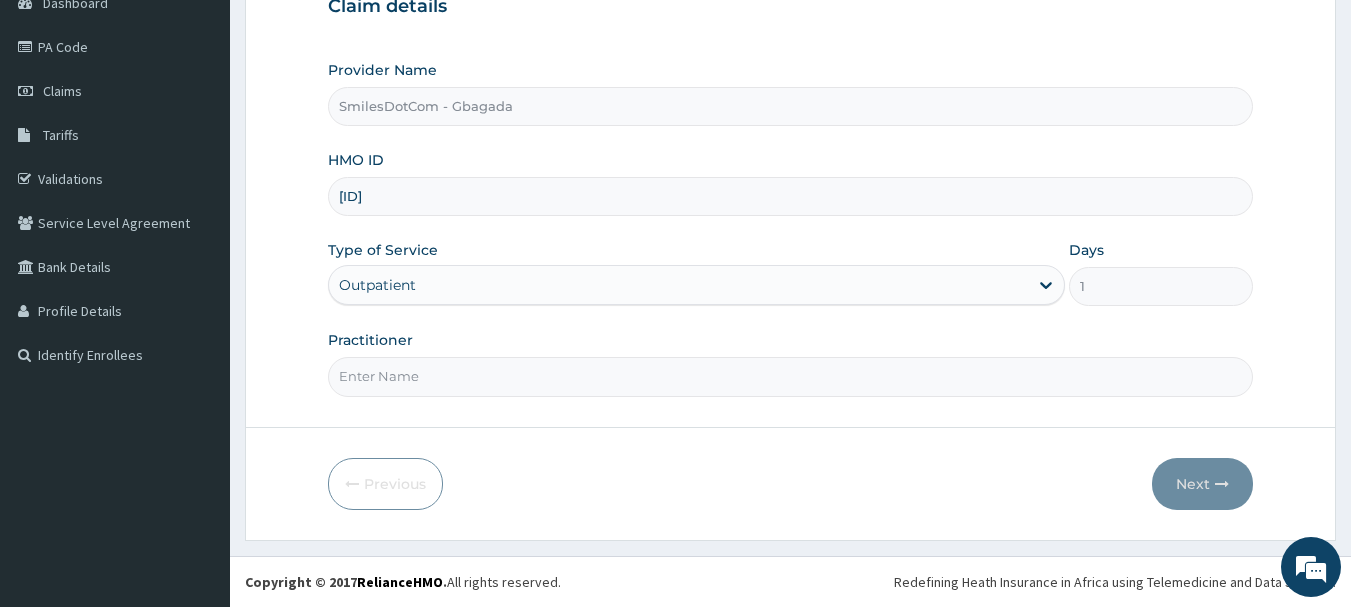 click on "Practitioner" at bounding box center (791, 376) 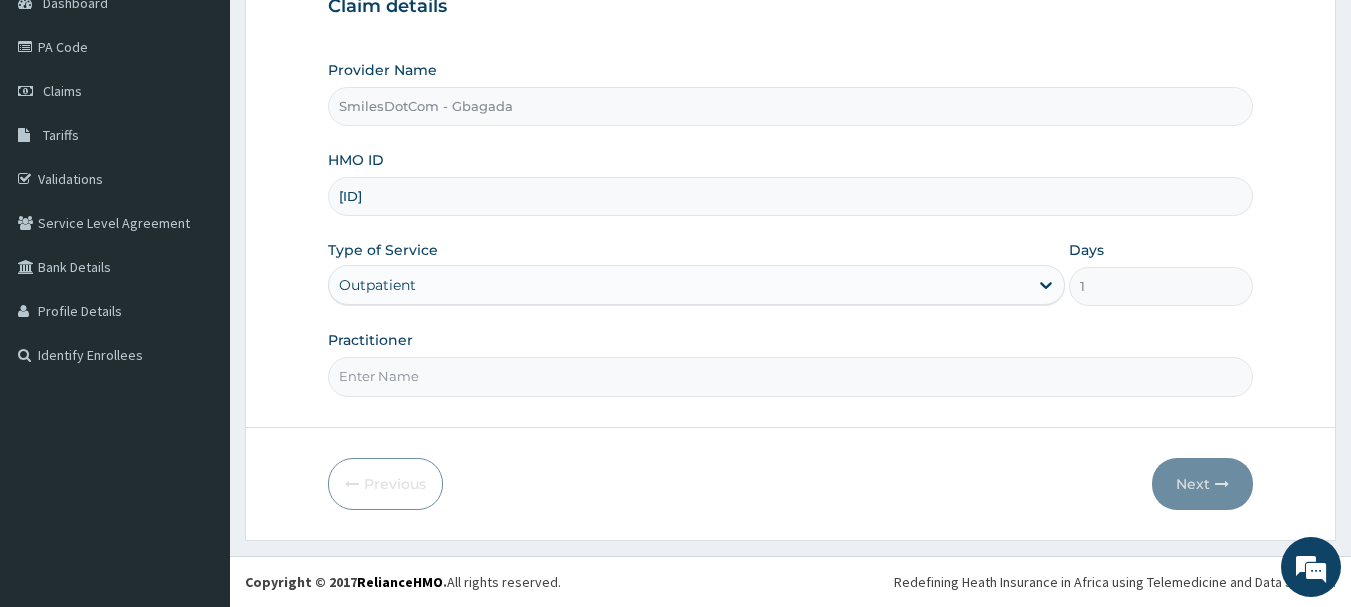 type on "[TITLE] [LAST]" 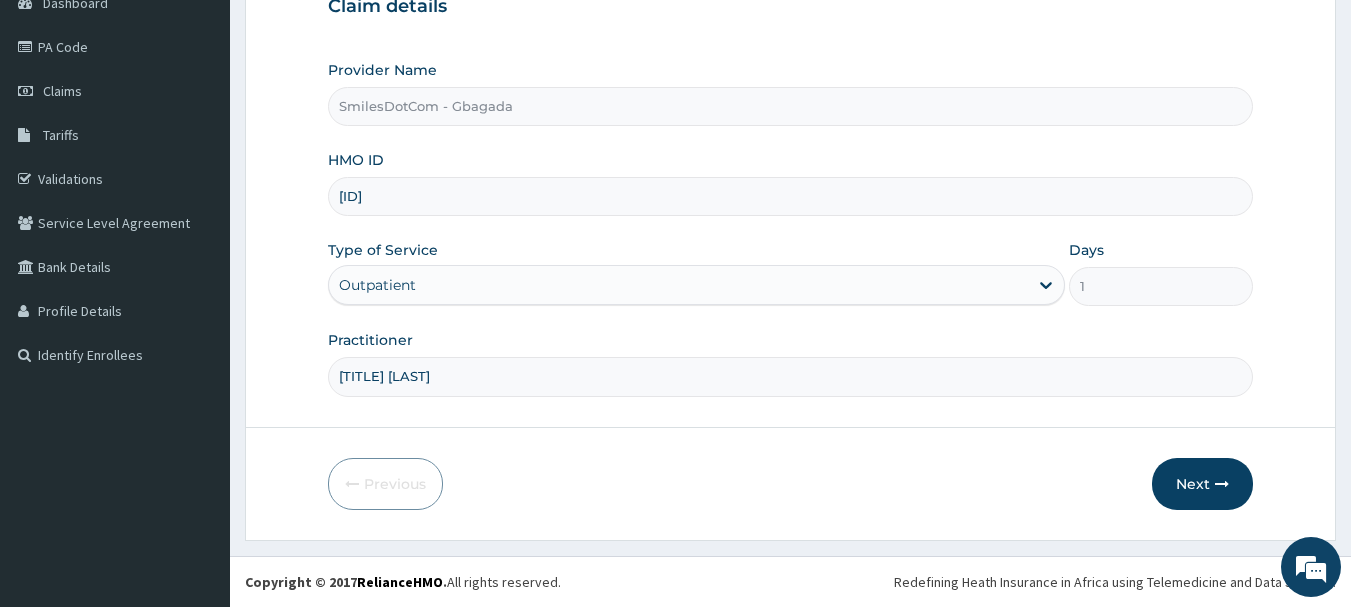 click on "Next" at bounding box center (1202, 484) 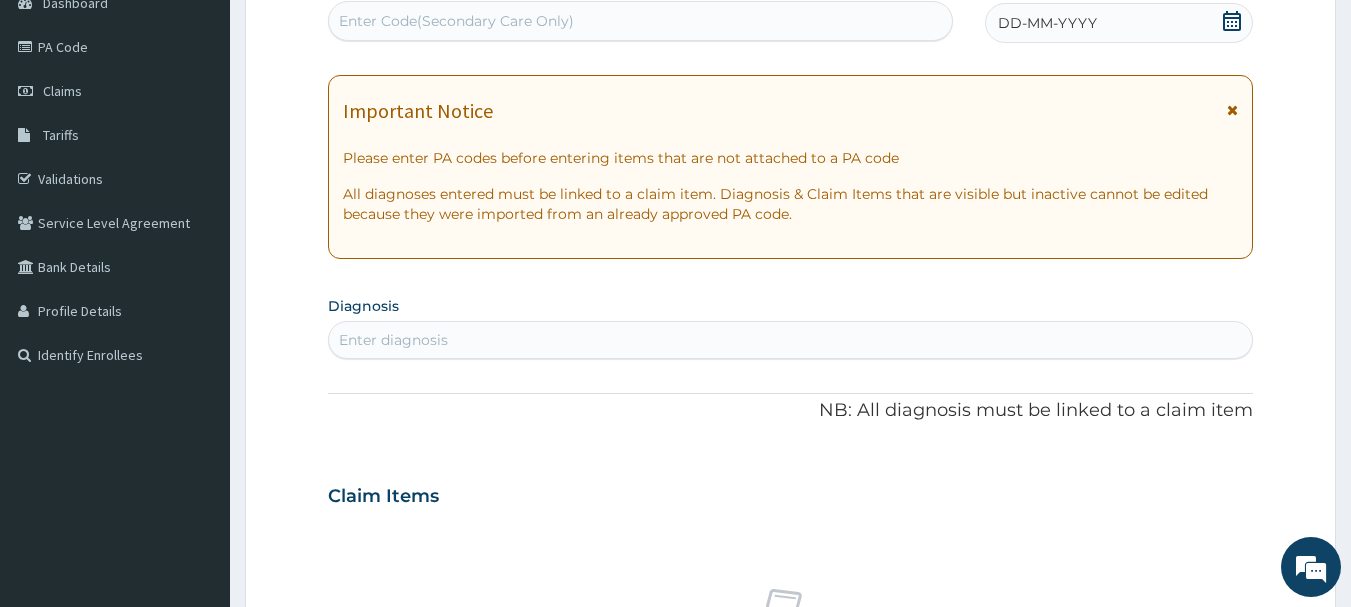 click on "Enter Code(Secondary Care Only)" at bounding box center [641, 21] 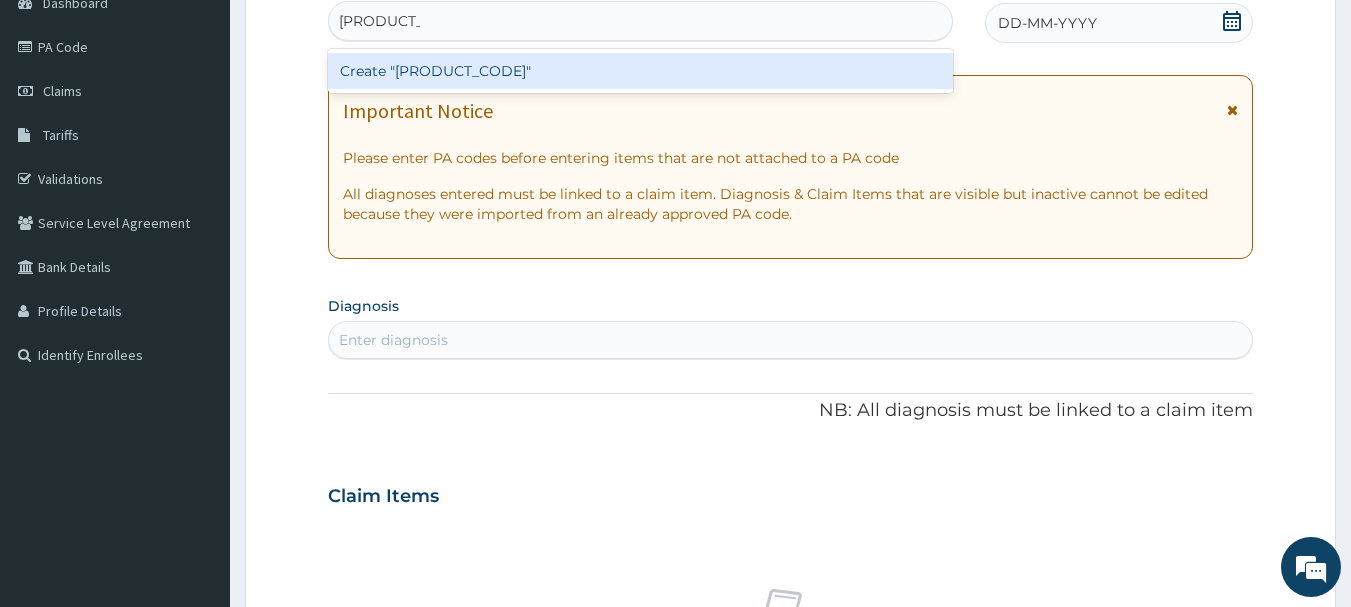 type on "[PRODUCT_CODE]" 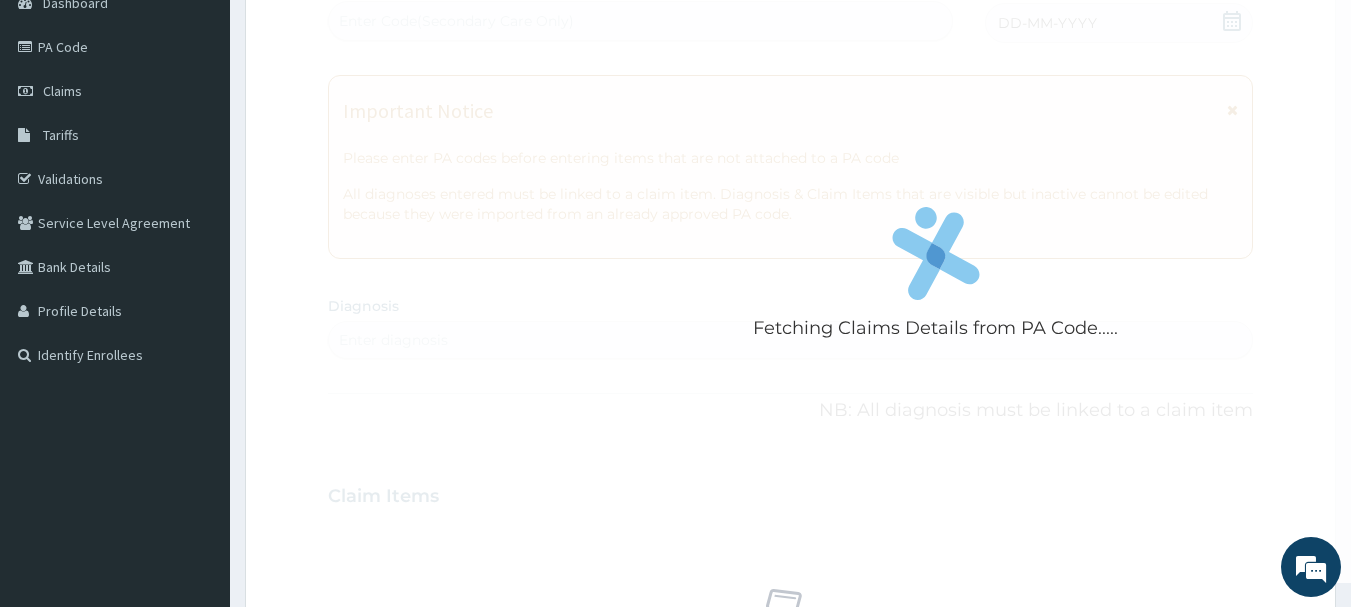 click on "Fetching Claims Details from PA Code..... PA Code / Prescription Code Enter Code(Secondary Care Only) Encounter Date DD-MM-YYYY Important Notice Please enter PA codes before entering items that are not attached to a PA code   All diagnoses entered must be linked to a claim item. Diagnosis & Claim Items that are visible but inactive cannot be edited because they were imported from an already approved PA code. Diagnosis Enter diagnosis NB: All diagnosis must be linked to a claim item Claim Items No claim item Types Select Type Item Select Item Pair Diagnosis Select Diagnosis Unit Price 0 Add Comment" at bounding box center [791, 493] 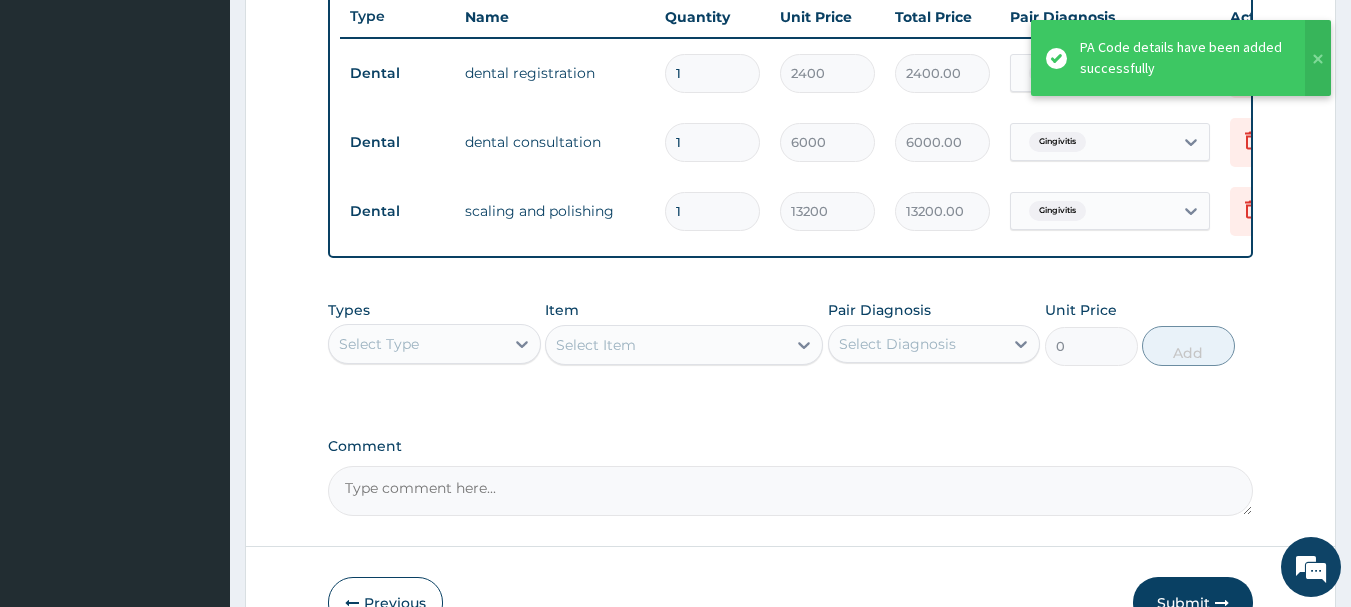 scroll, scrollTop: 751, scrollLeft: 0, axis: vertical 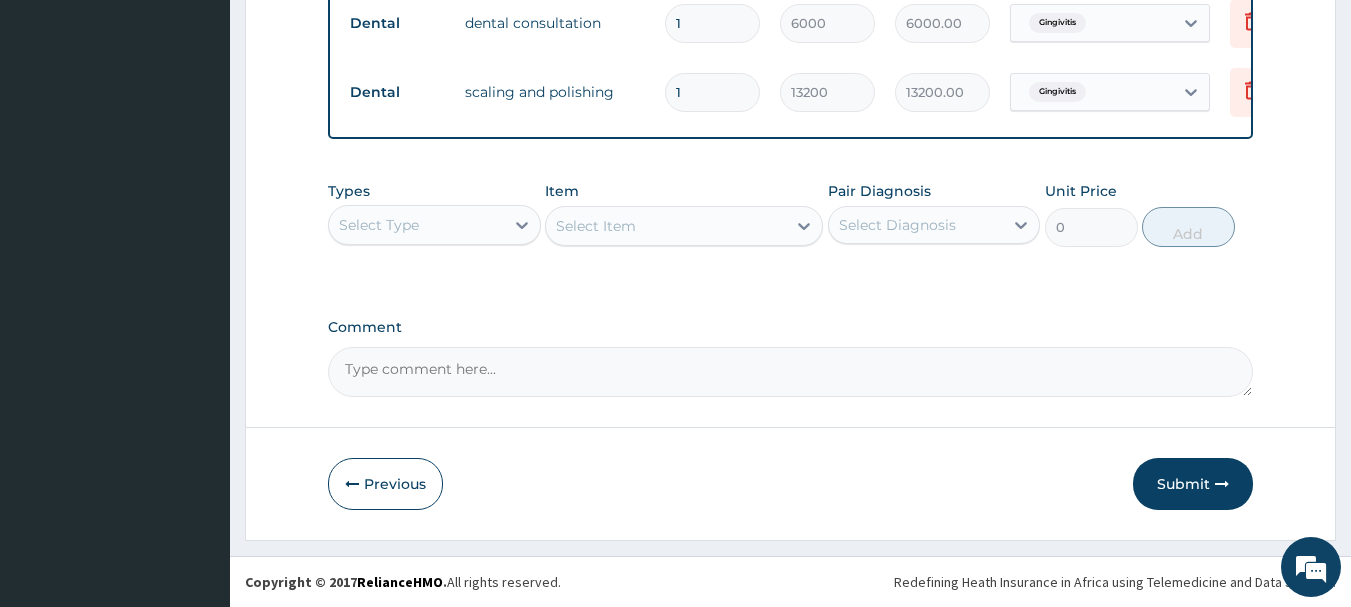 click on "Submit" at bounding box center [1193, 484] 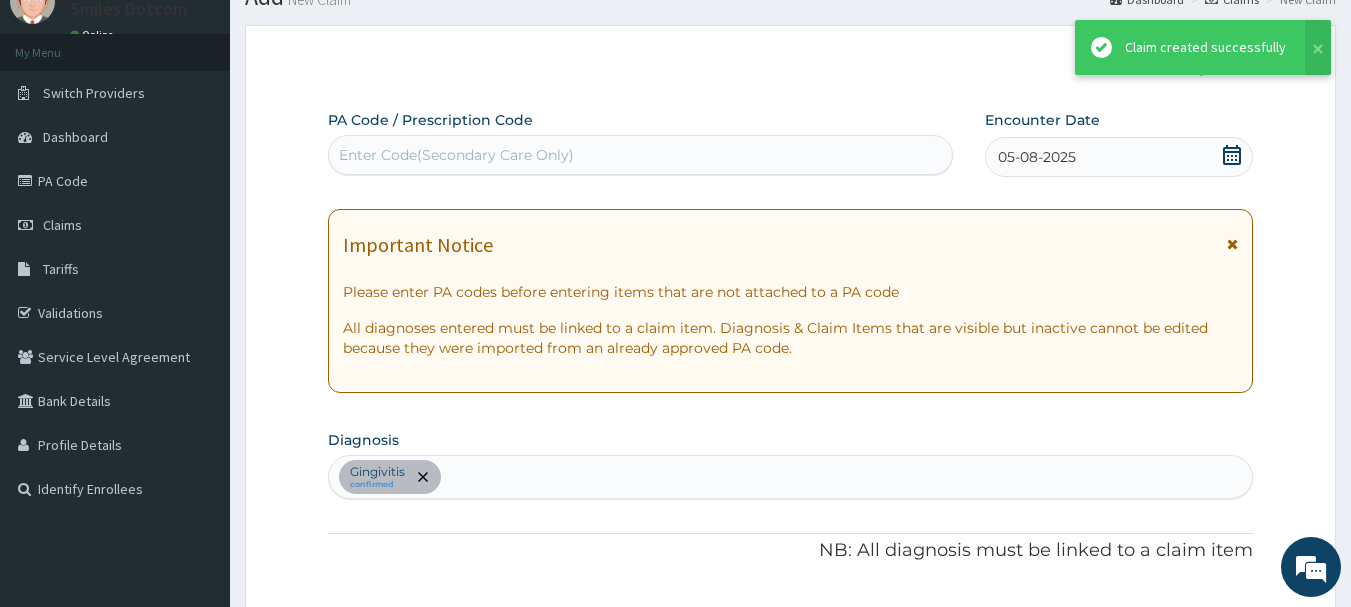 scroll, scrollTop: 893, scrollLeft: 0, axis: vertical 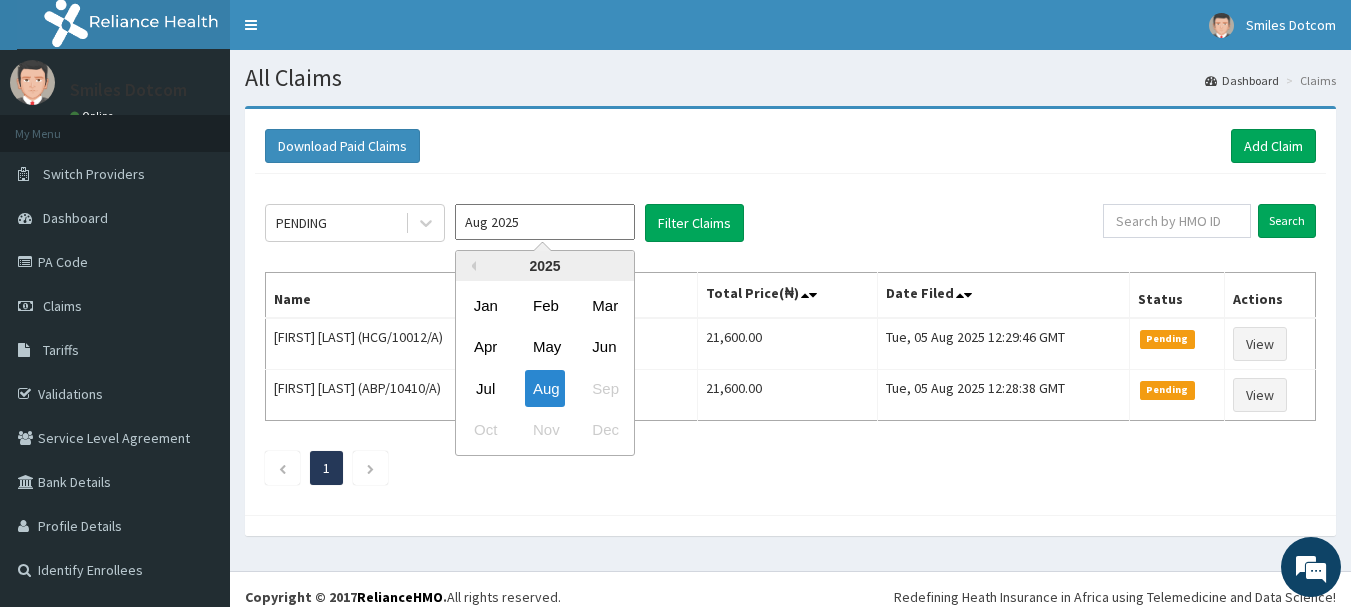 click on "Aug 2025" at bounding box center [545, 222] 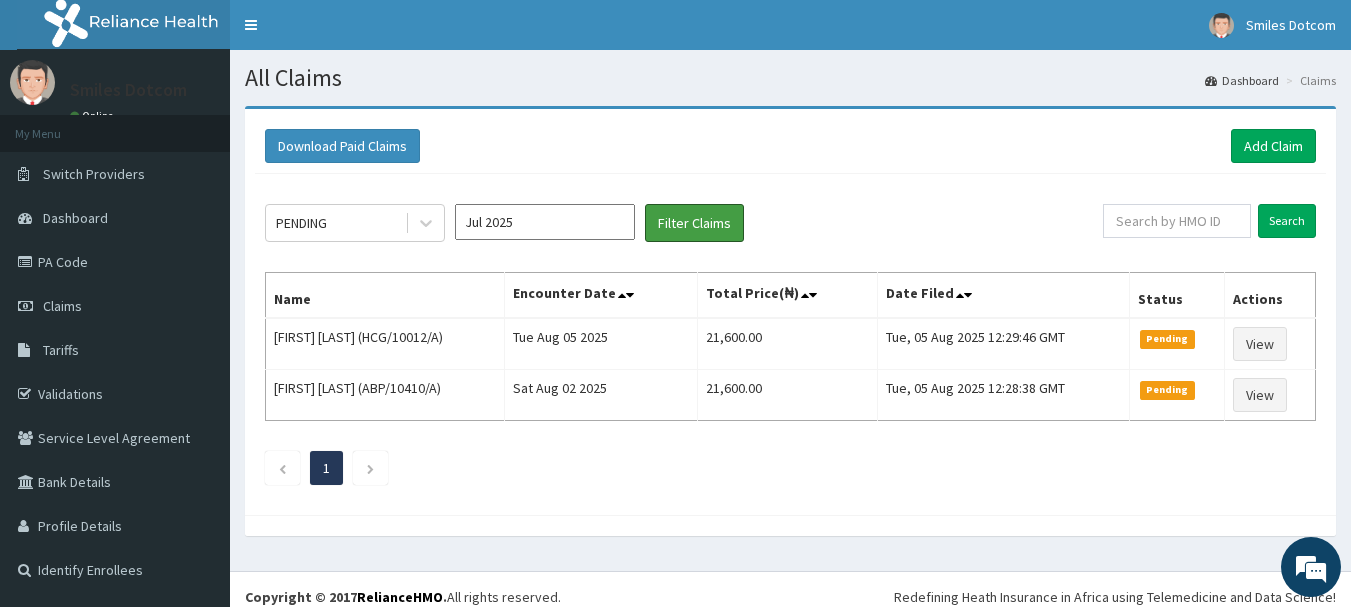 click on "Filter Claims" at bounding box center (694, 223) 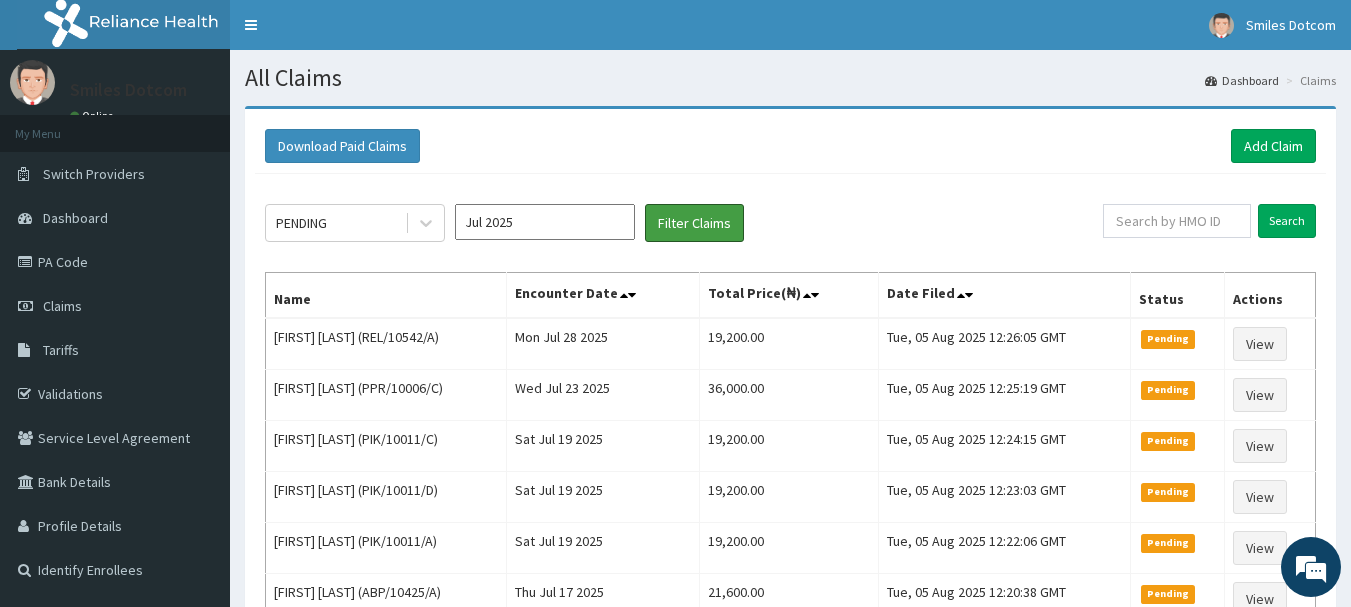 scroll, scrollTop: 0, scrollLeft: 0, axis: both 